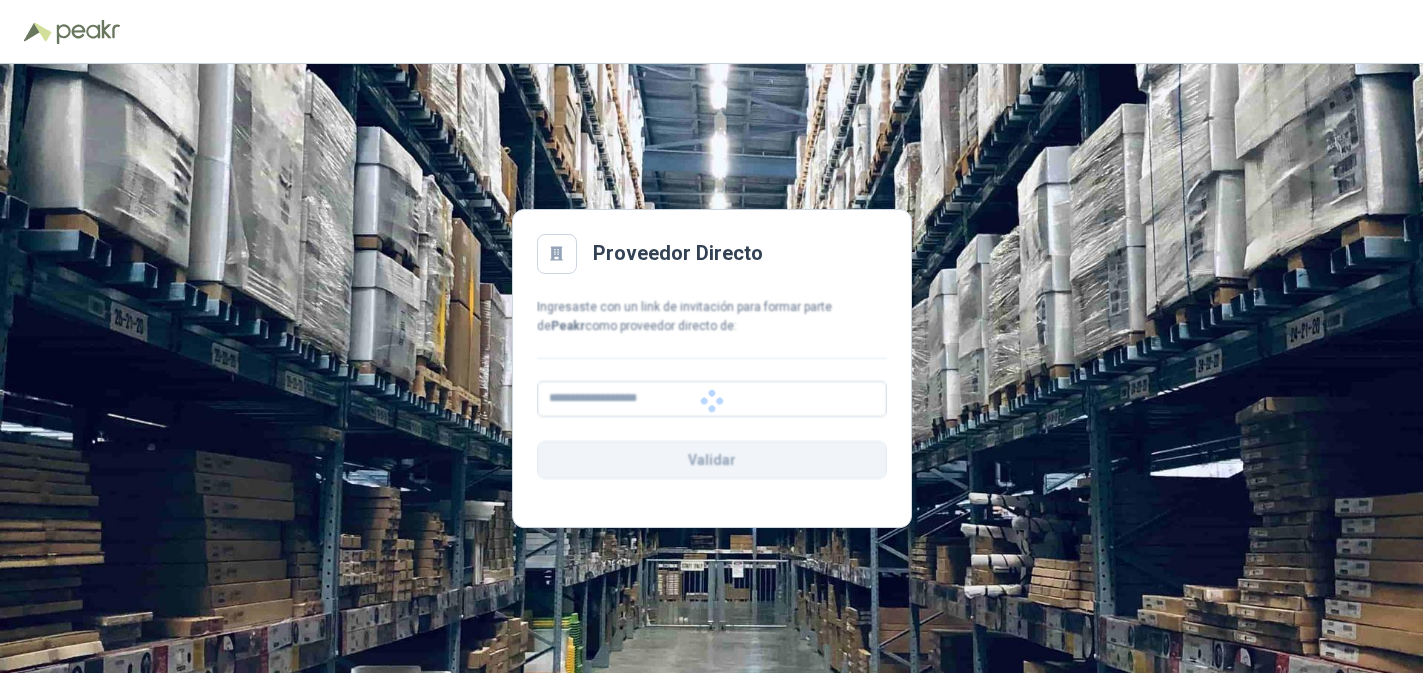 scroll, scrollTop: 0, scrollLeft: 0, axis: both 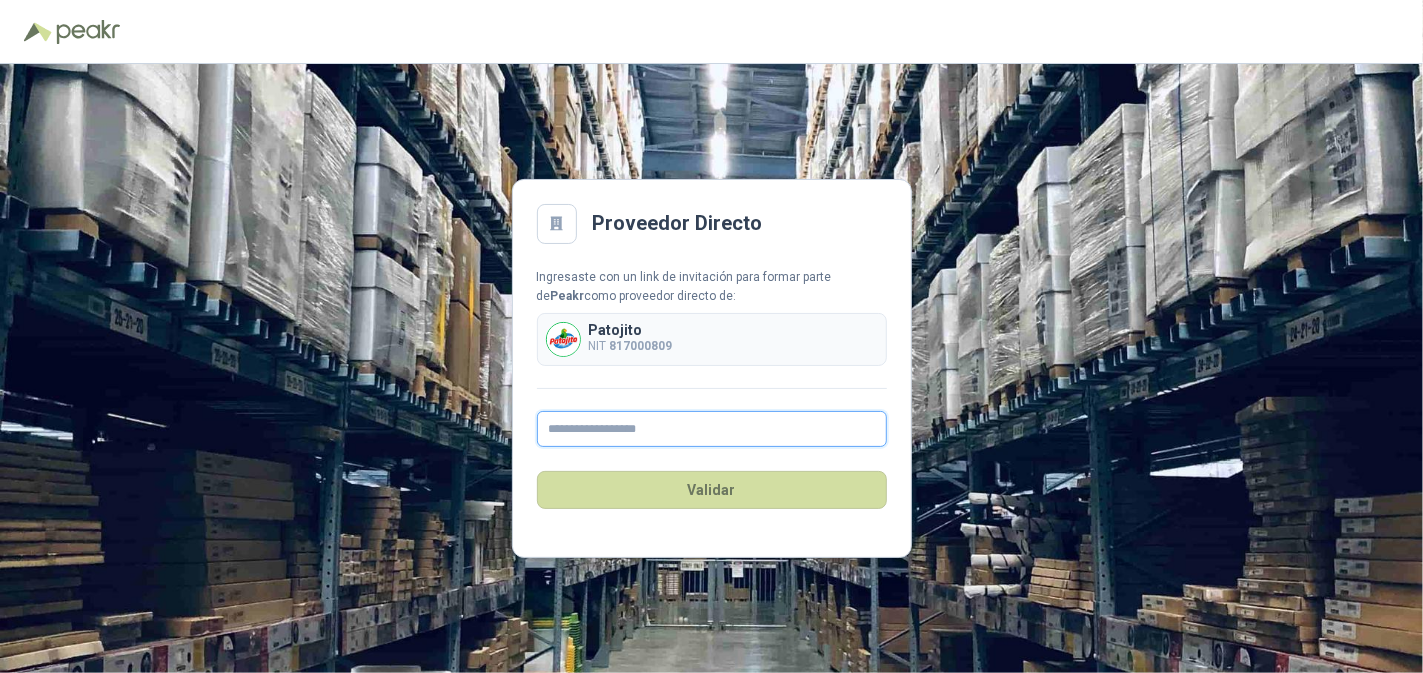 click at bounding box center (712, 429) 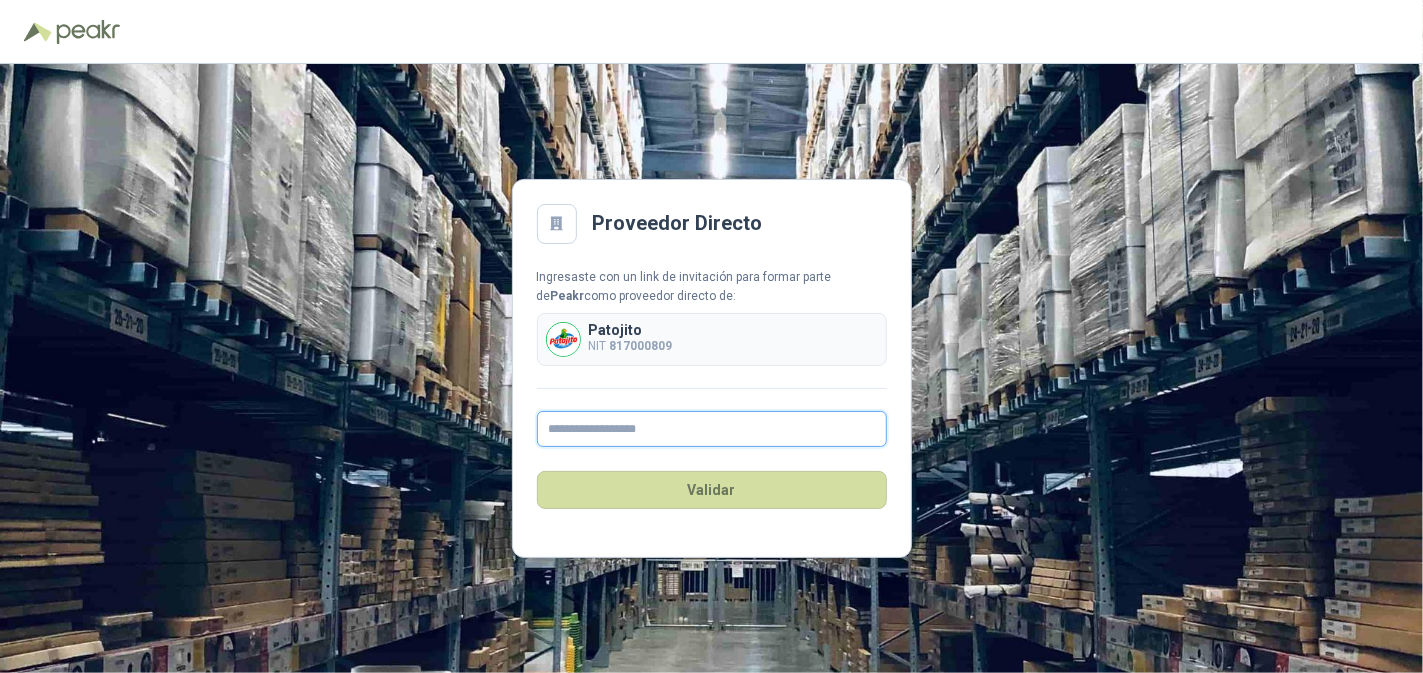 type on "**********" 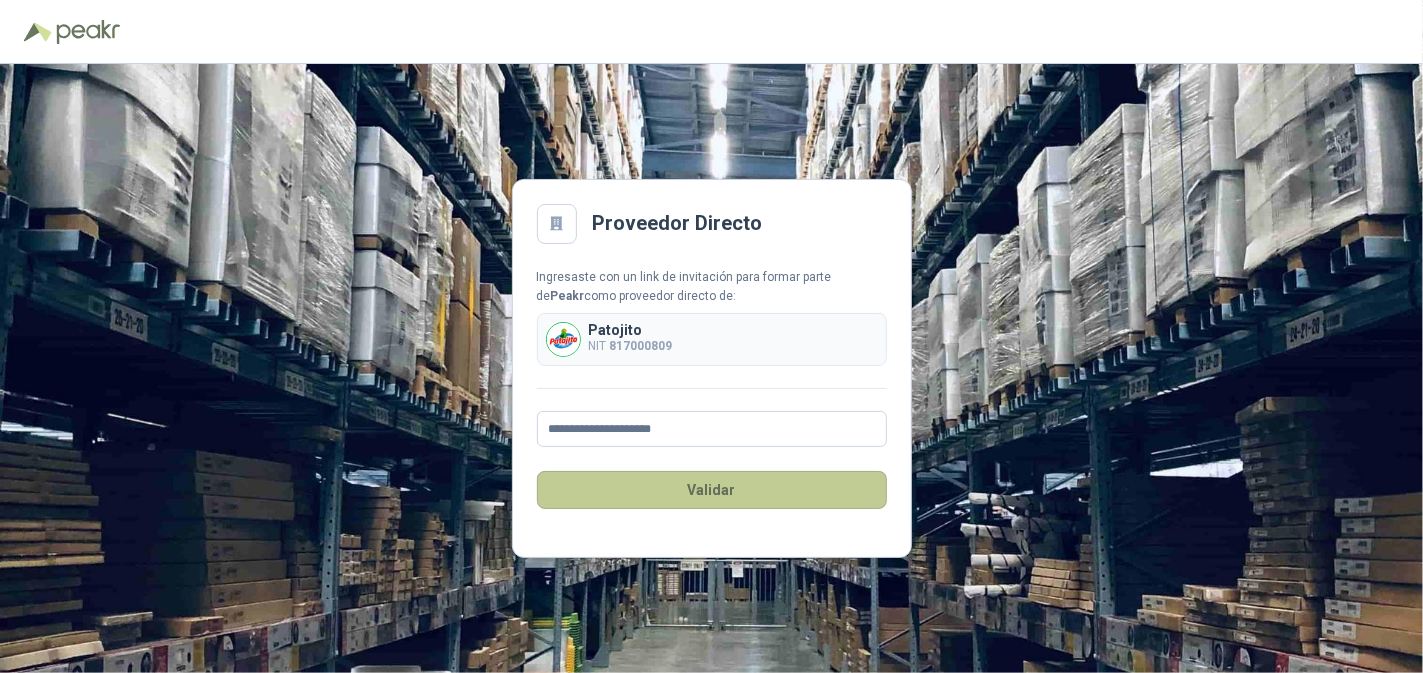 click on "Validar" at bounding box center (712, 490) 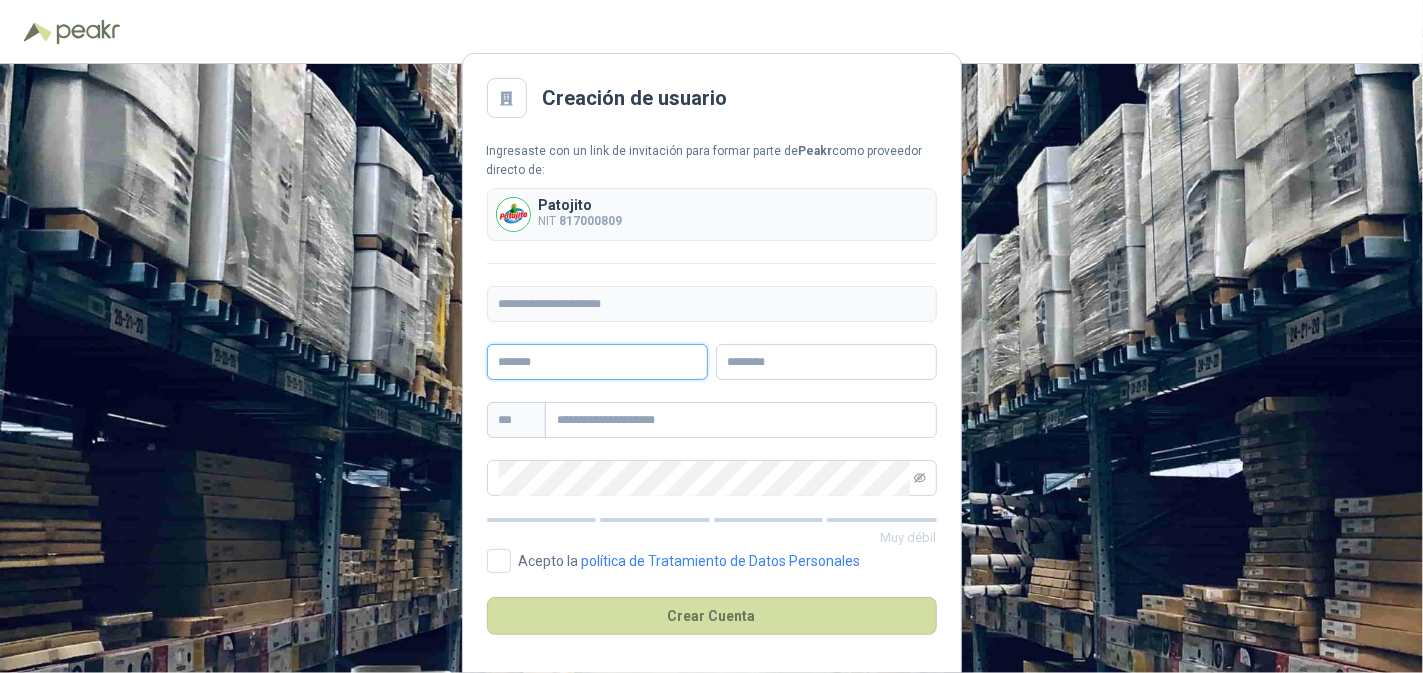 click at bounding box center [597, 362] 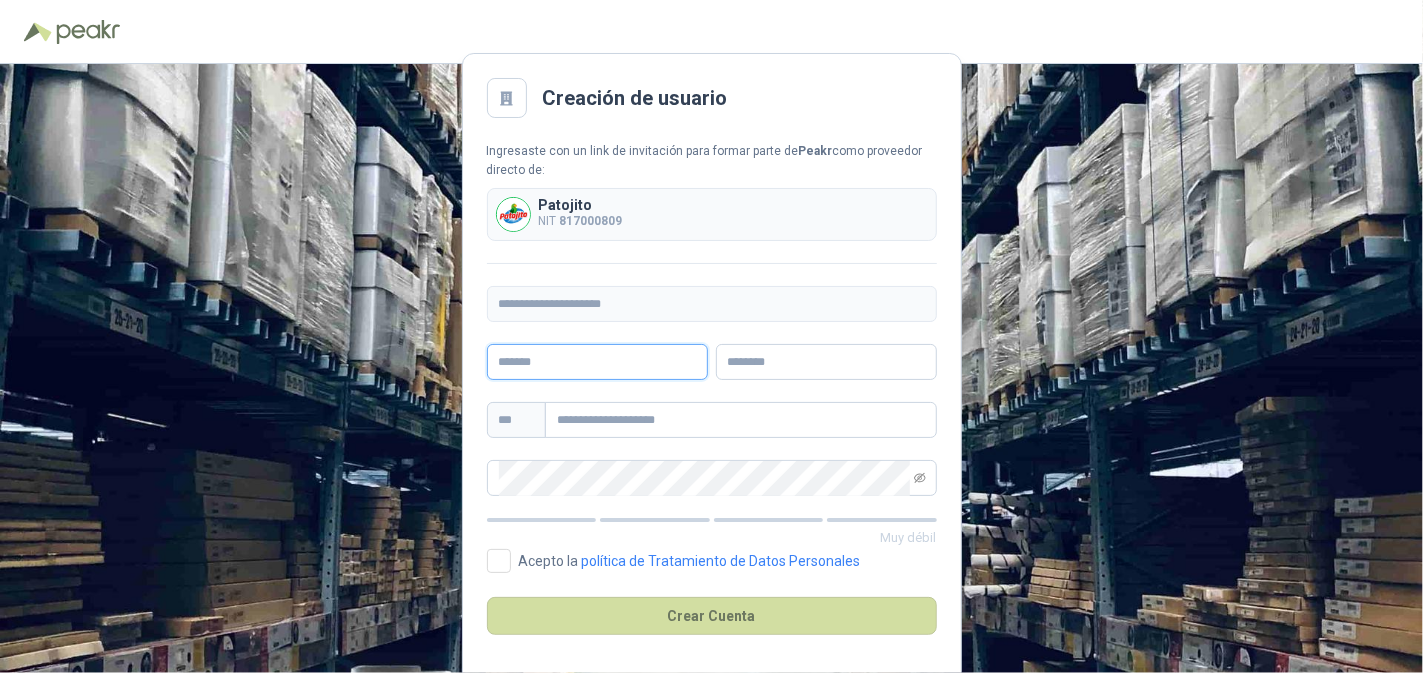 type on "*****" 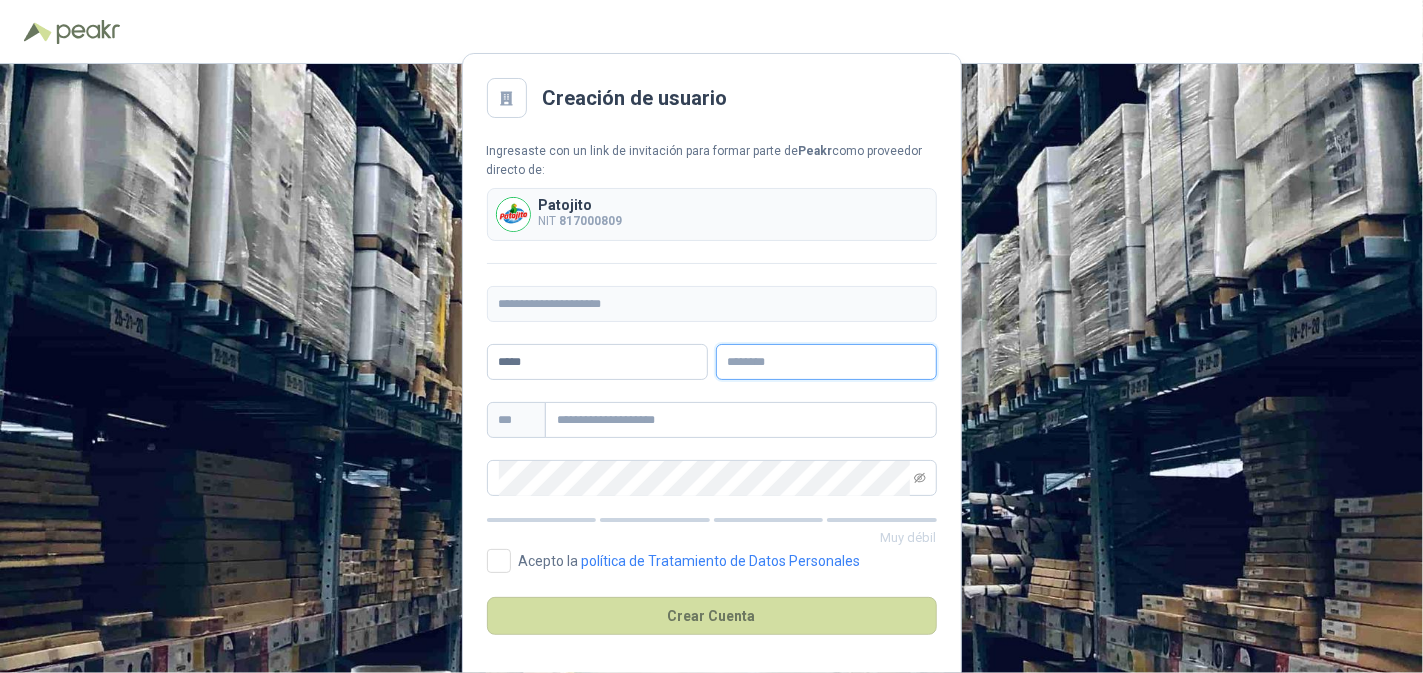 click at bounding box center [826, 362] 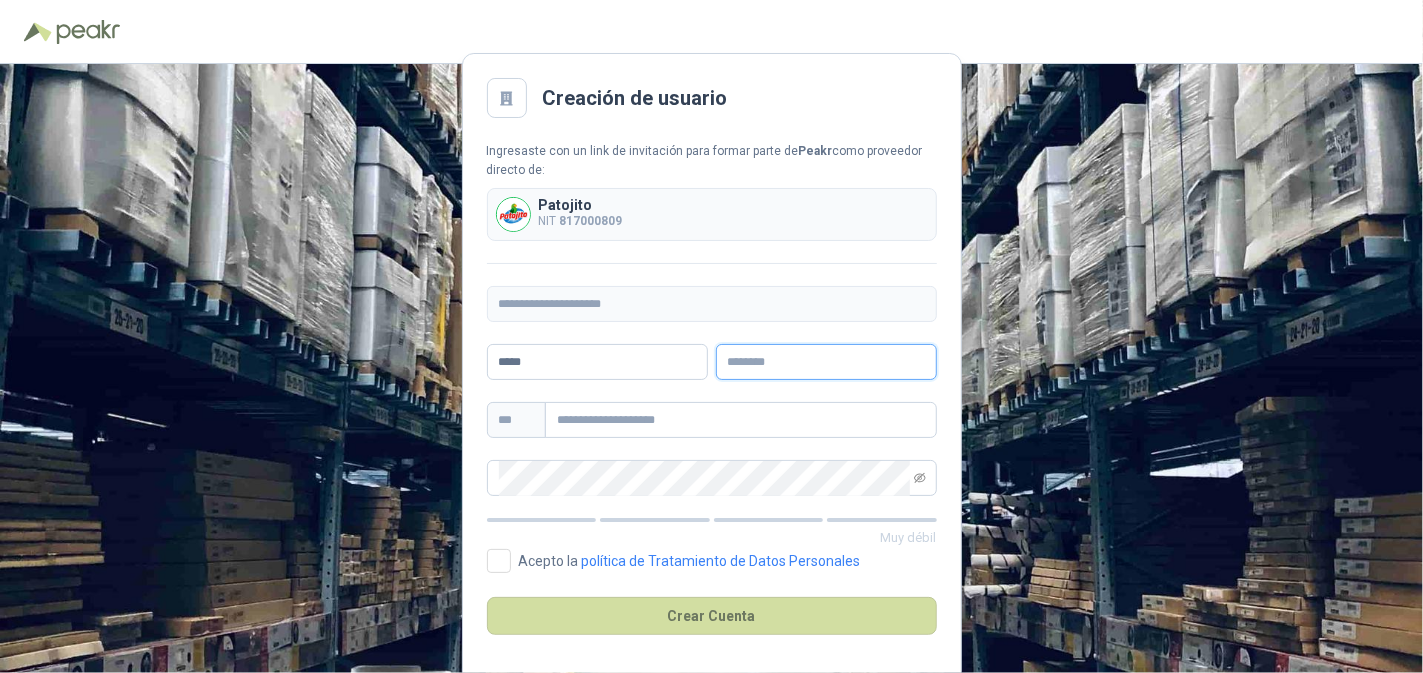 type on "*******" 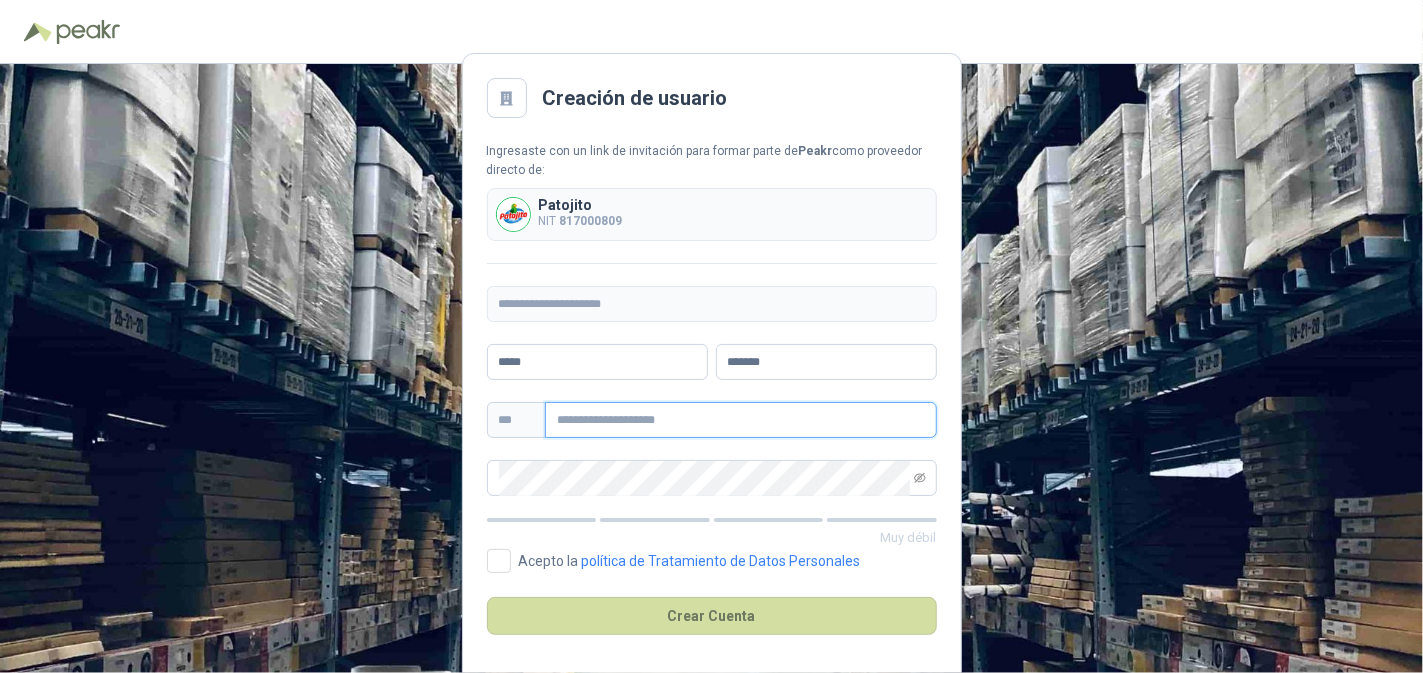 click at bounding box center (741, 420) 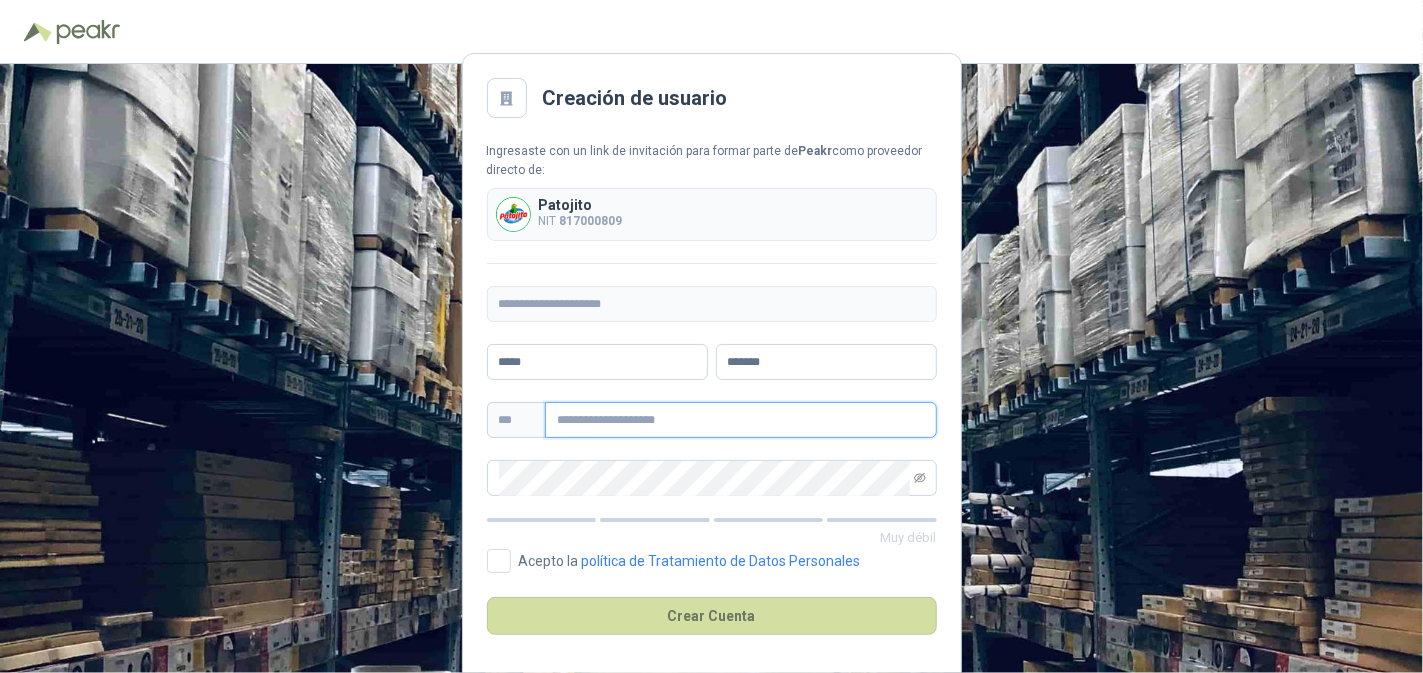 type on "**********" 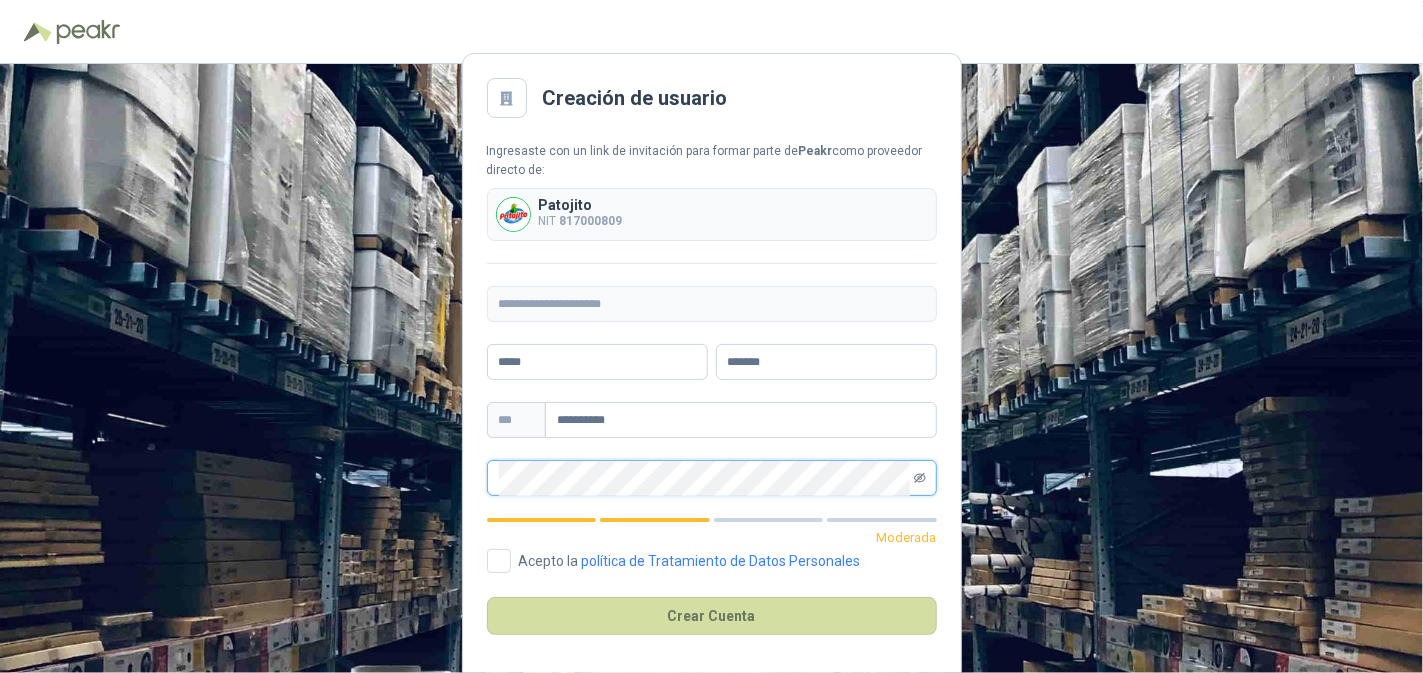 click 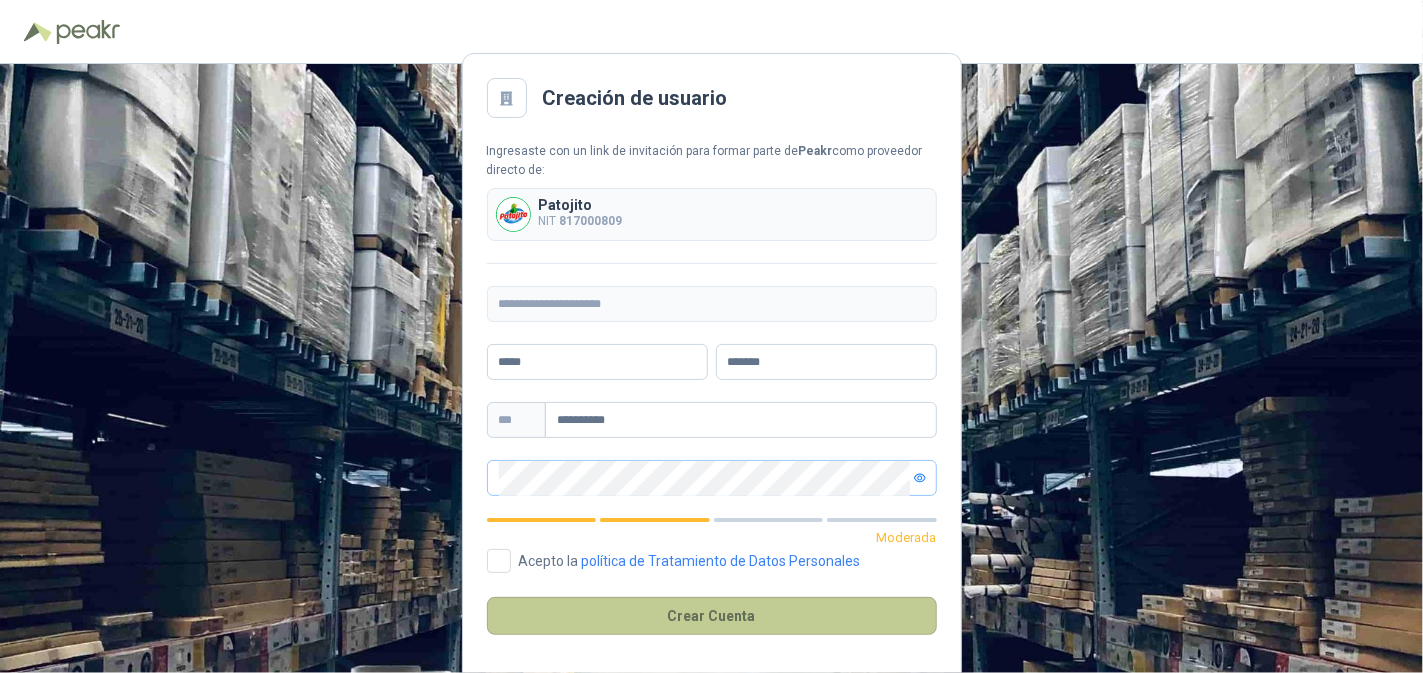 click on "Crear Cuenta" at bounding box center [712, 616] 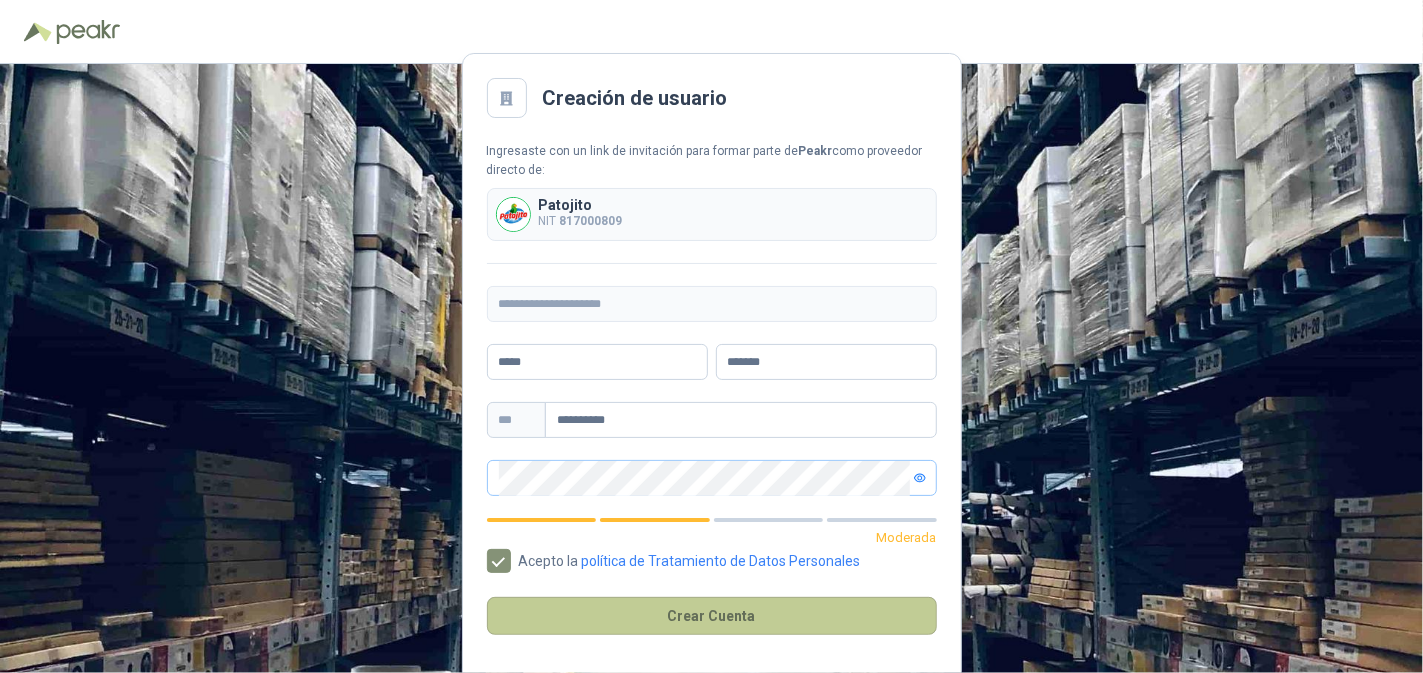 click on "Crear Cuenta" at bounding box center [712, 616] 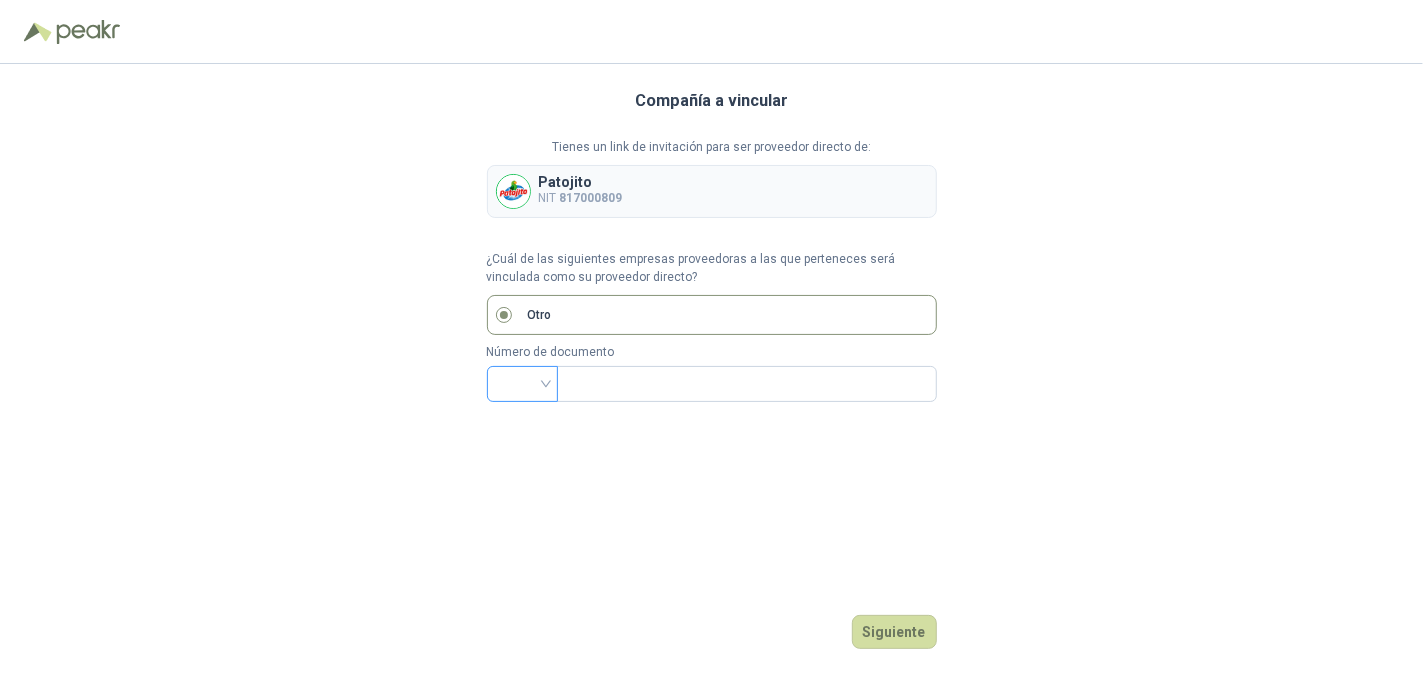 click at bounding box center (522, 382) 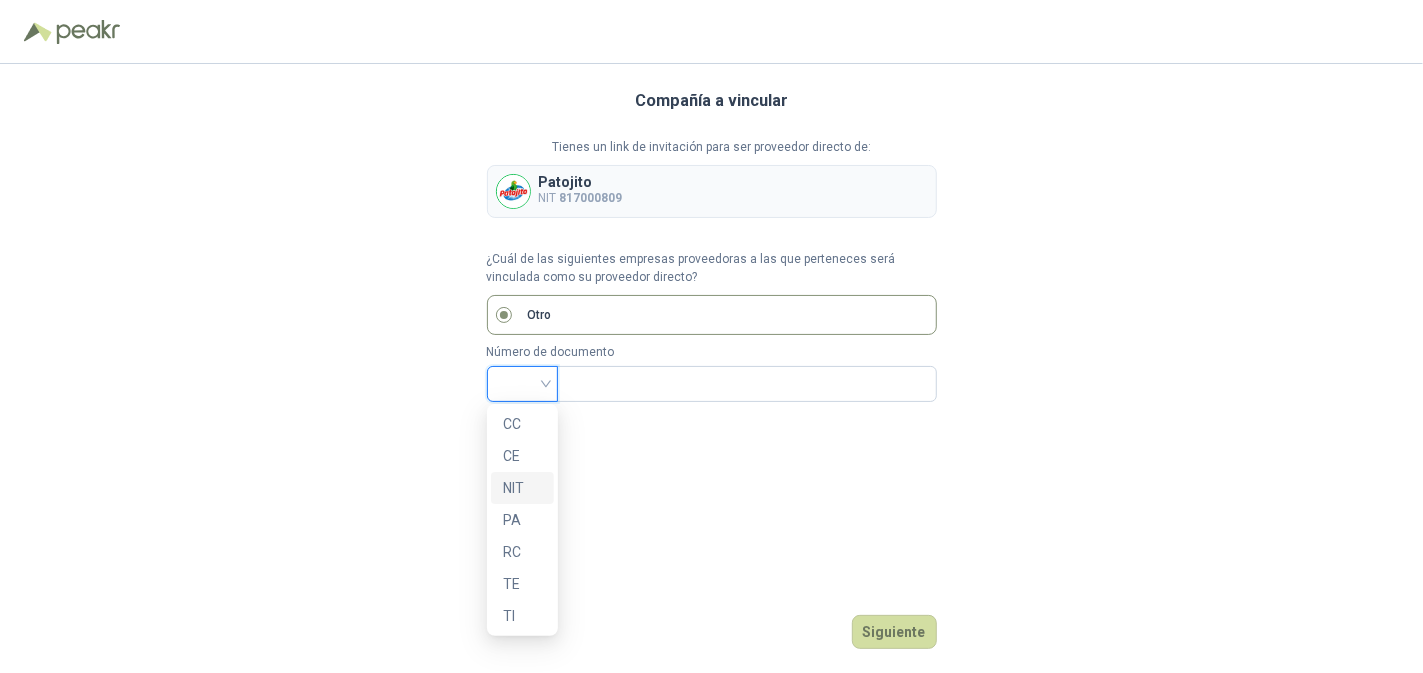 click on "NIT" at bounding box center [522, 488] 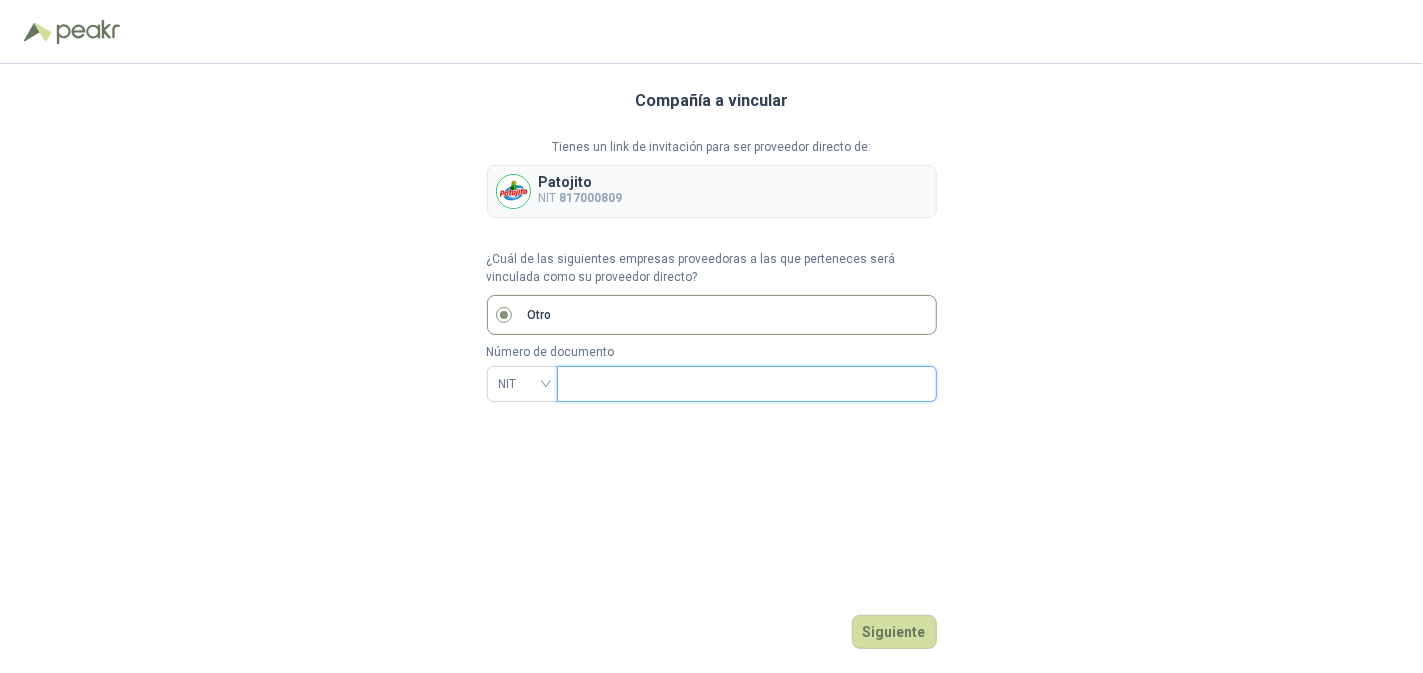 click at bounding box center [745, 384] 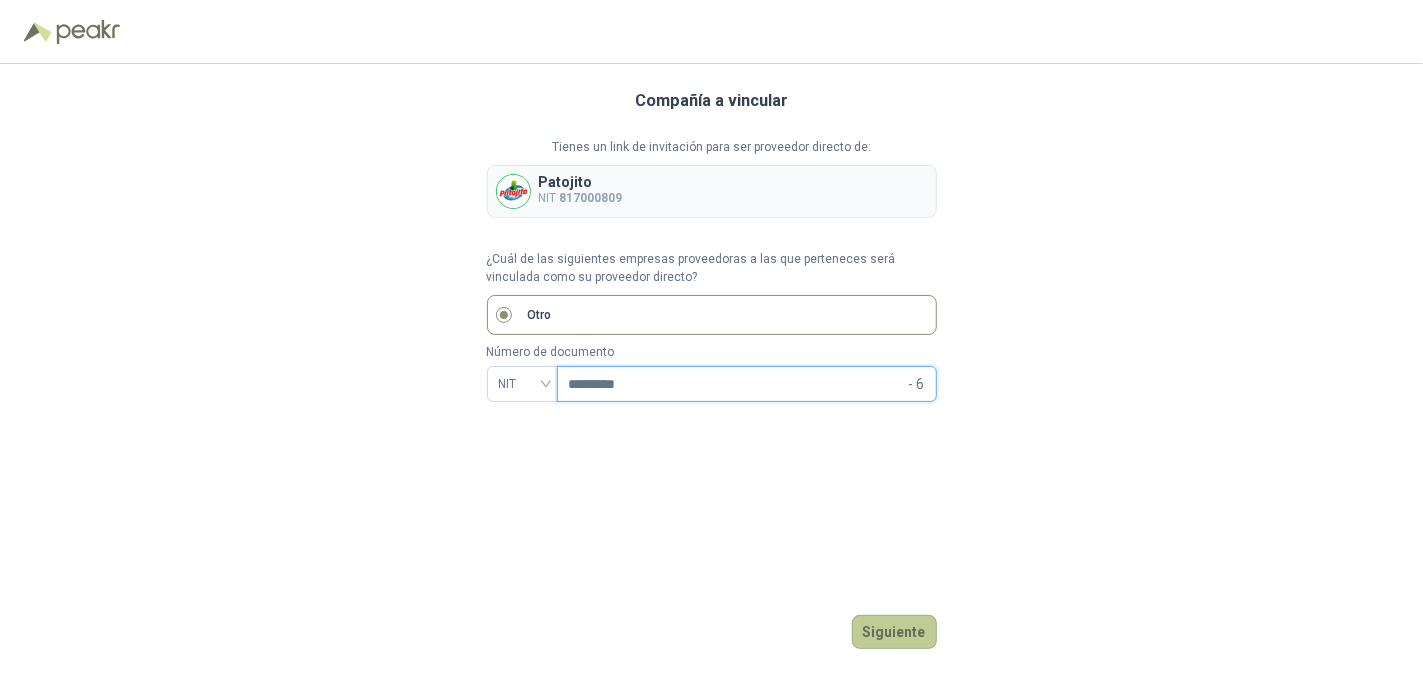 type on "*********" 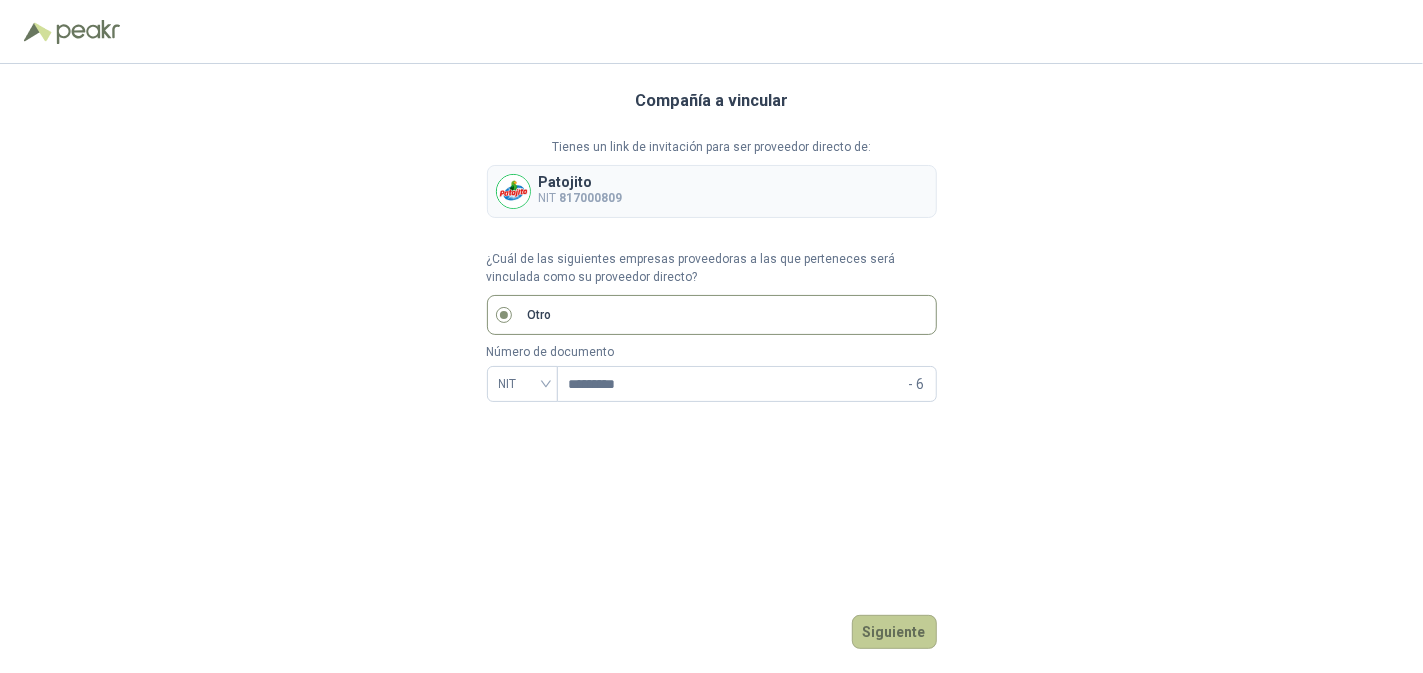 click on "Siguiente" at bounding box center [894, 632] 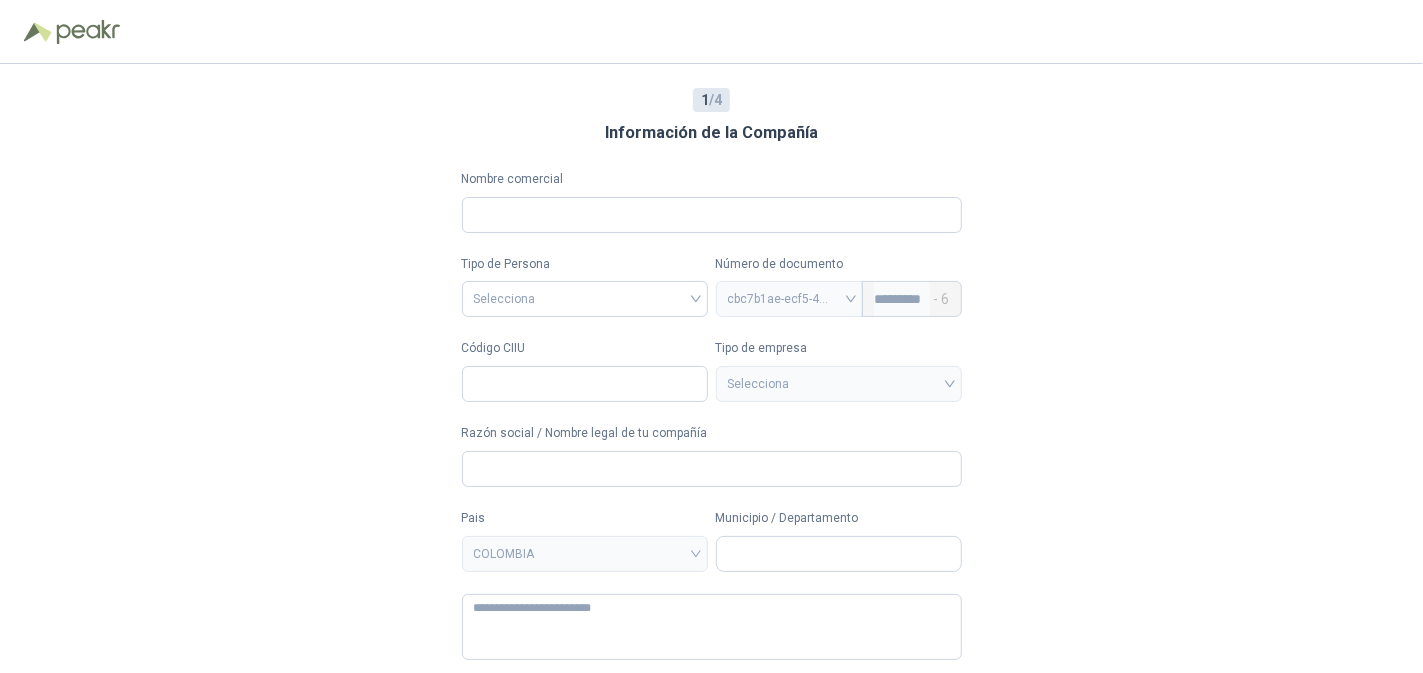 type 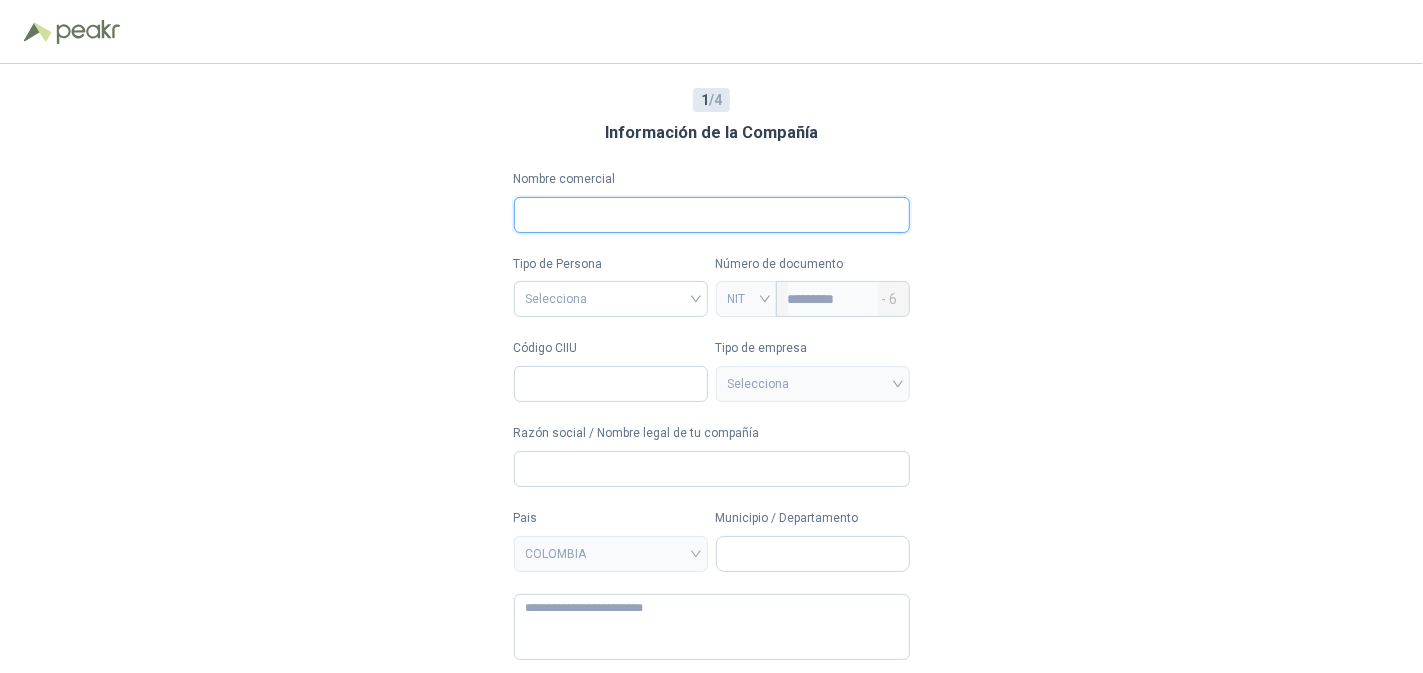 click on "Nombre comercial" at bounding box center (712, 215) 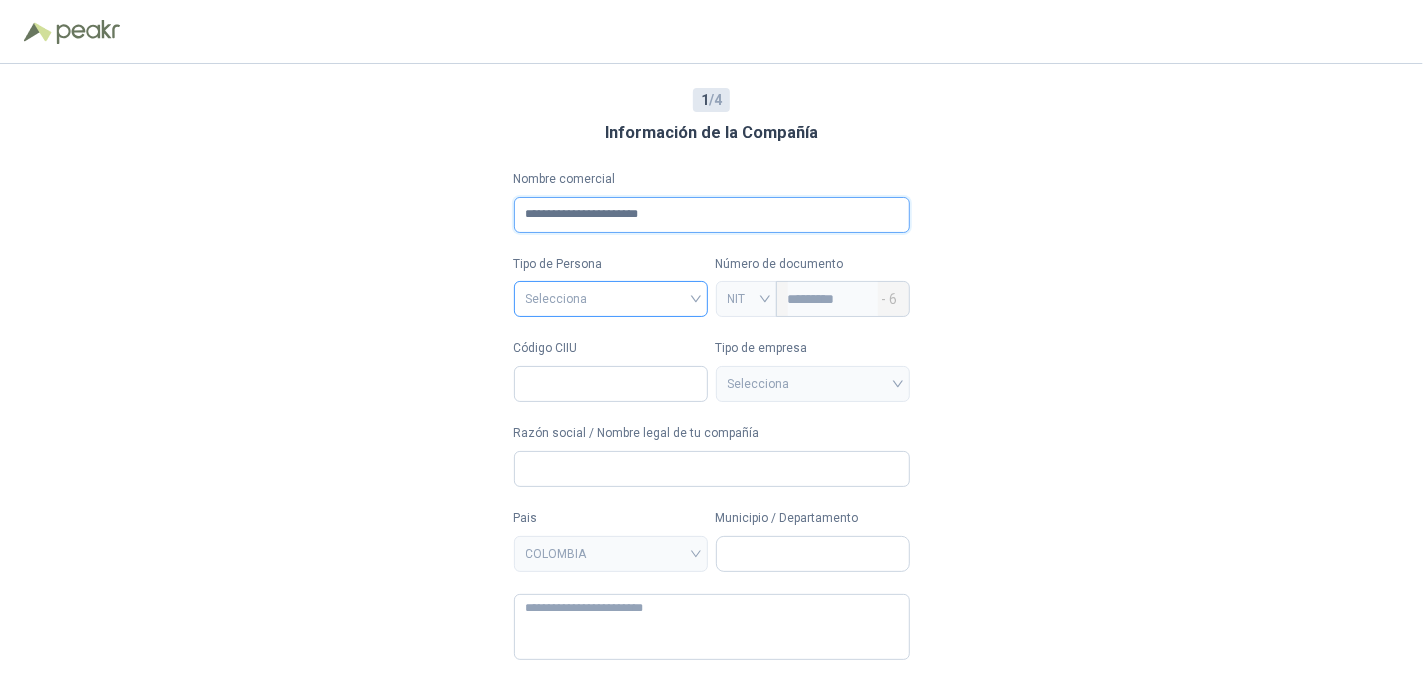 type on "**********" 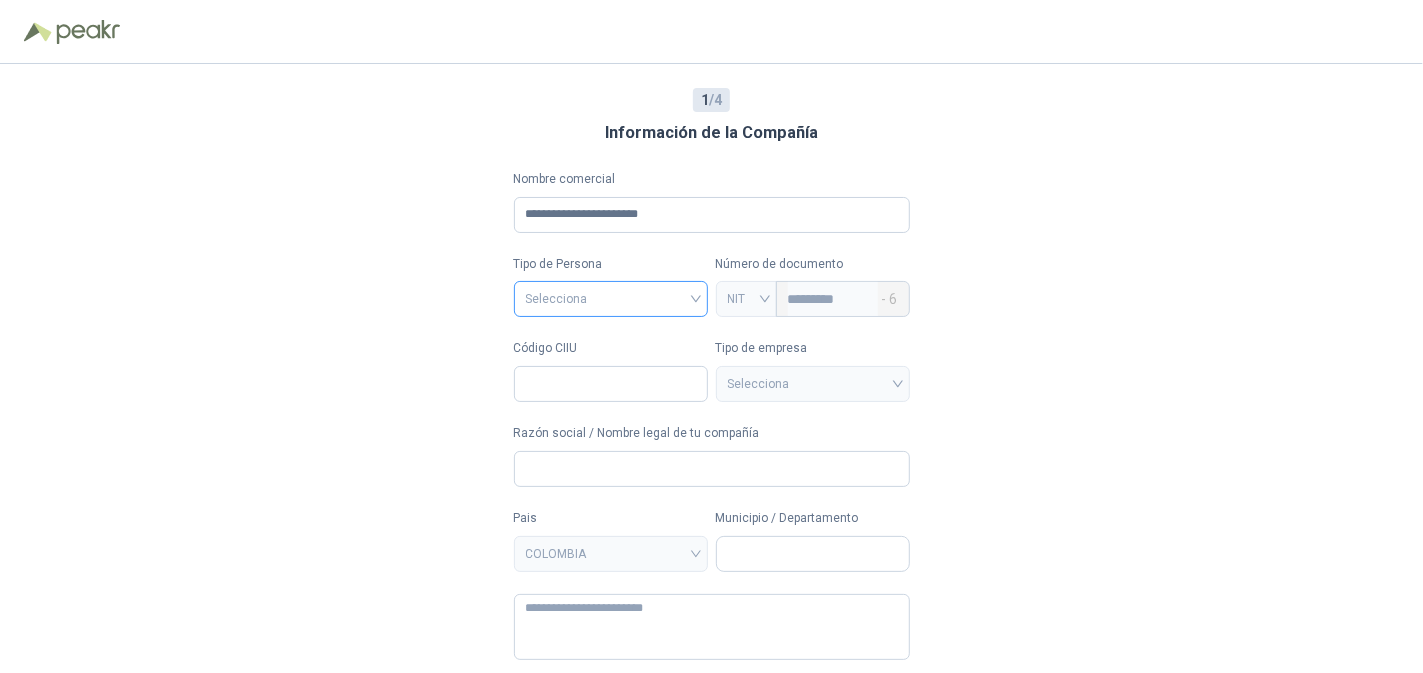 click at bounding box center (611, 297) 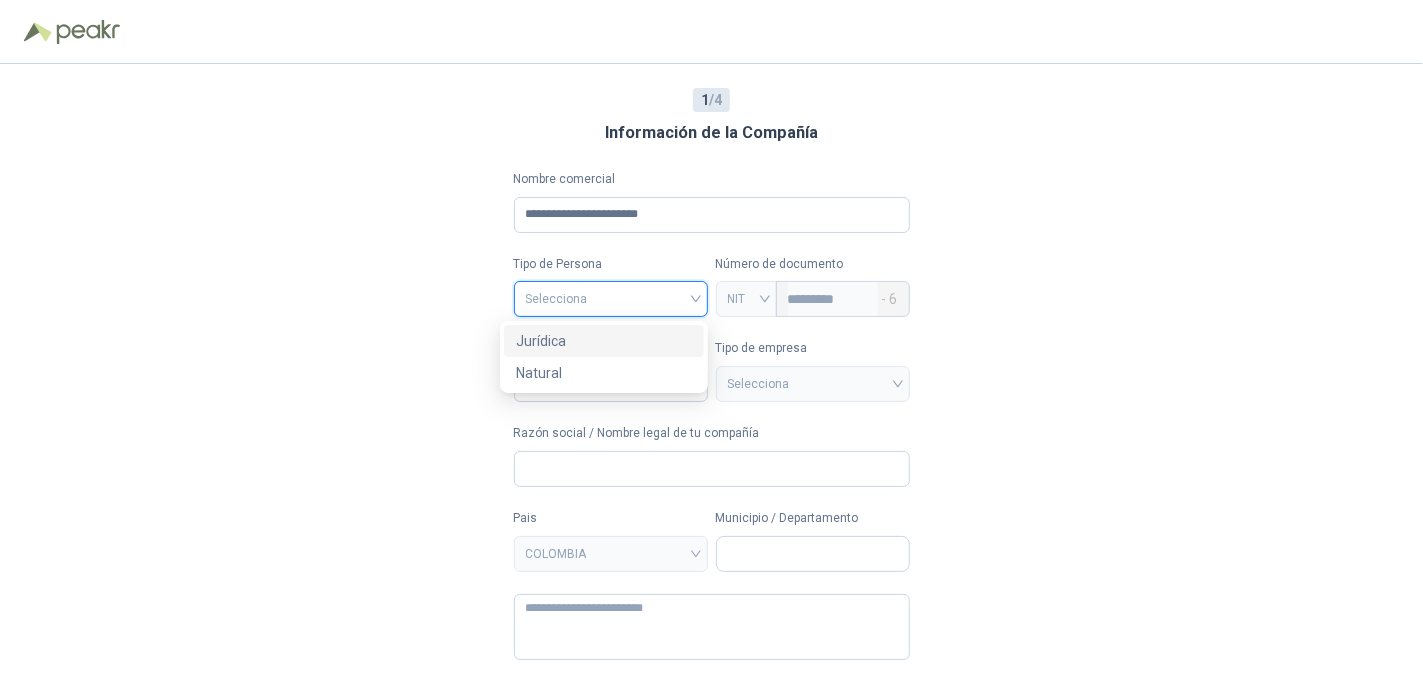 click on "Jurídica" at bounding box center (604, 341) 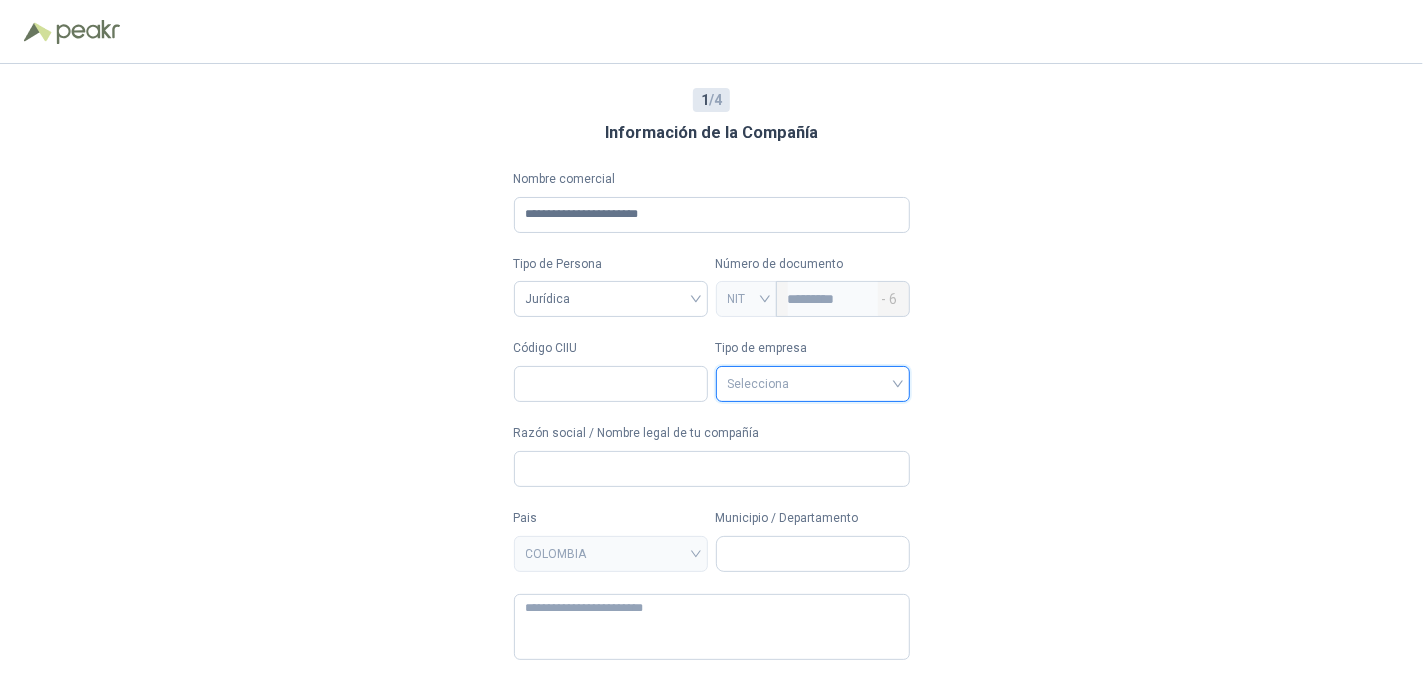 click at bounding box center [813, 382] 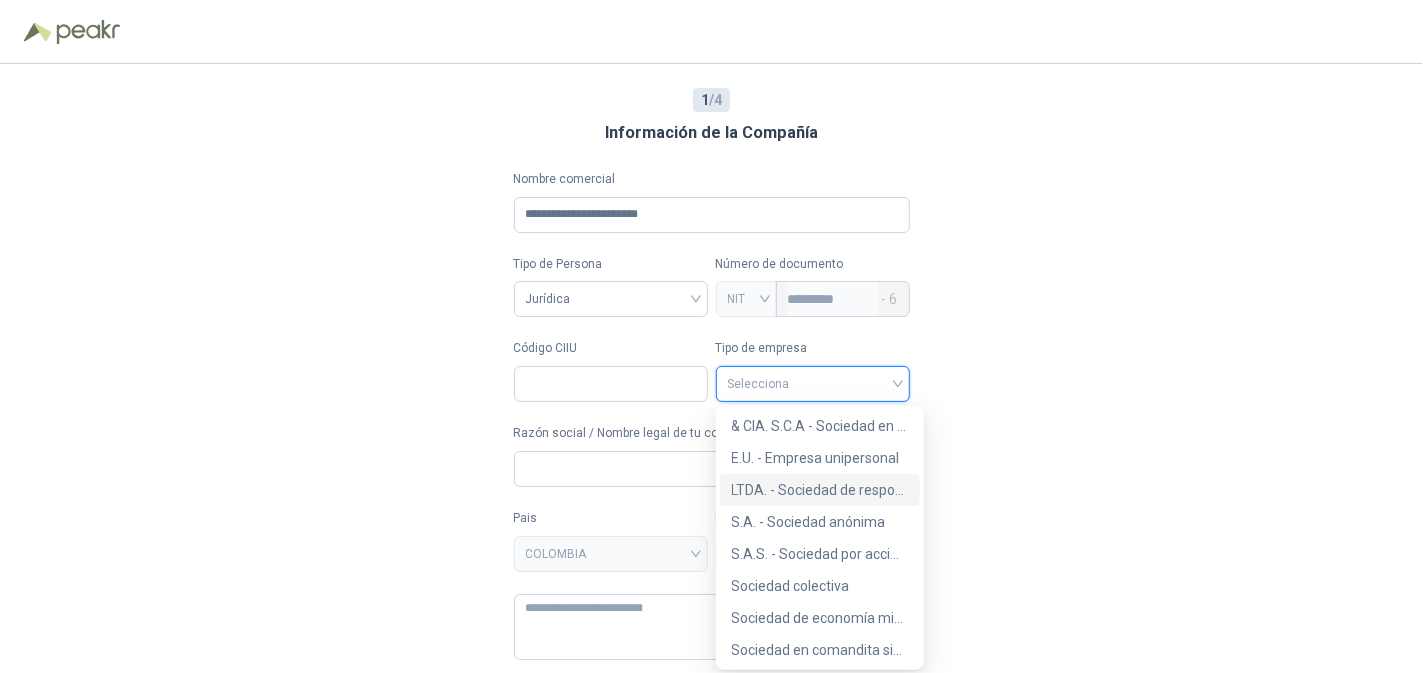 click on "LTDA. - Sociedad de responsabilidad limitada" at bounding box center [820, 490] 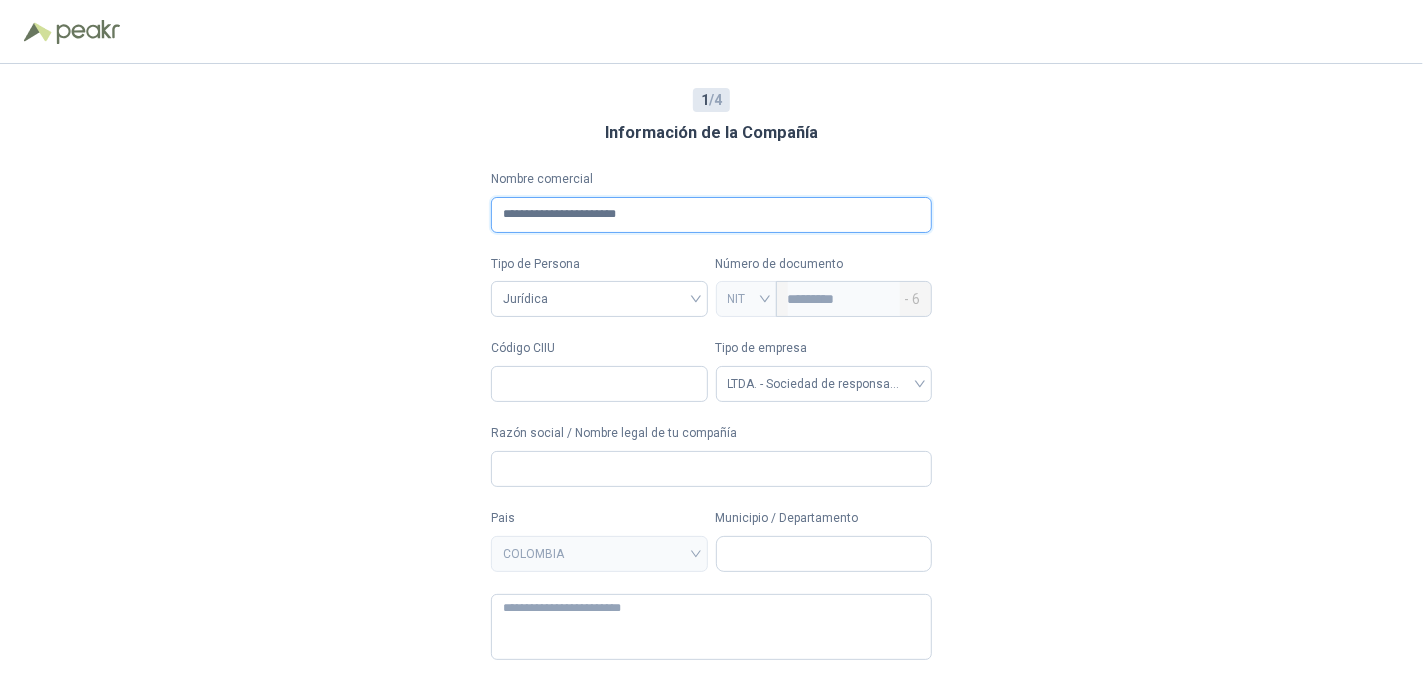click on "**********" at bounding box center (711, 215) 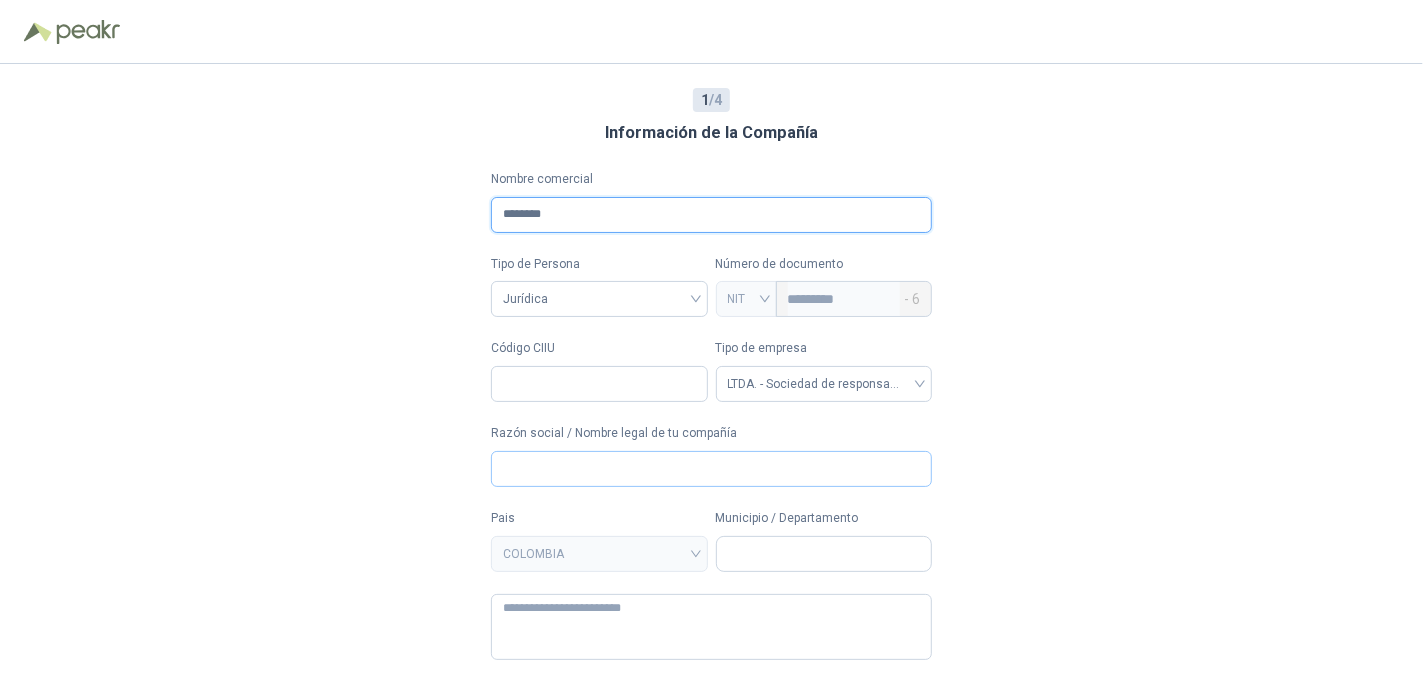 type on "*******" 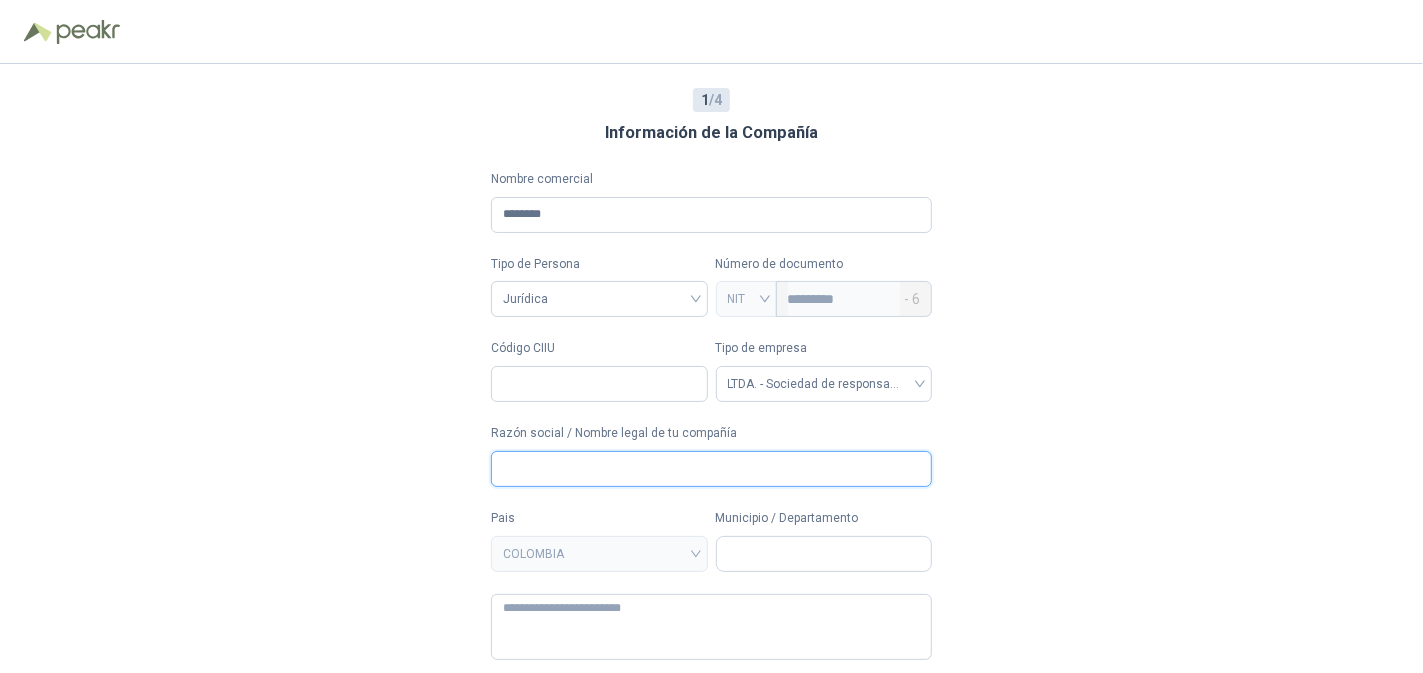 click on "Razón social / Nombre legal de tu compañía" at bounding box center (711, 469) 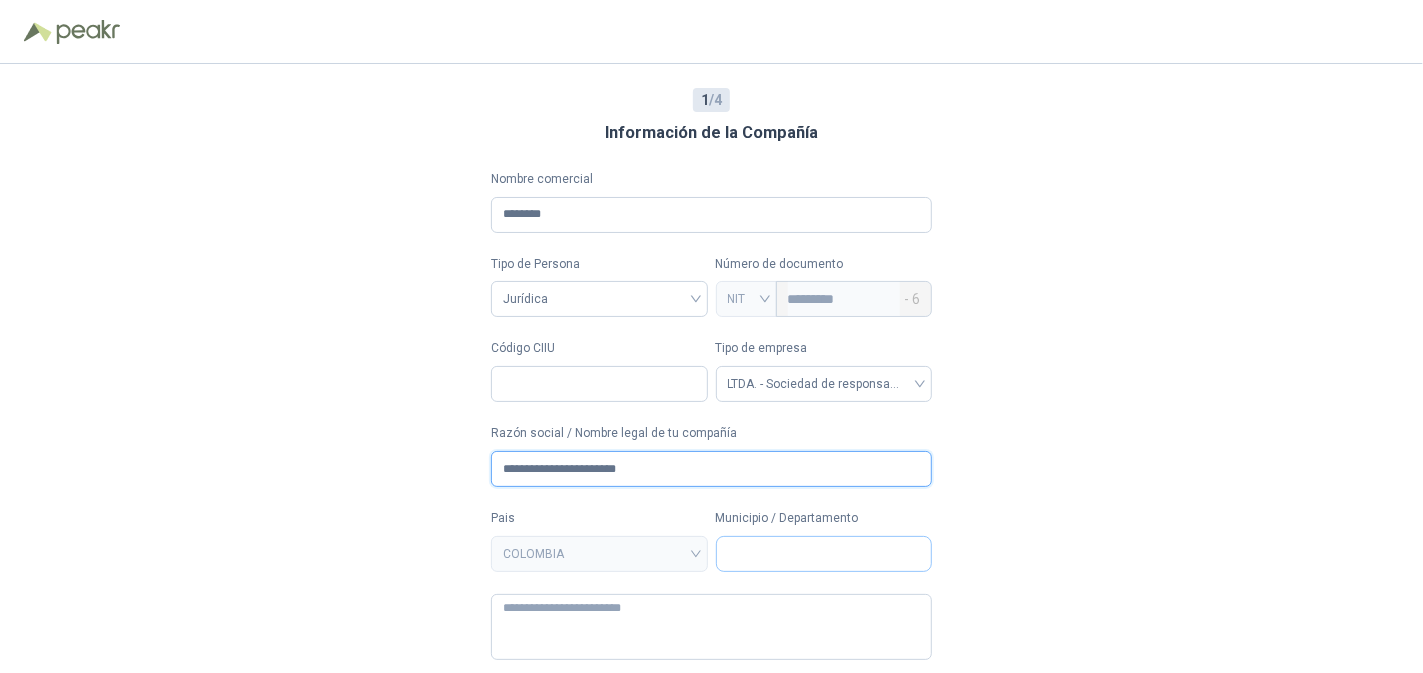 type on "**********" 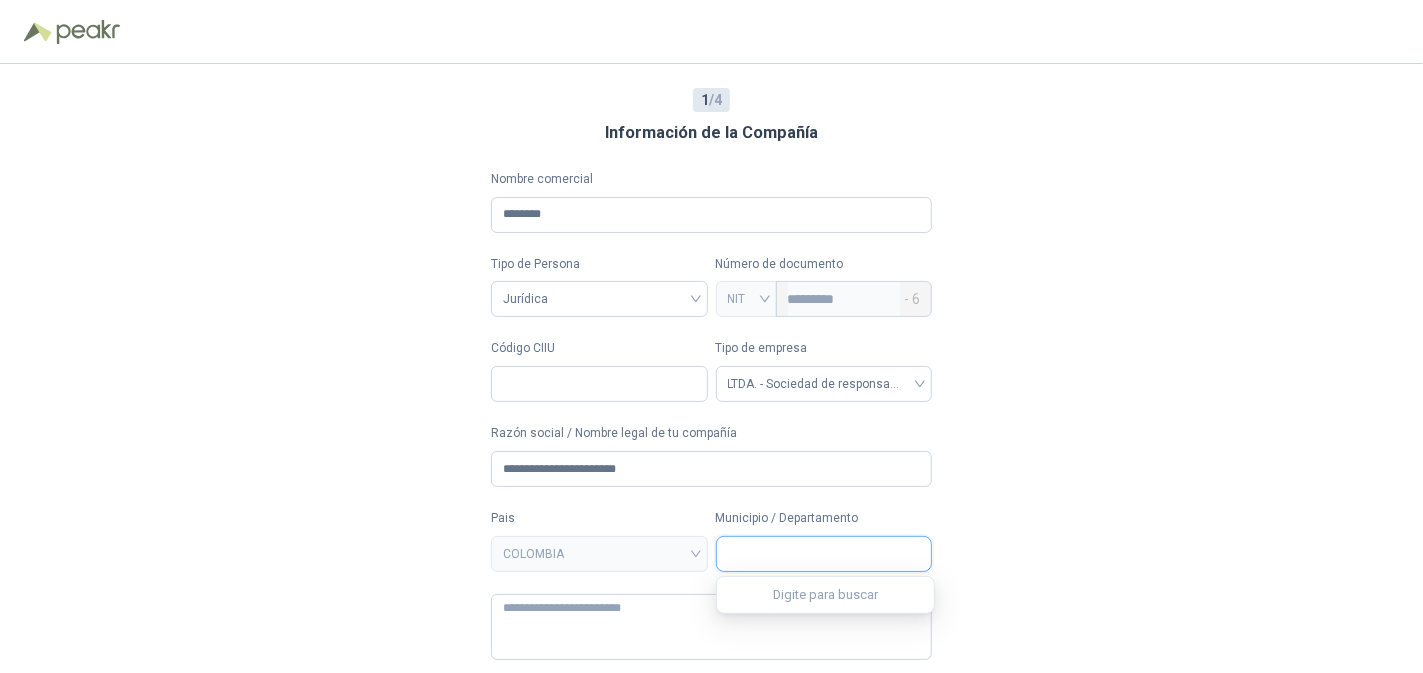 click on "Municipio / Departamento" at bounding box center [824, 554] 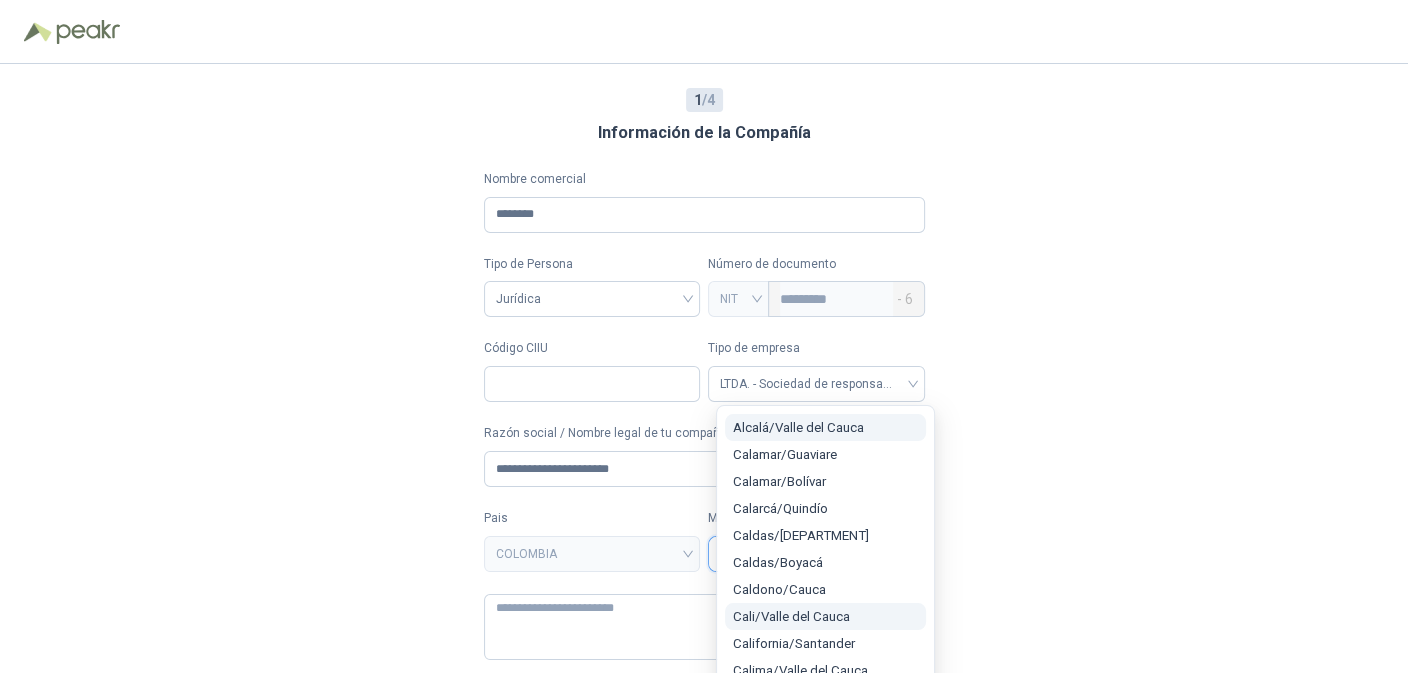 type on "***" 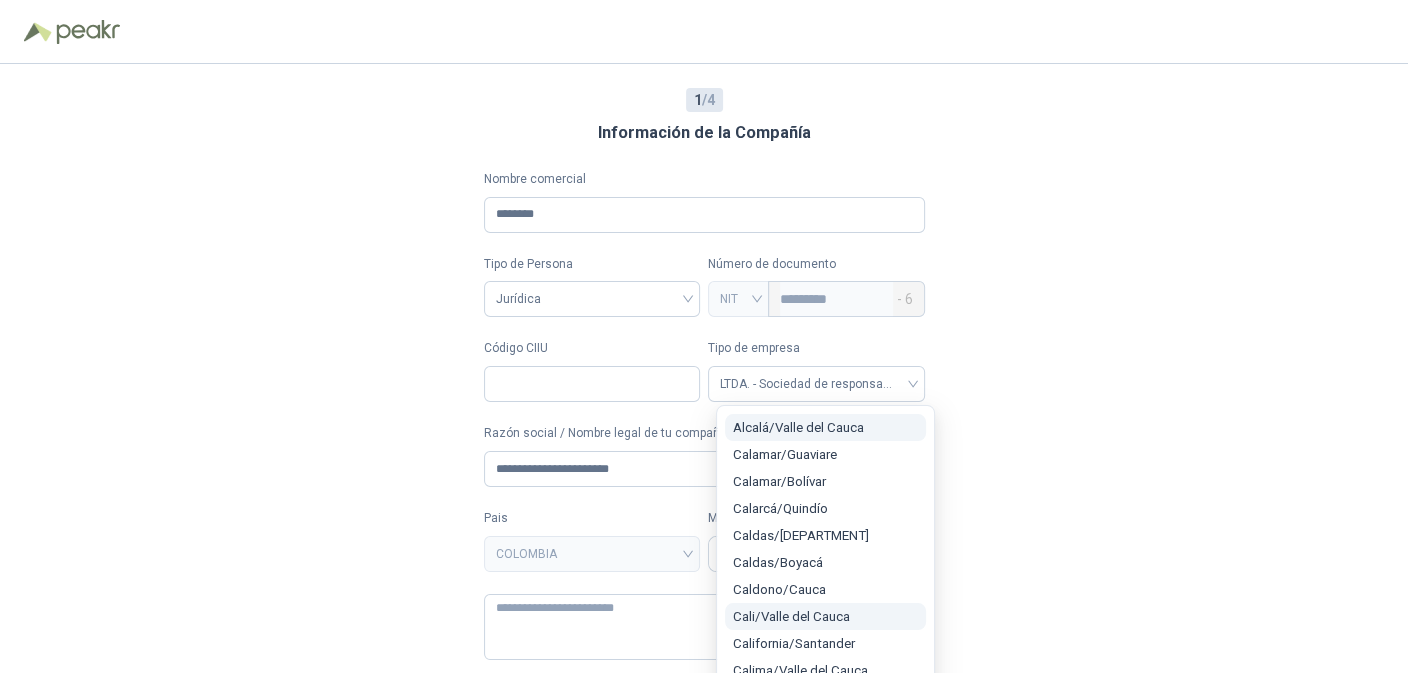 click on "[CITY]  /  [DEPARTMENT]" at bounding box center [791, 616] 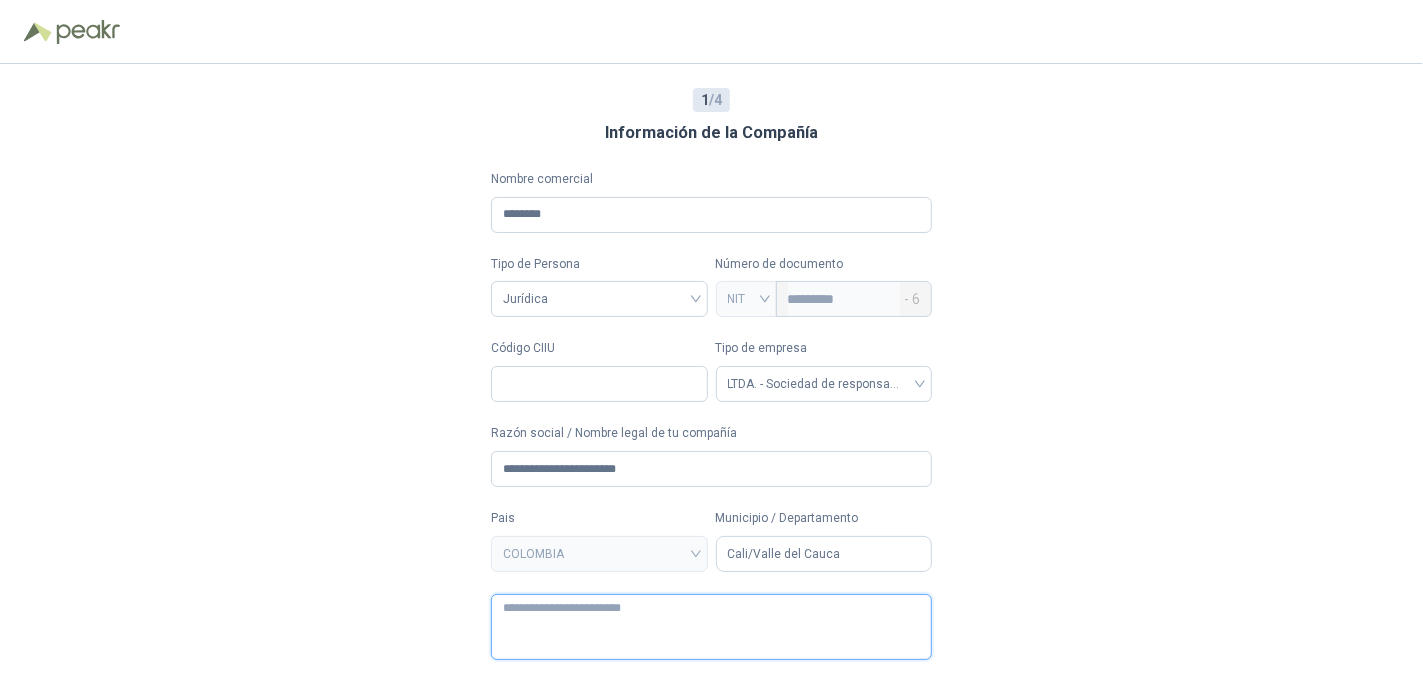 click at bounding box center (711, 627) 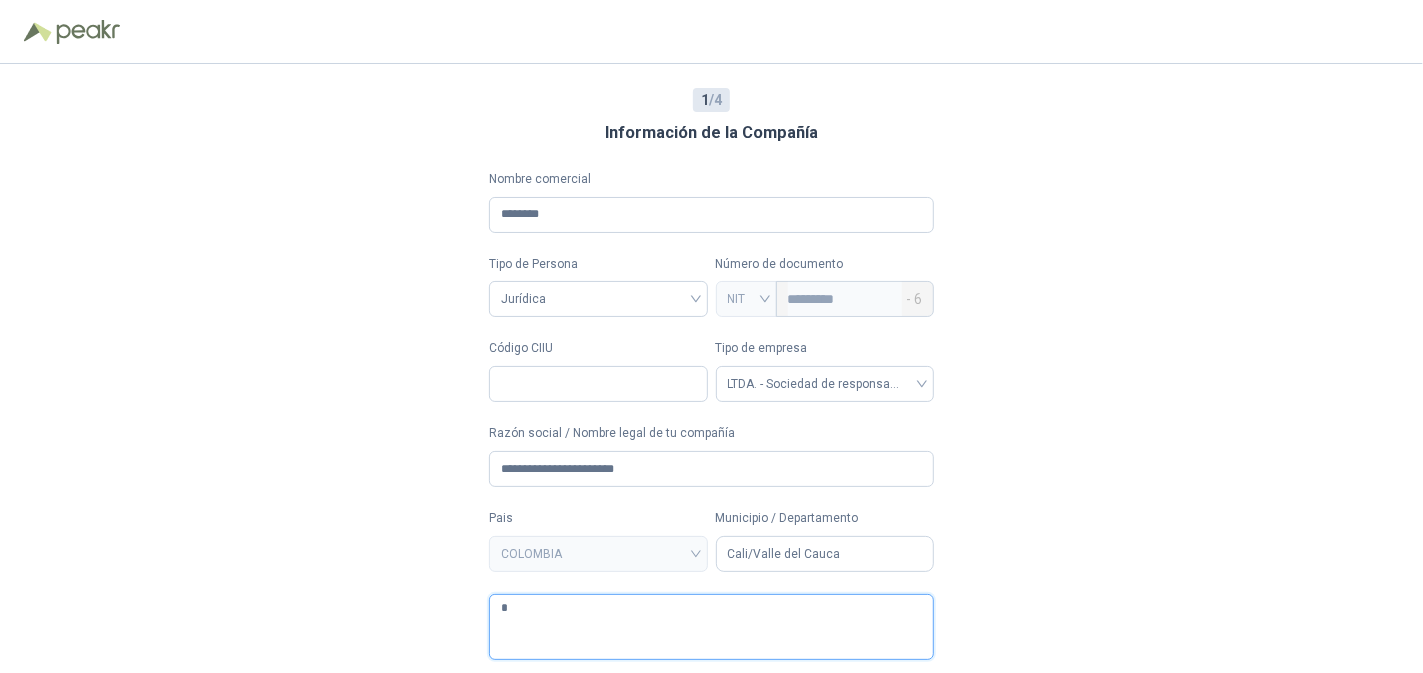 type 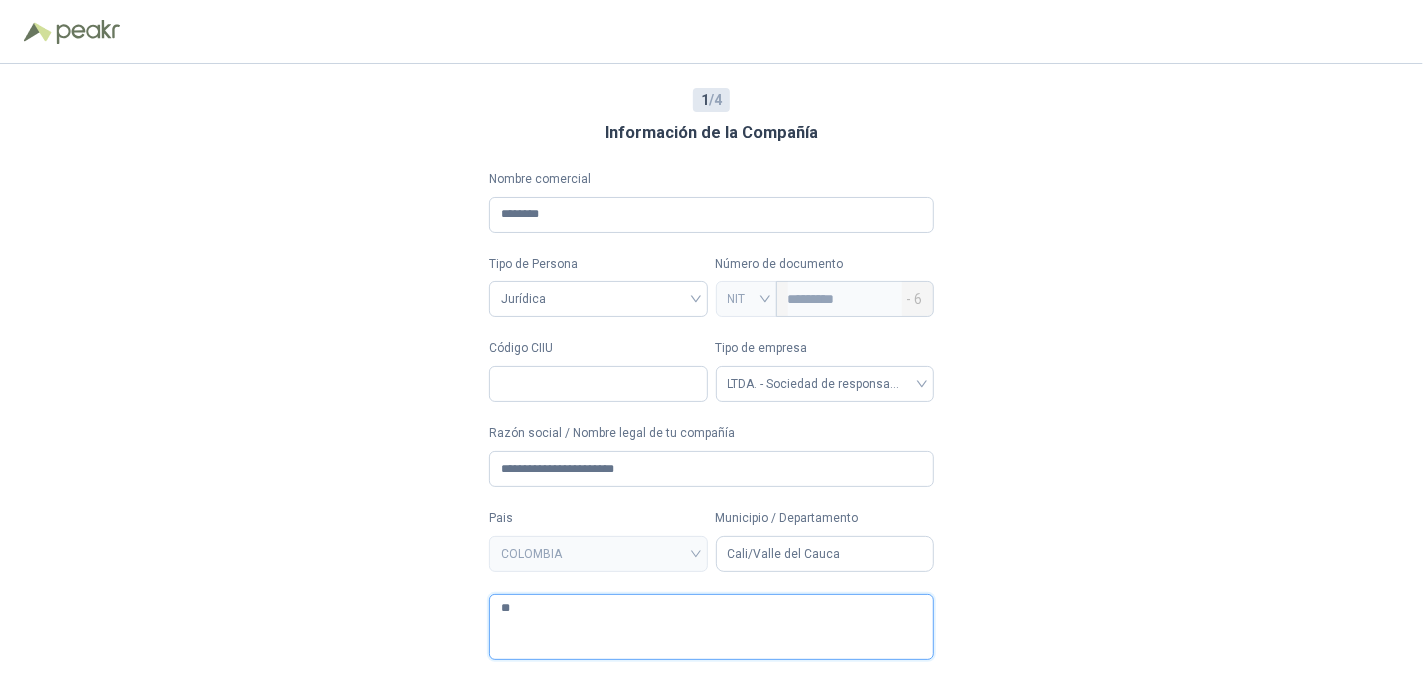 type 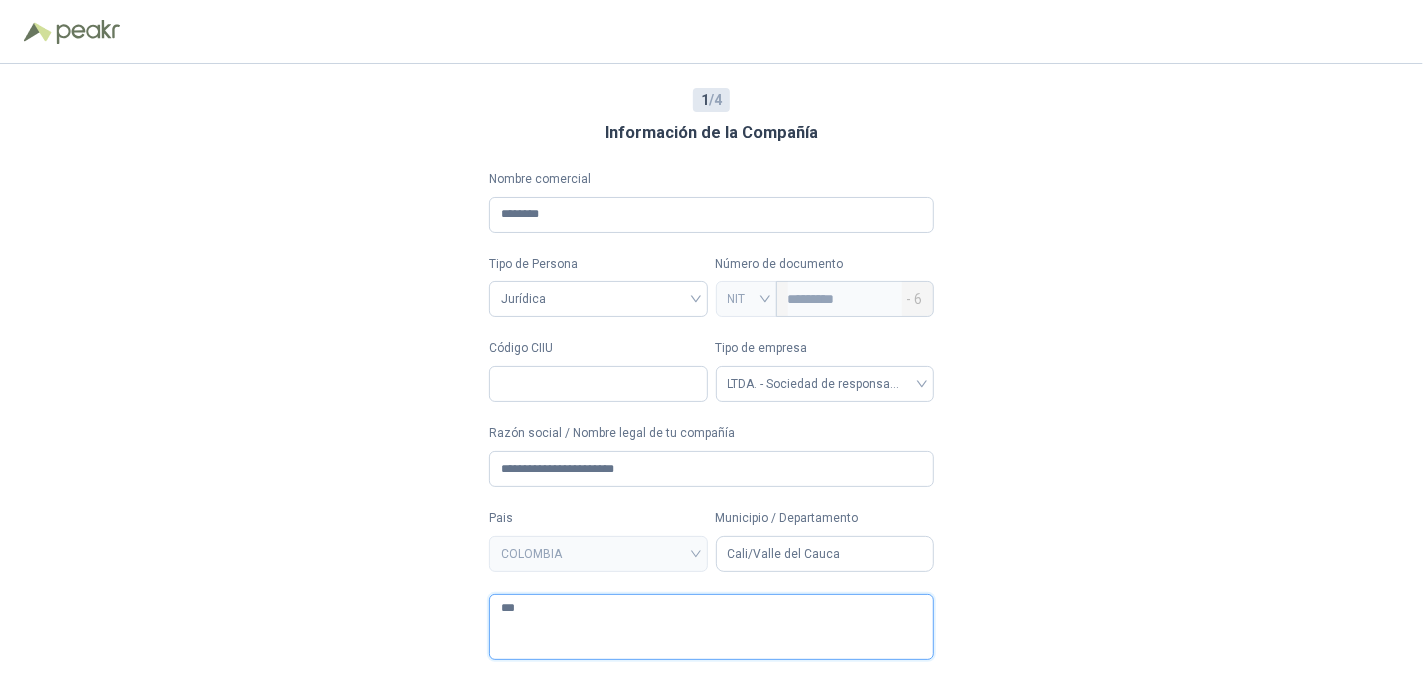 type 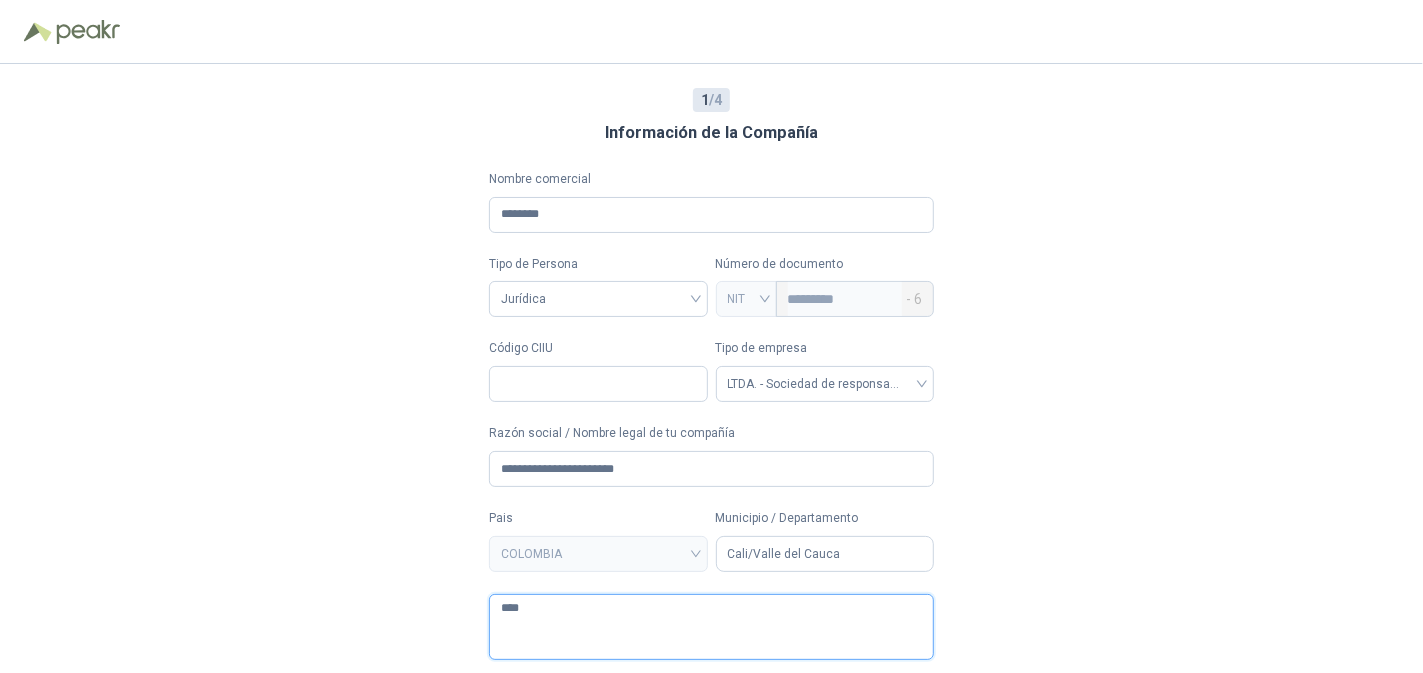type 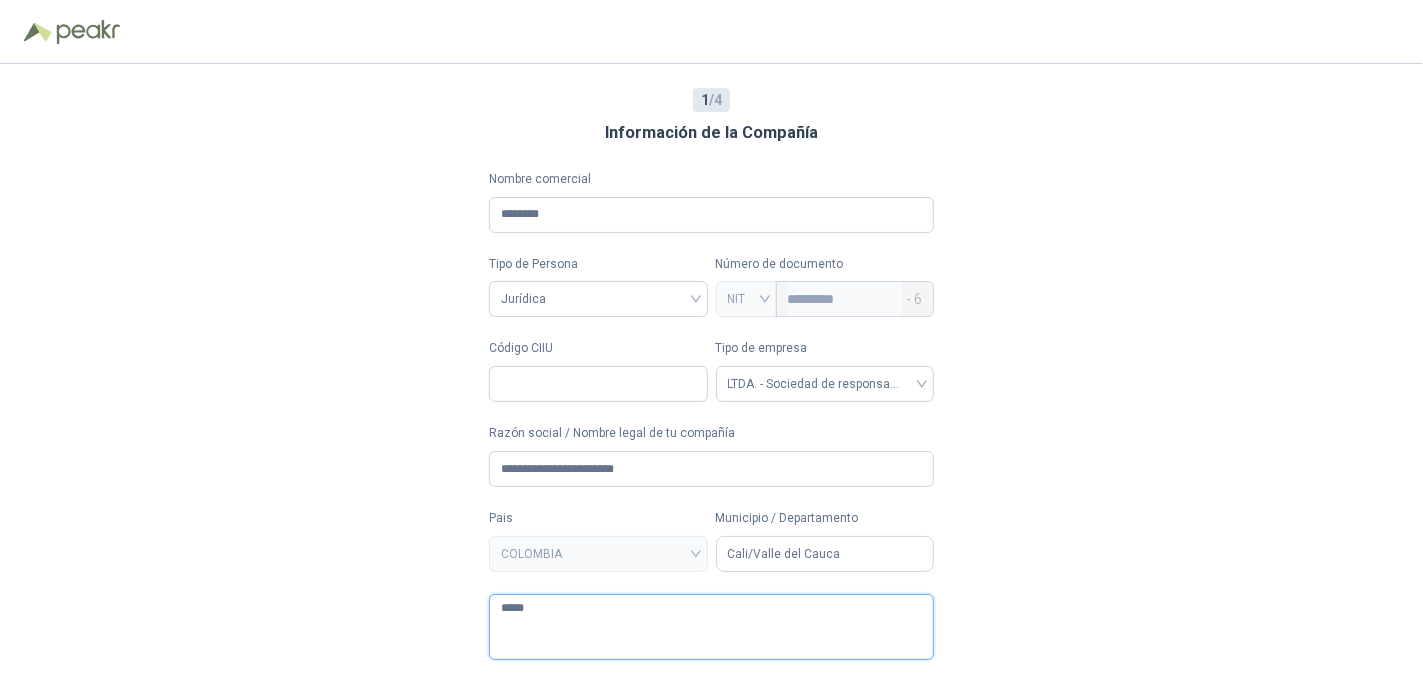type 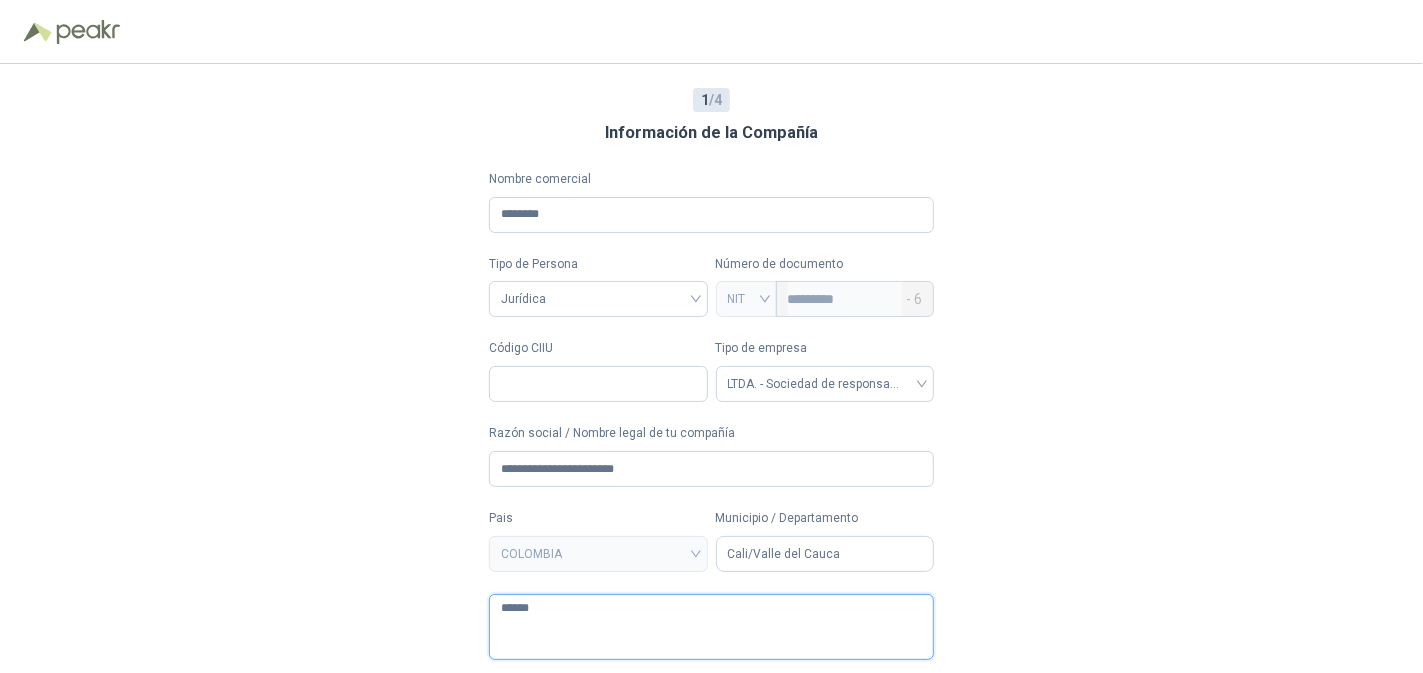 type 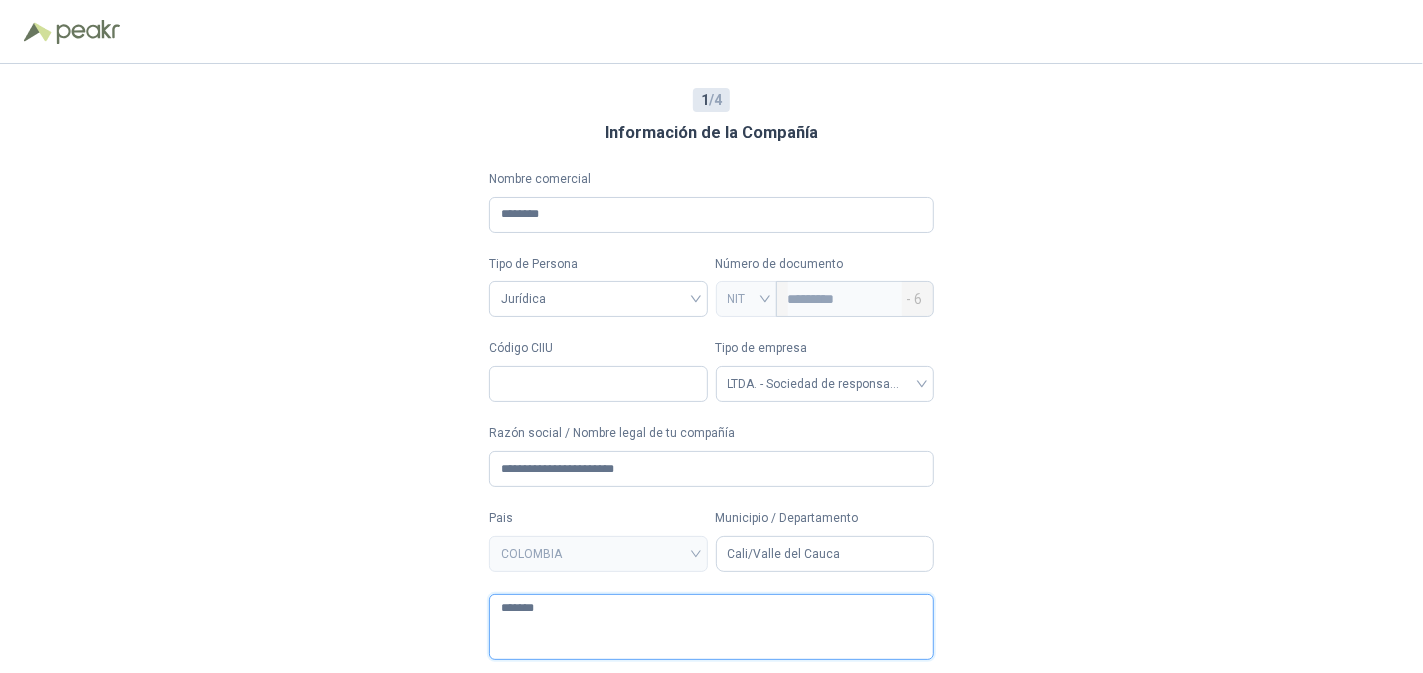 type 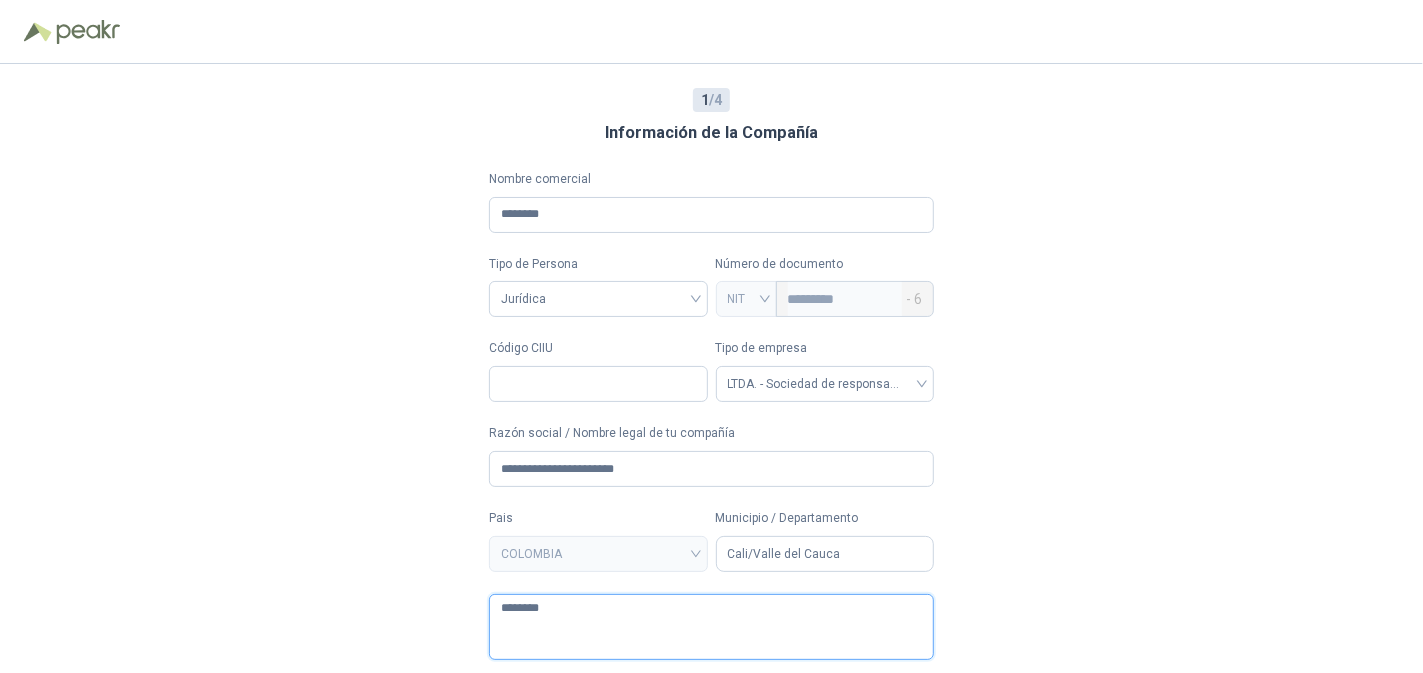 type 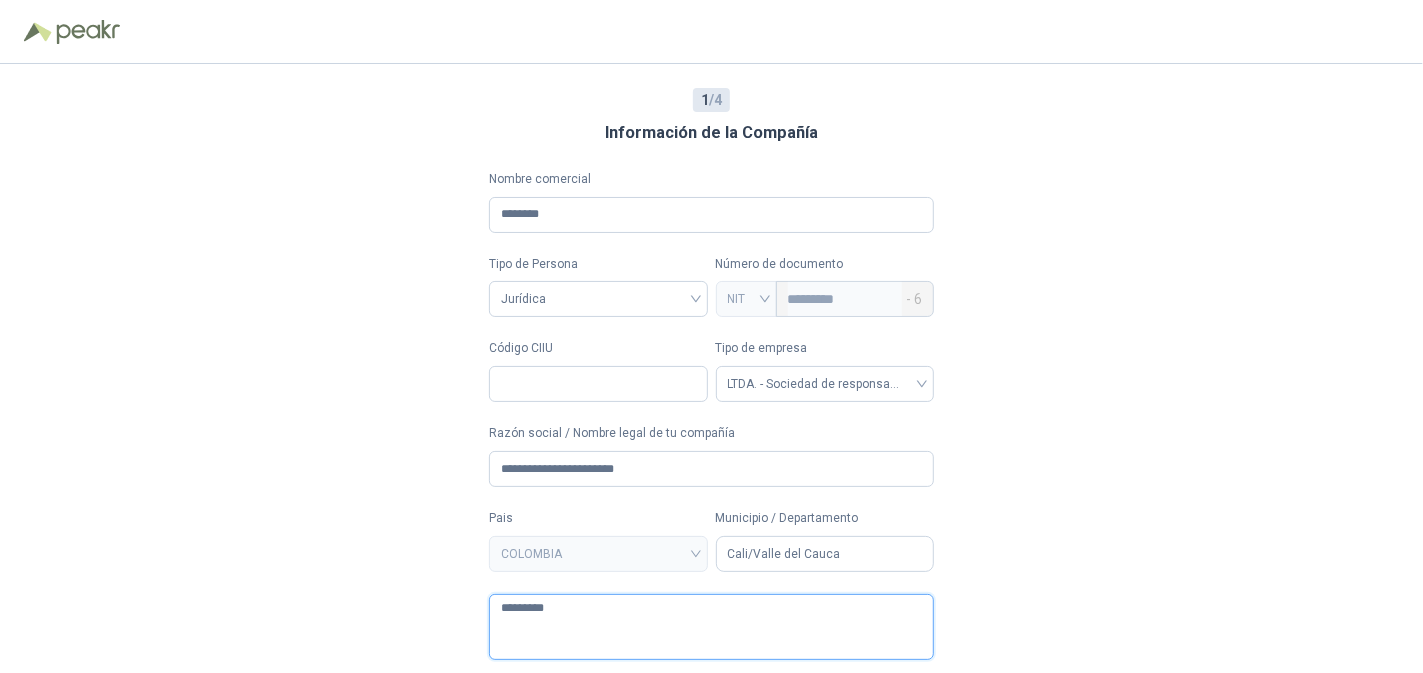 type 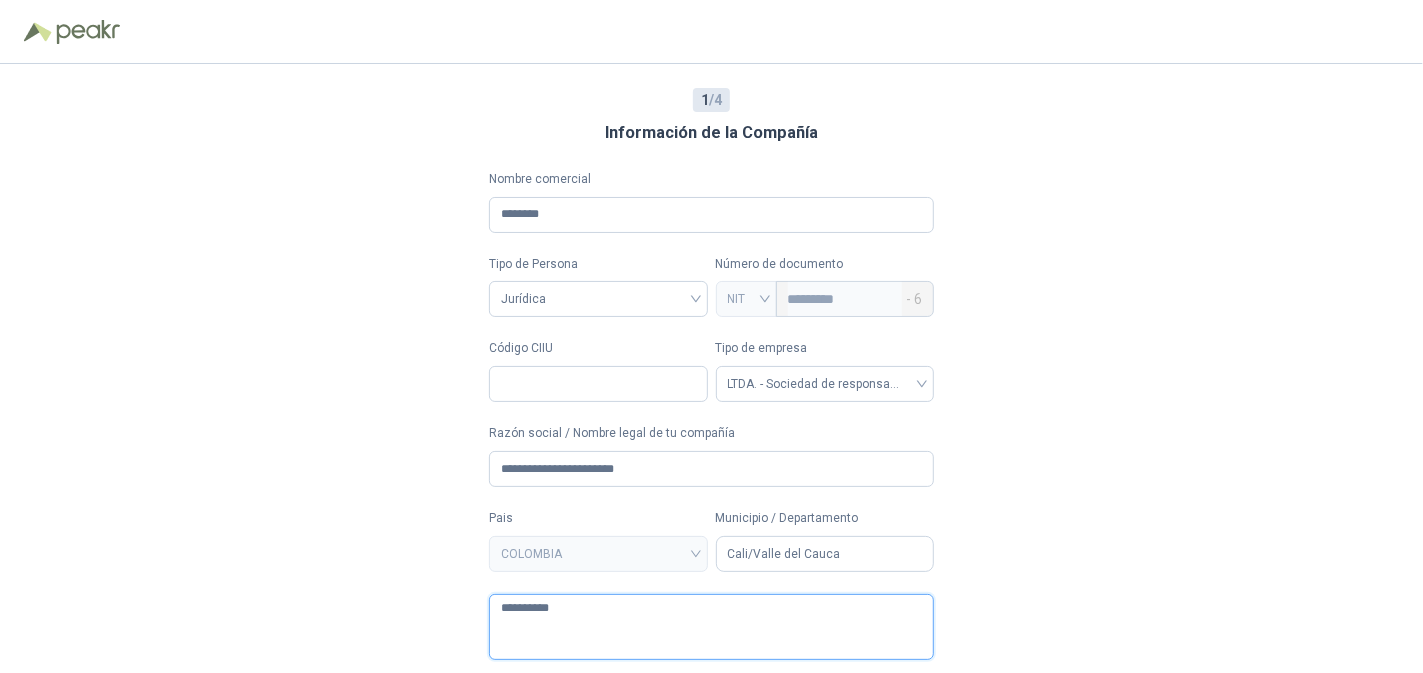 type 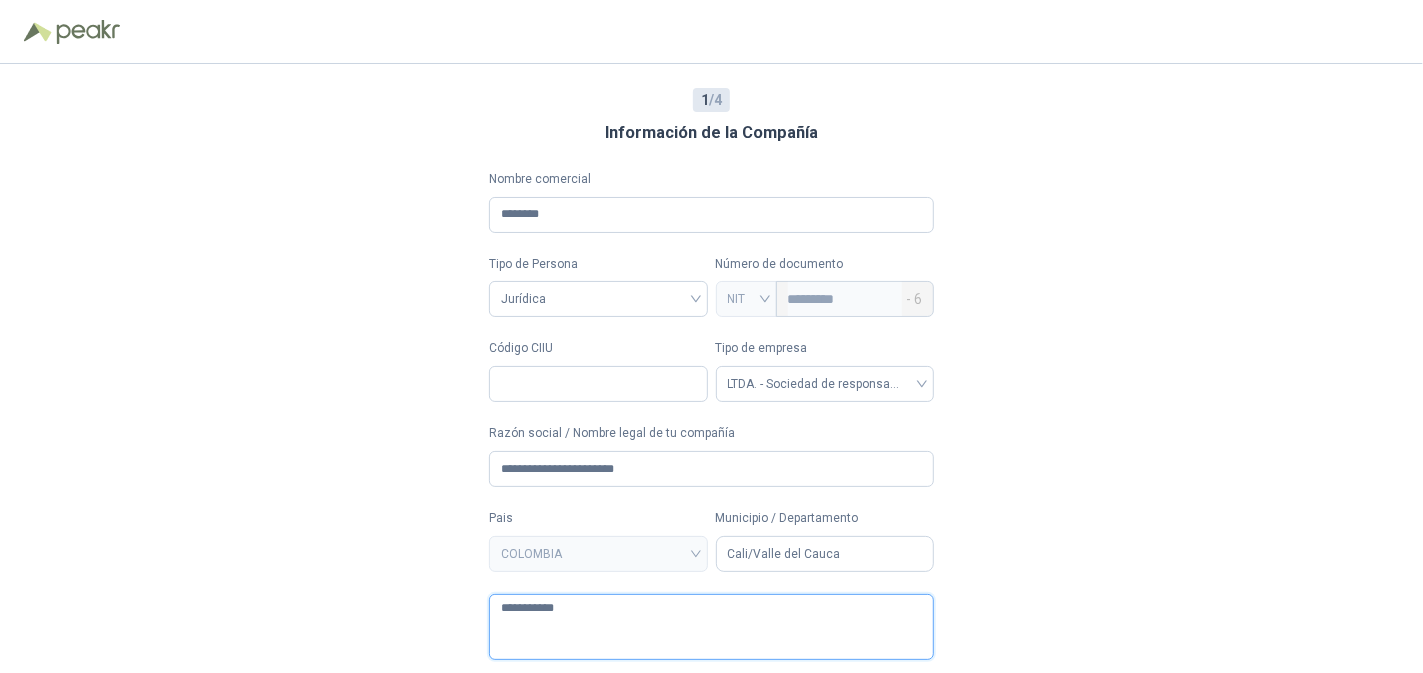 type 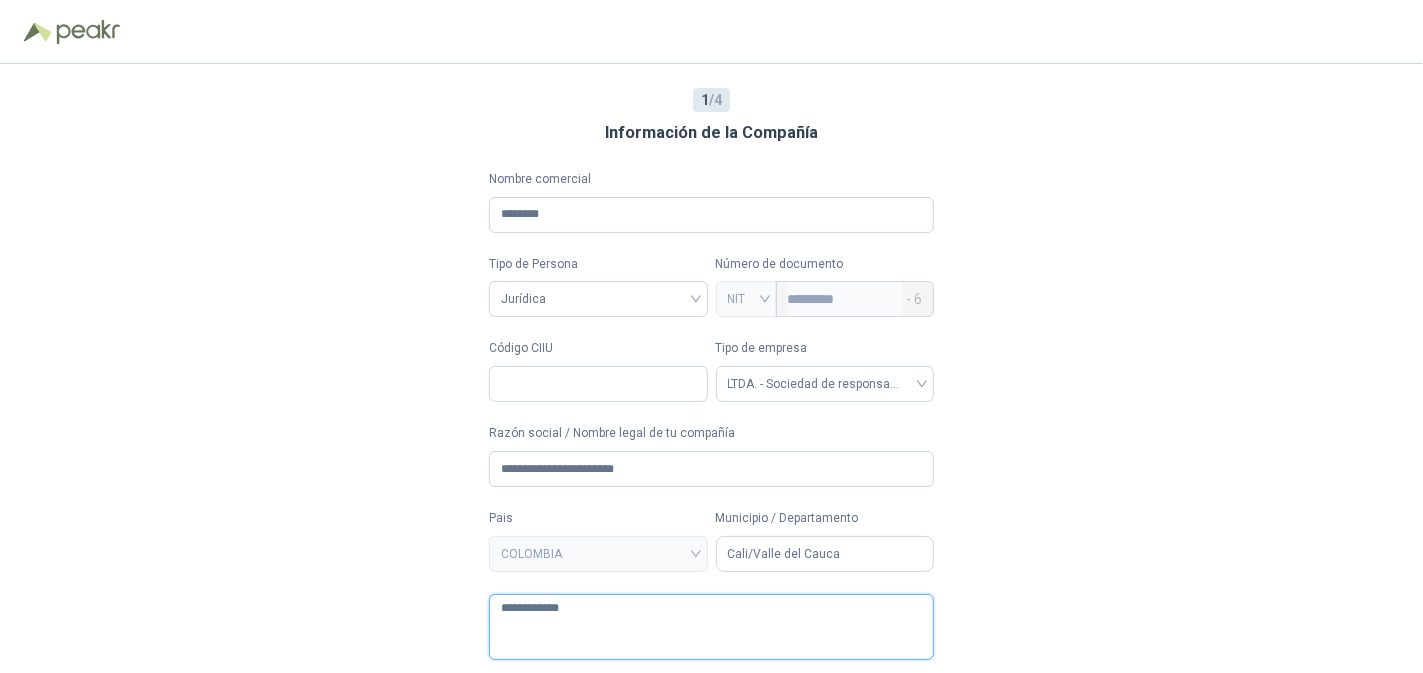 type 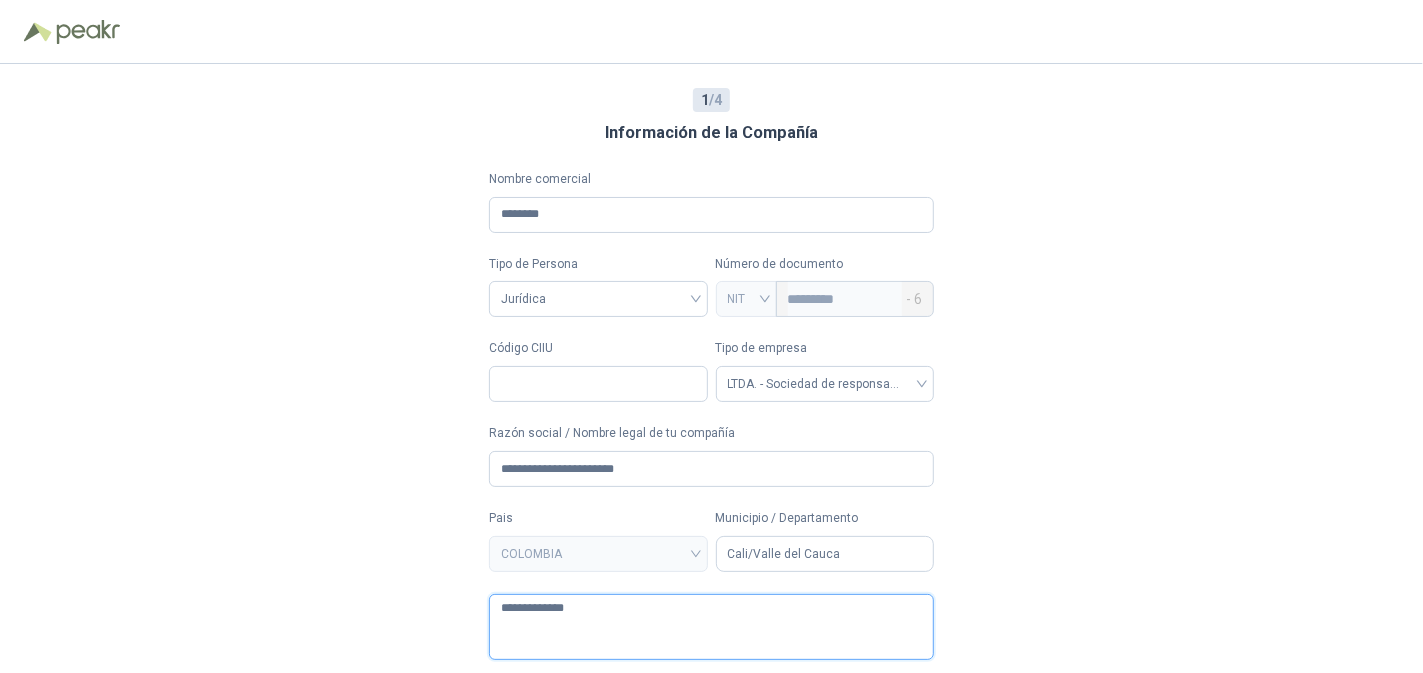type 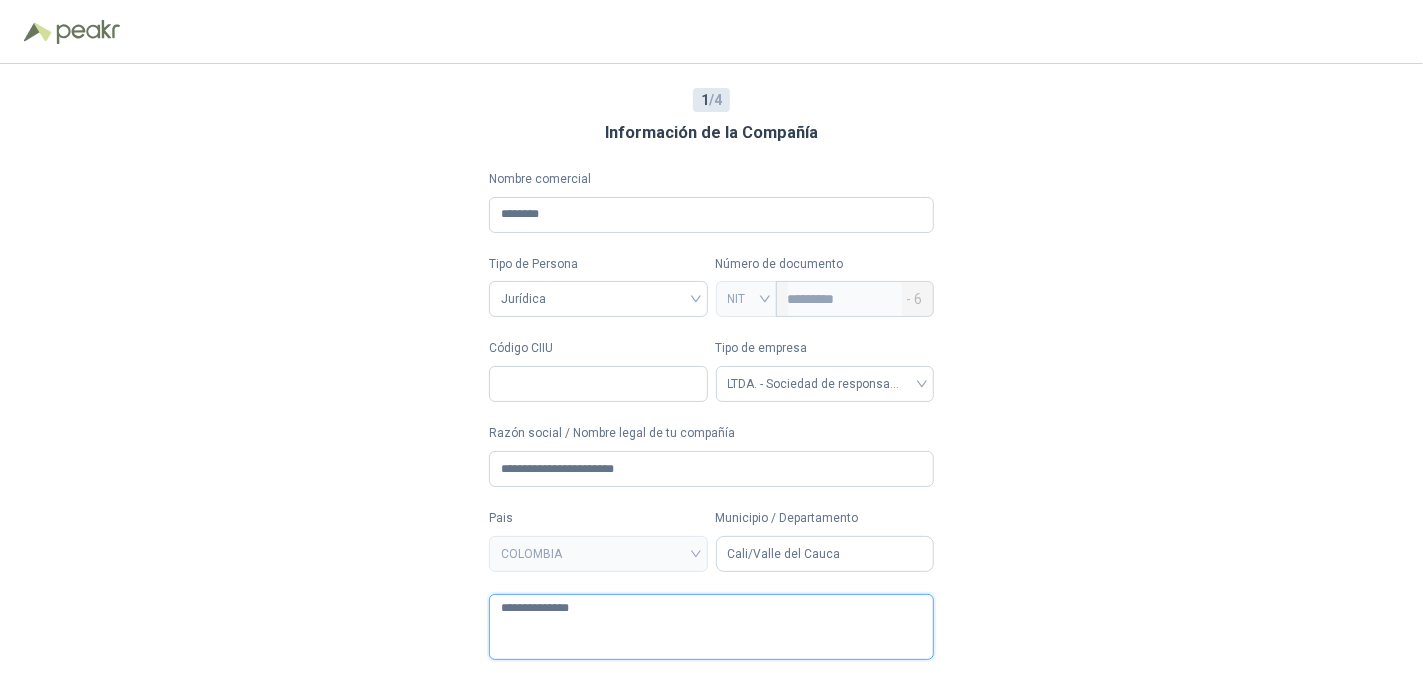 type 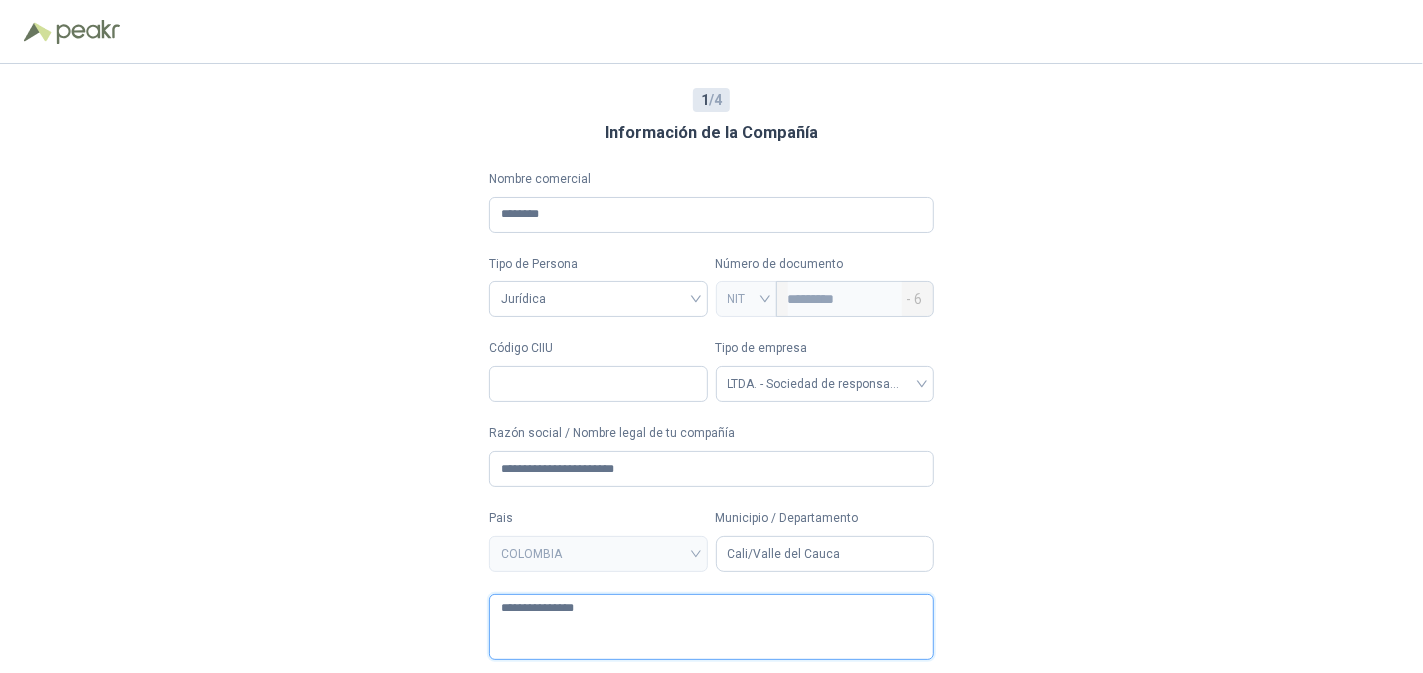 type 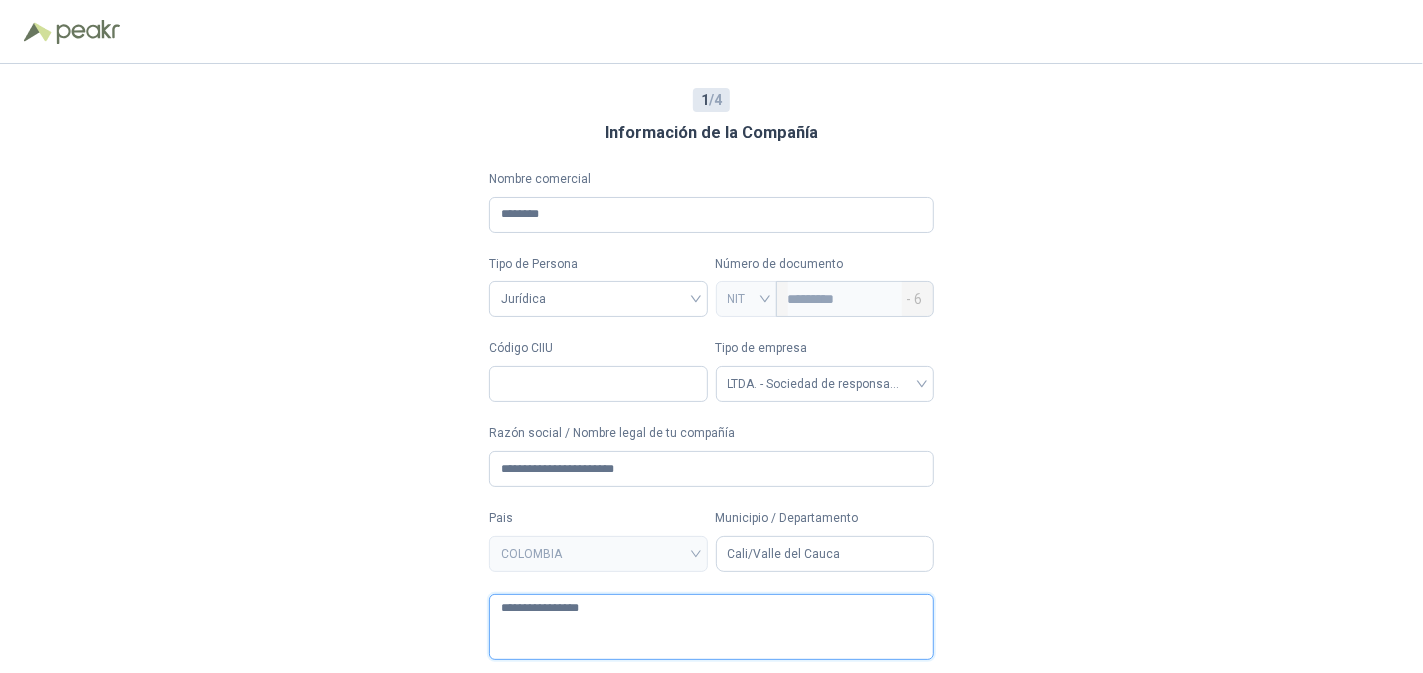 scroll, scrollTop: 44, scrollLeft: 0, axis: vertical 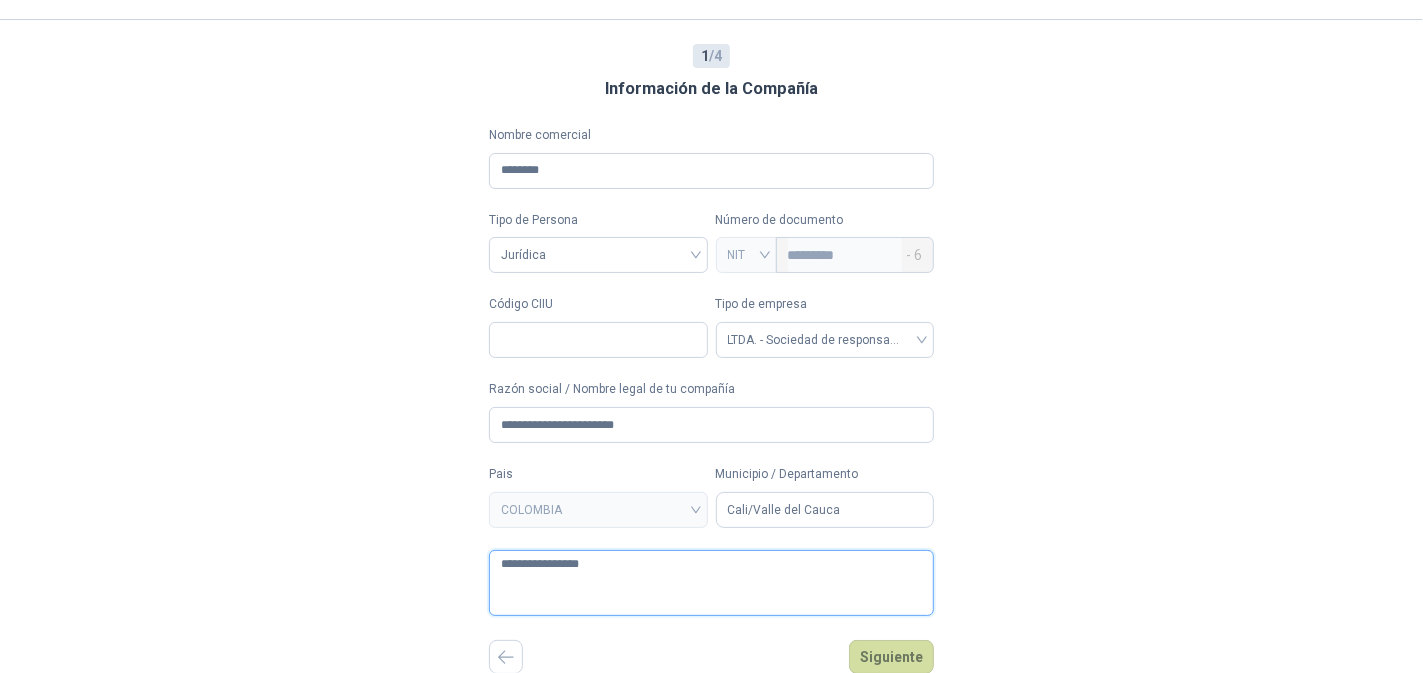 type on "**********" 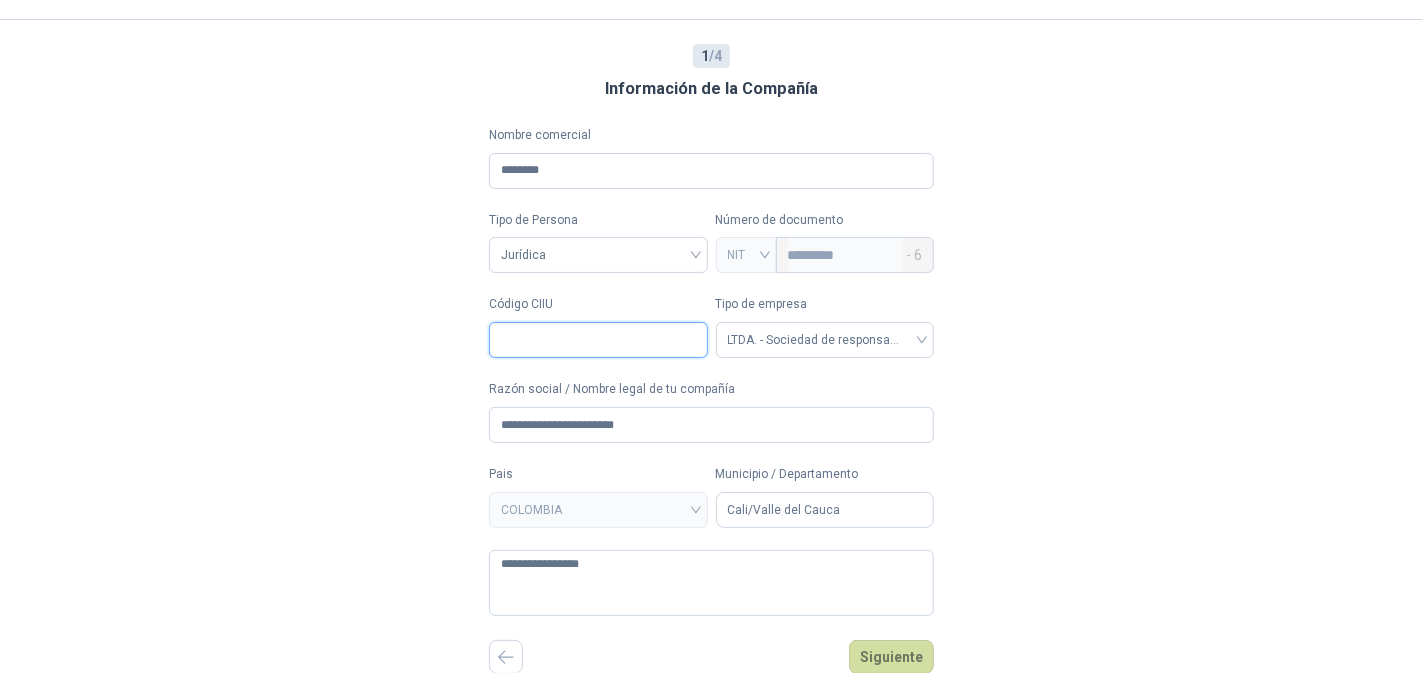click on "Código CIIU" at bounding box center [598, 340] 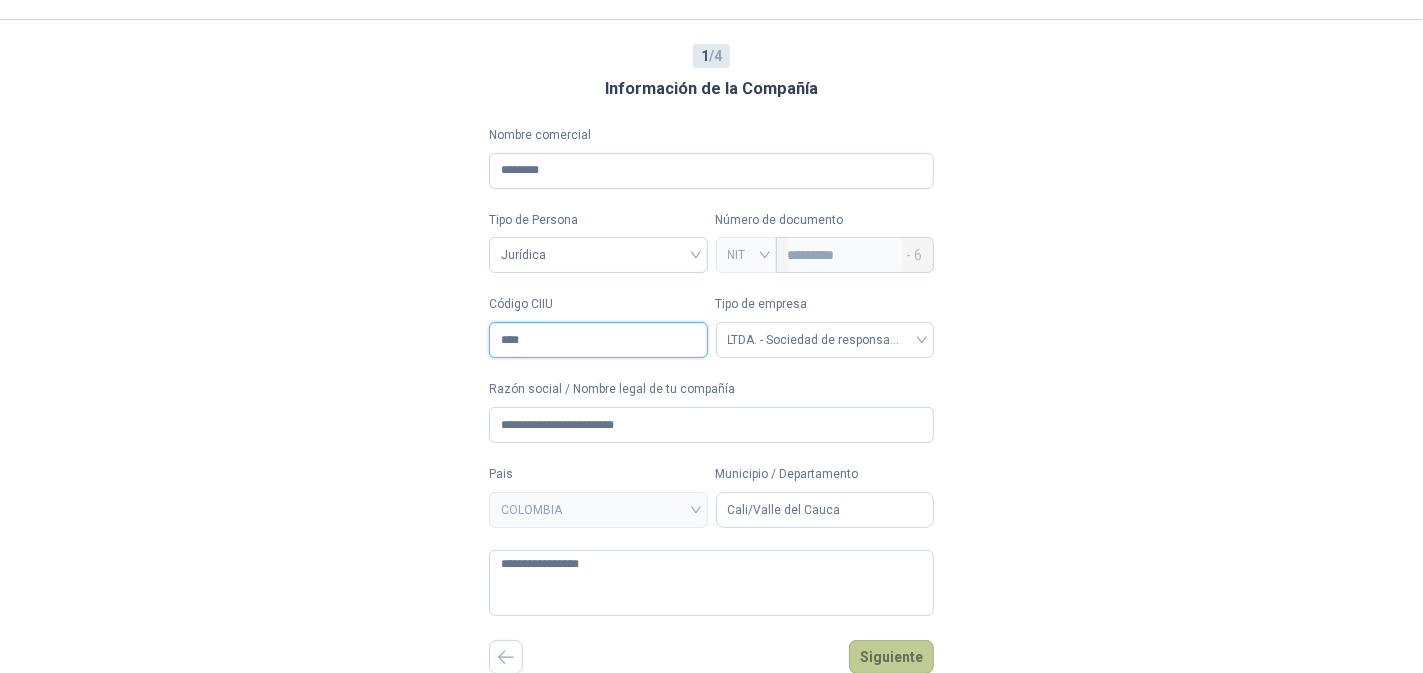 type on "****" 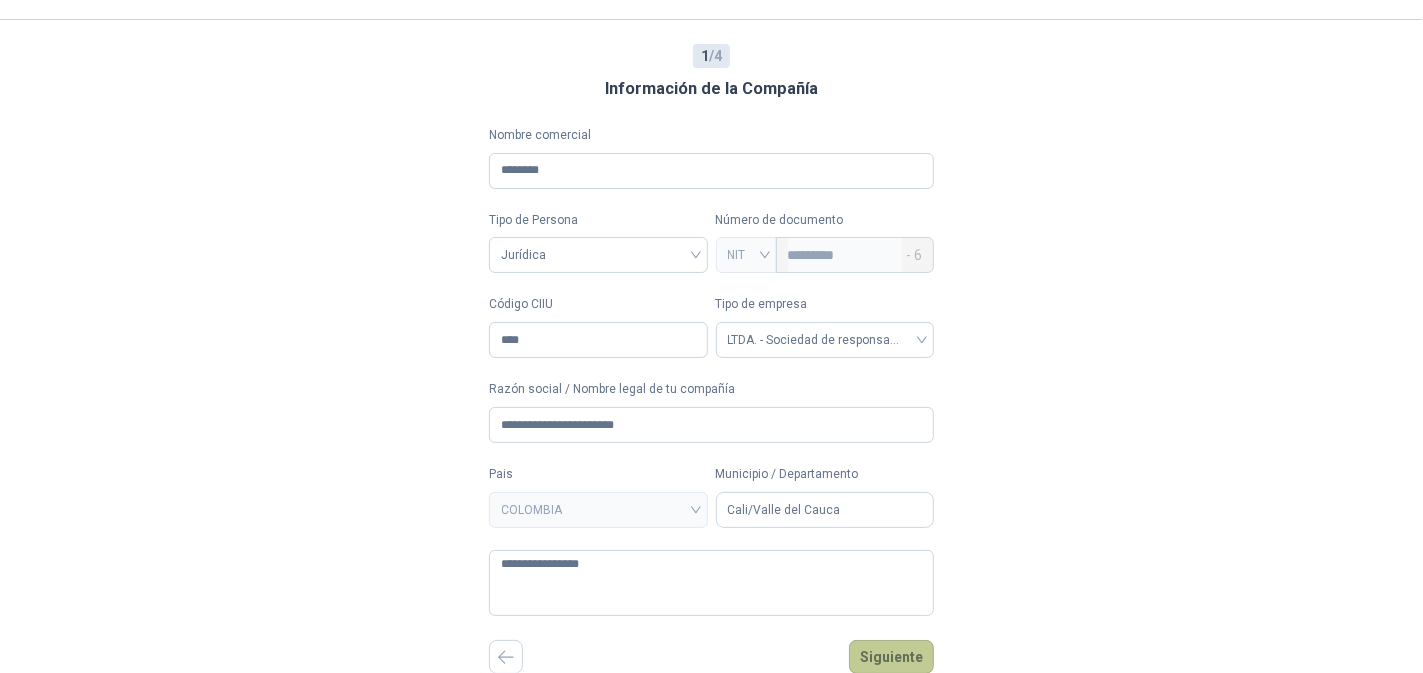 click on "Siguiente" at bounding box center [891, 657] 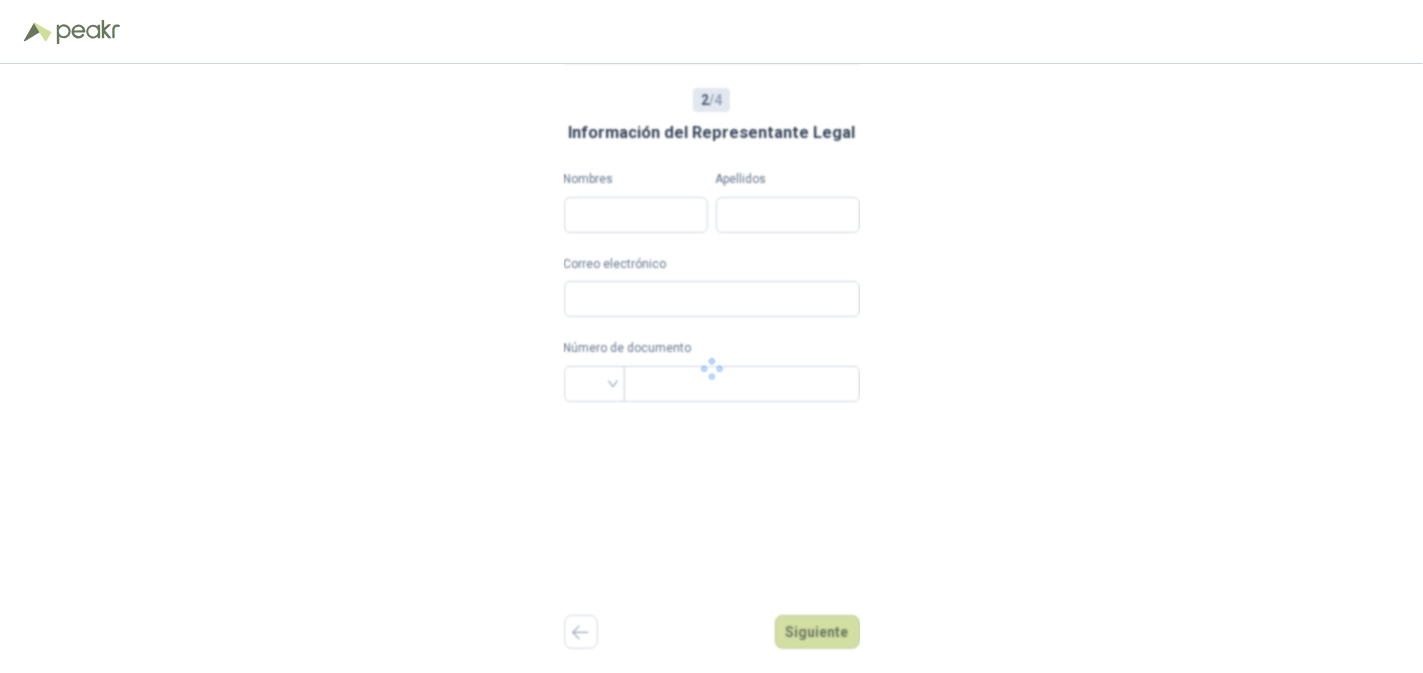 scroll, scrollTop: 0, scrollLeft: 0, axis: both 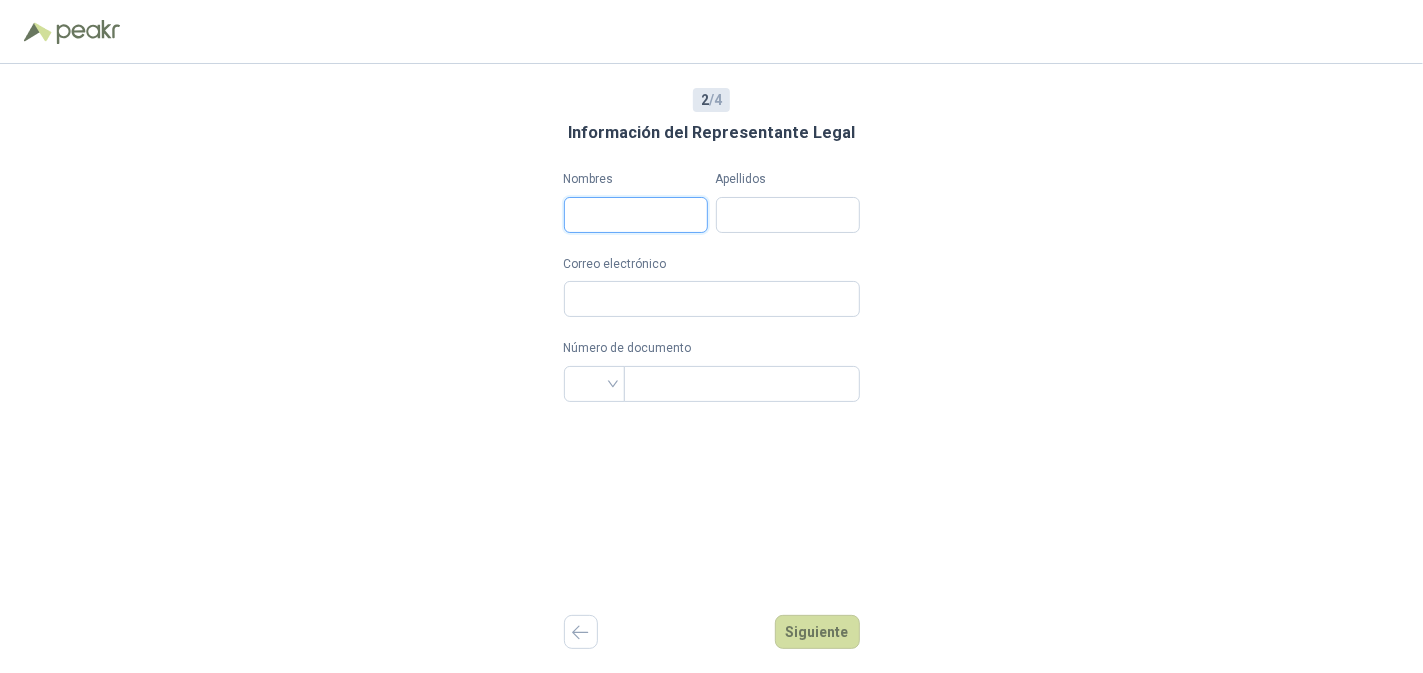 click on "Nombres" at bounding box center [636, 215] 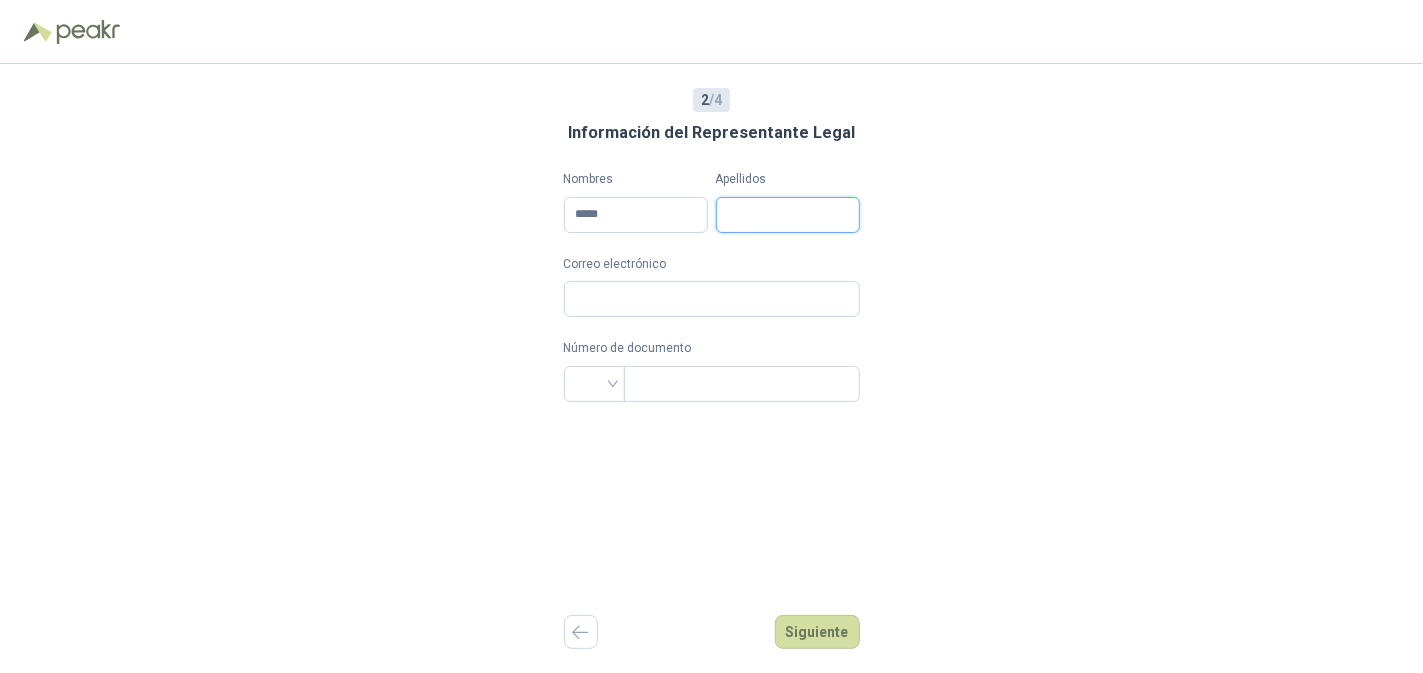 click on "Apellidos" at bounding box center [788, 215] 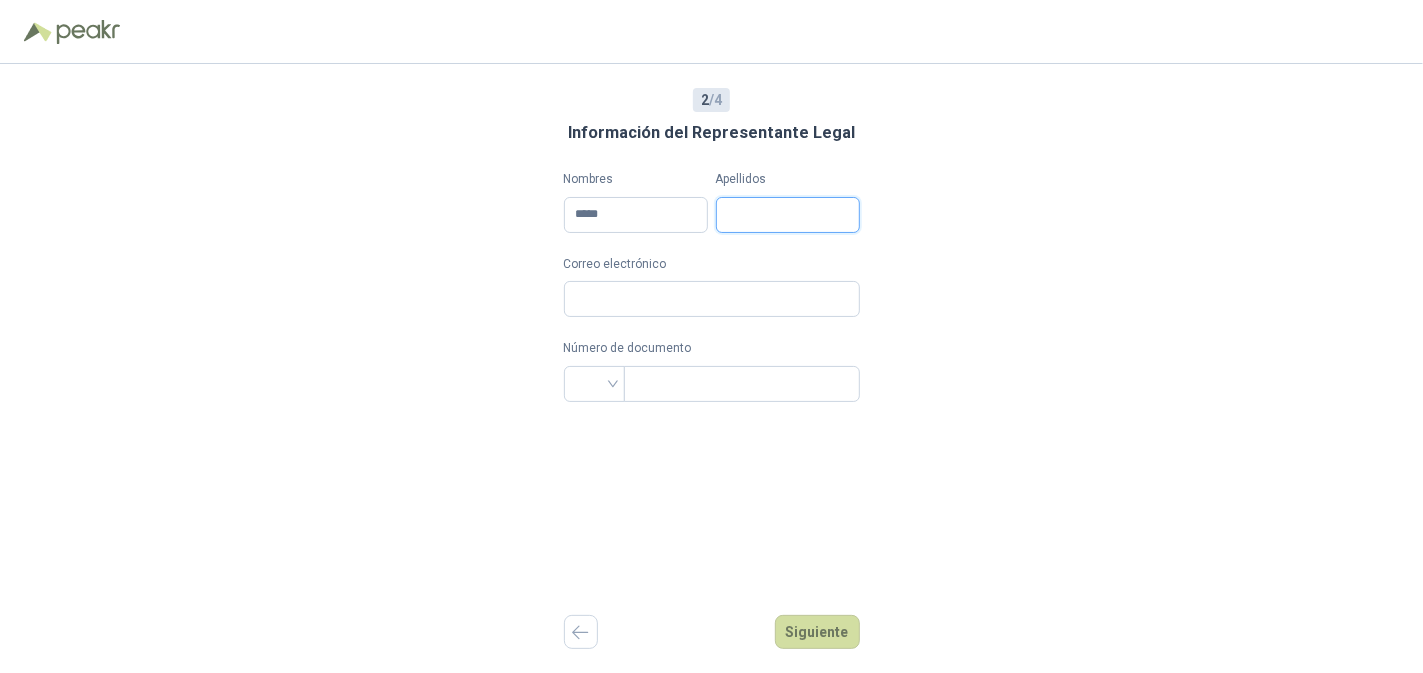 type on "*******" 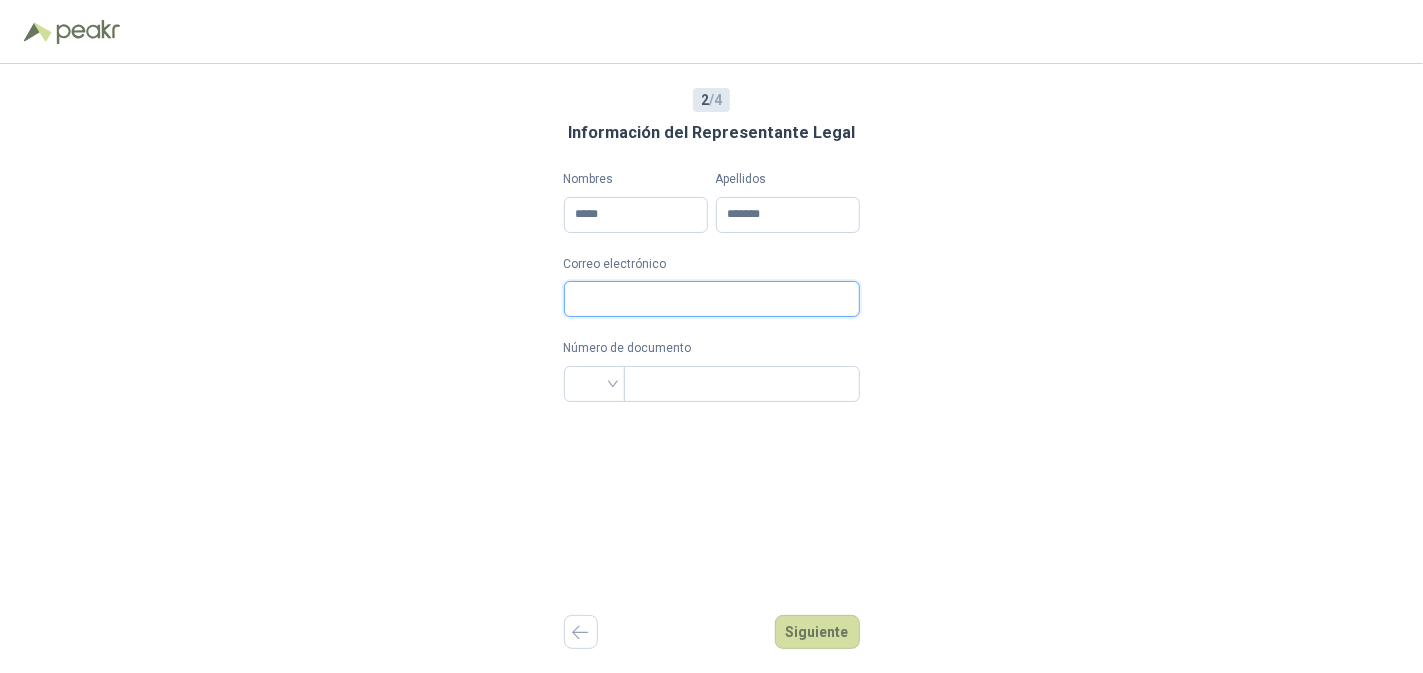 click on "Correo electrónico" at bounding box center (712, 299) 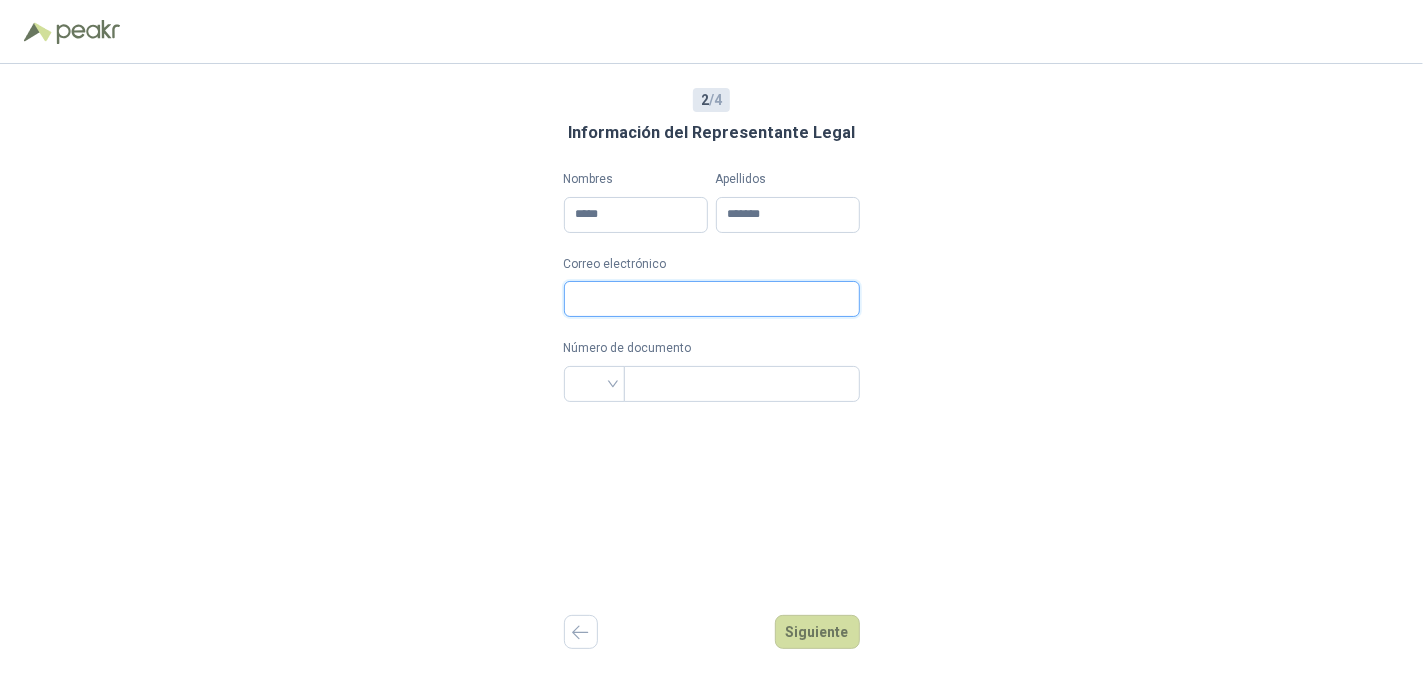 type on "**********" 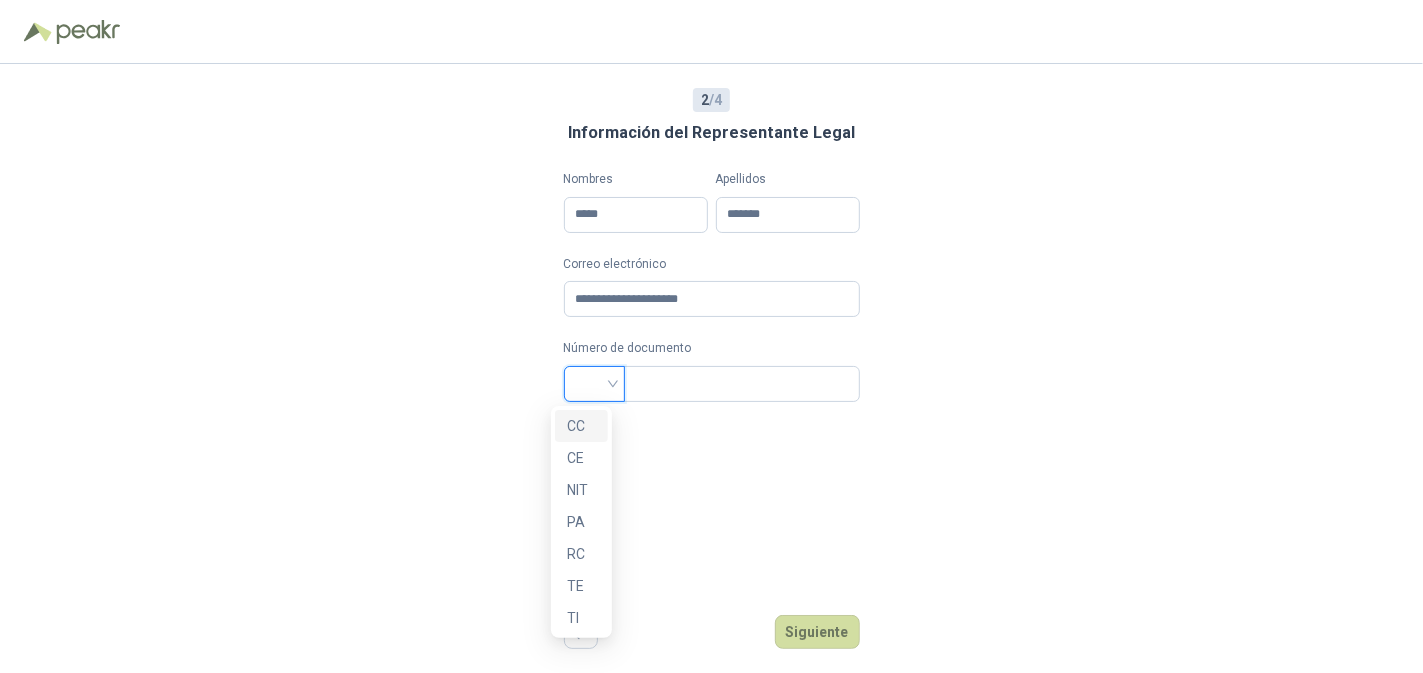 click at bounding box center [594, 382] 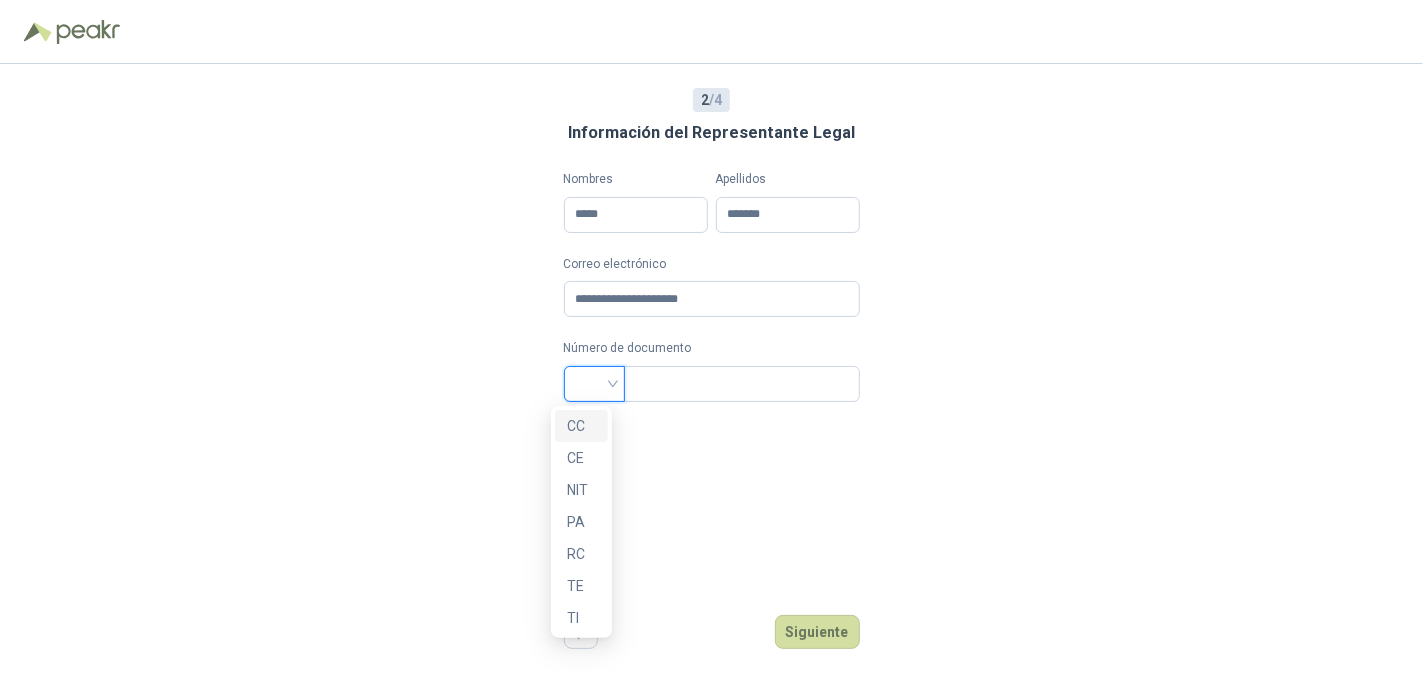 click on "CC" at bounding box center [581, 426] 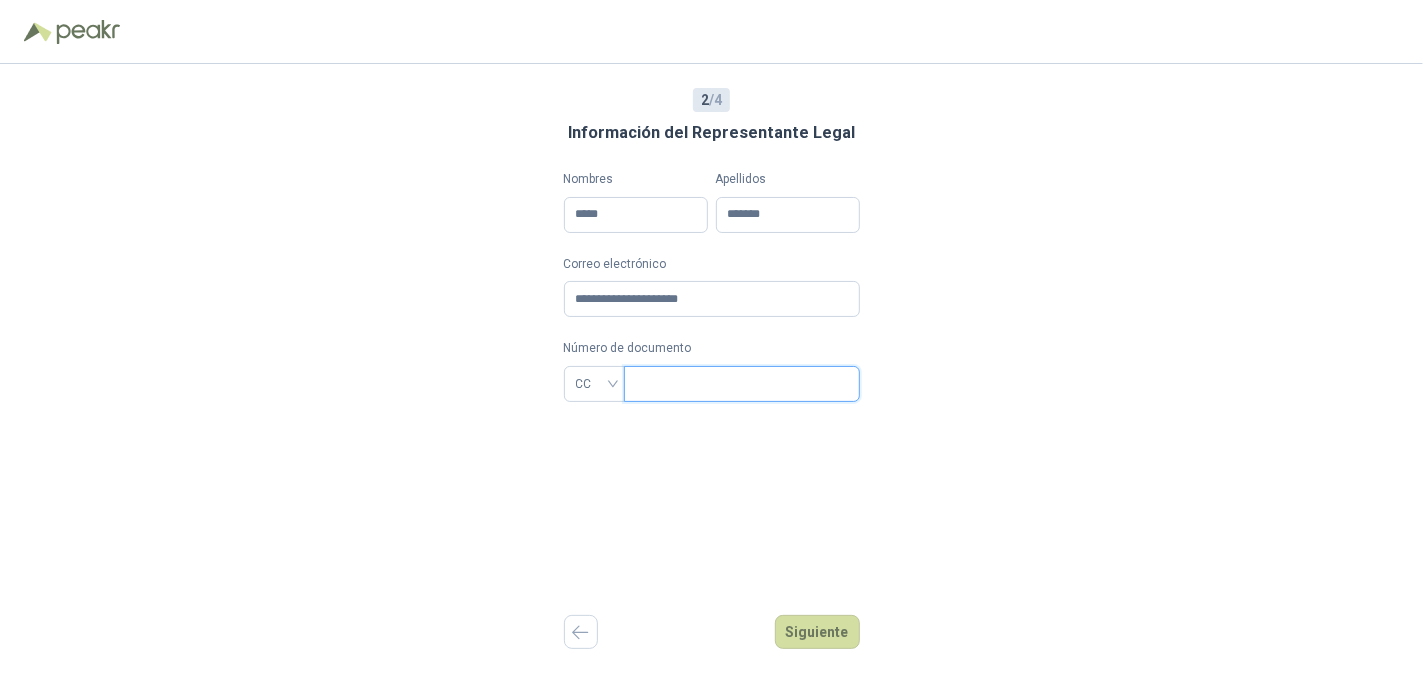 click at bounding box center [740, 384] 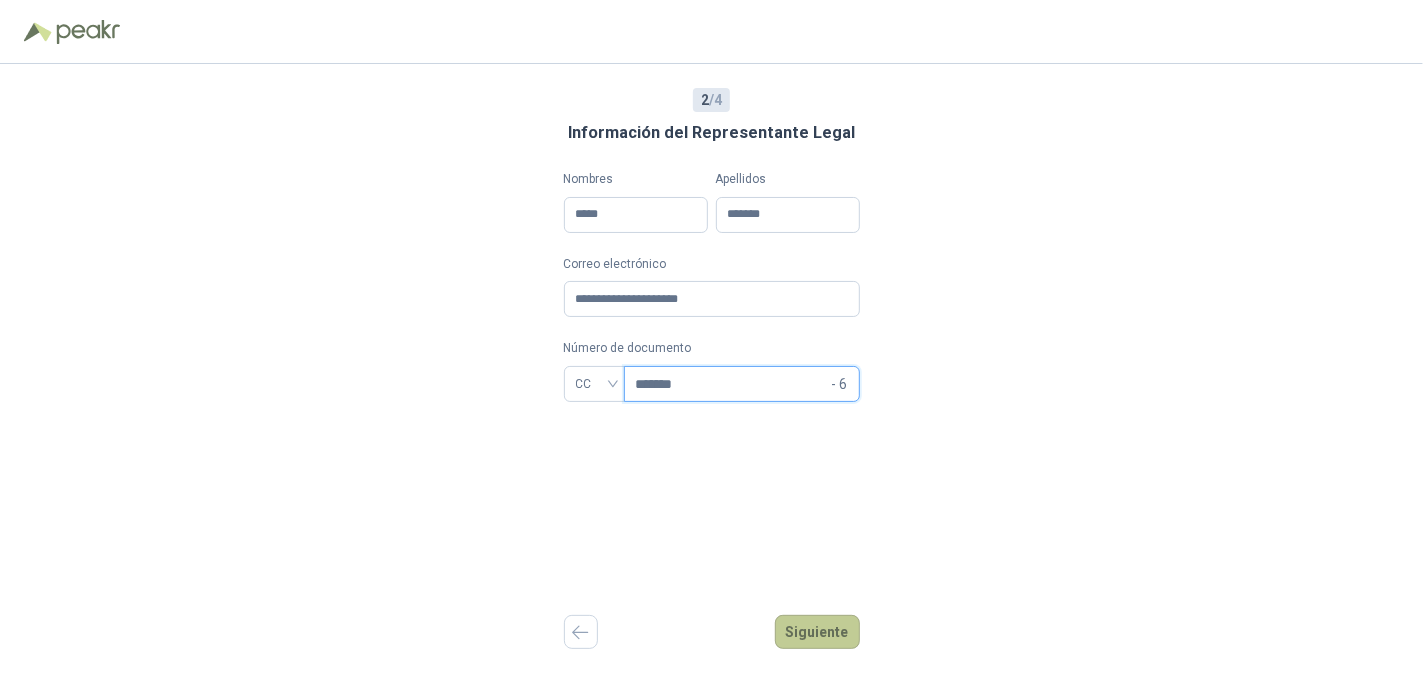 type on "*******" 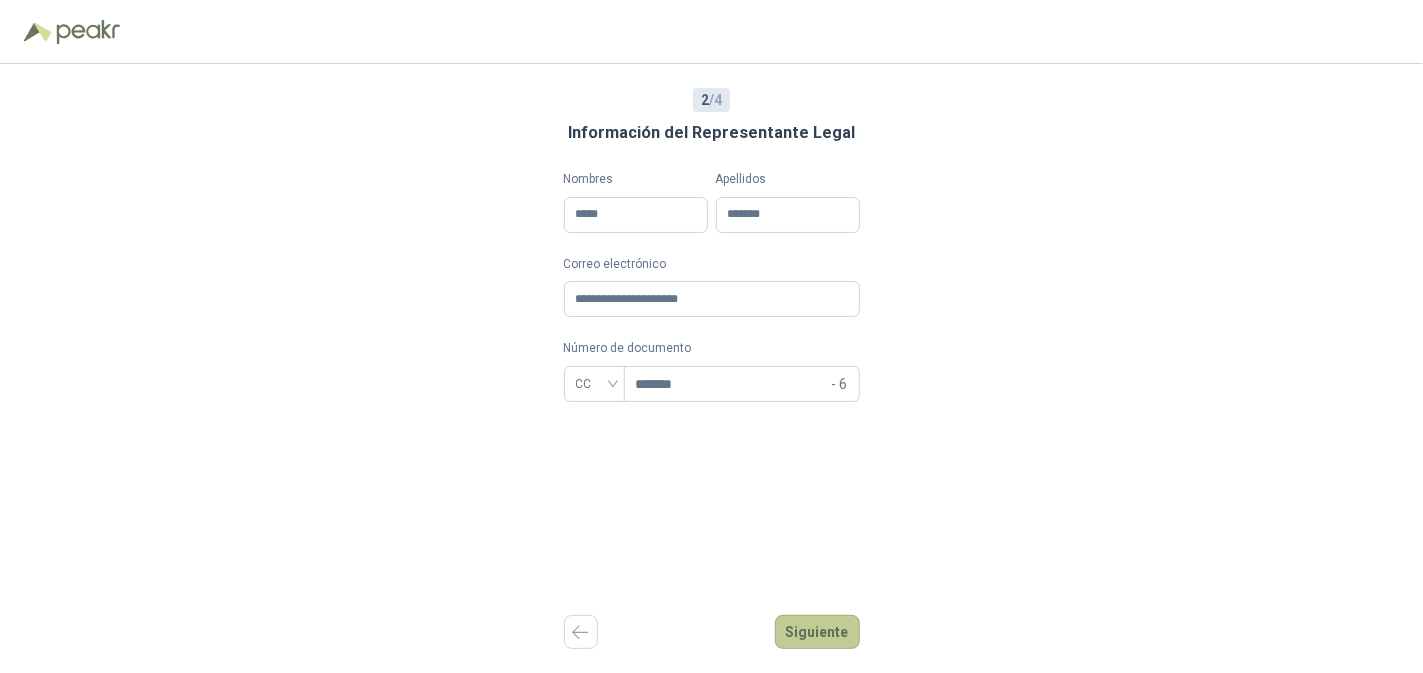 click on "Siguiente" at bounding box center (817, 632) 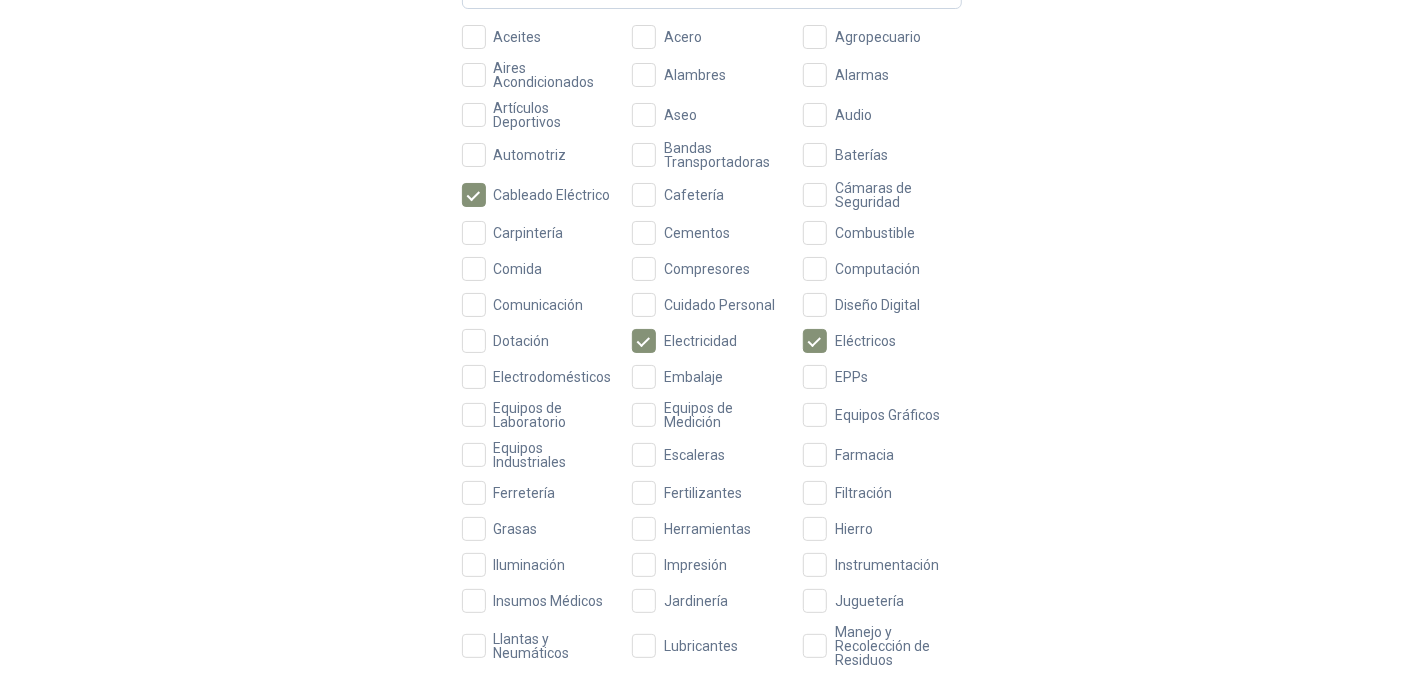 scroll, scrollTop: 236, scrollLeft: 0, axis: vertical 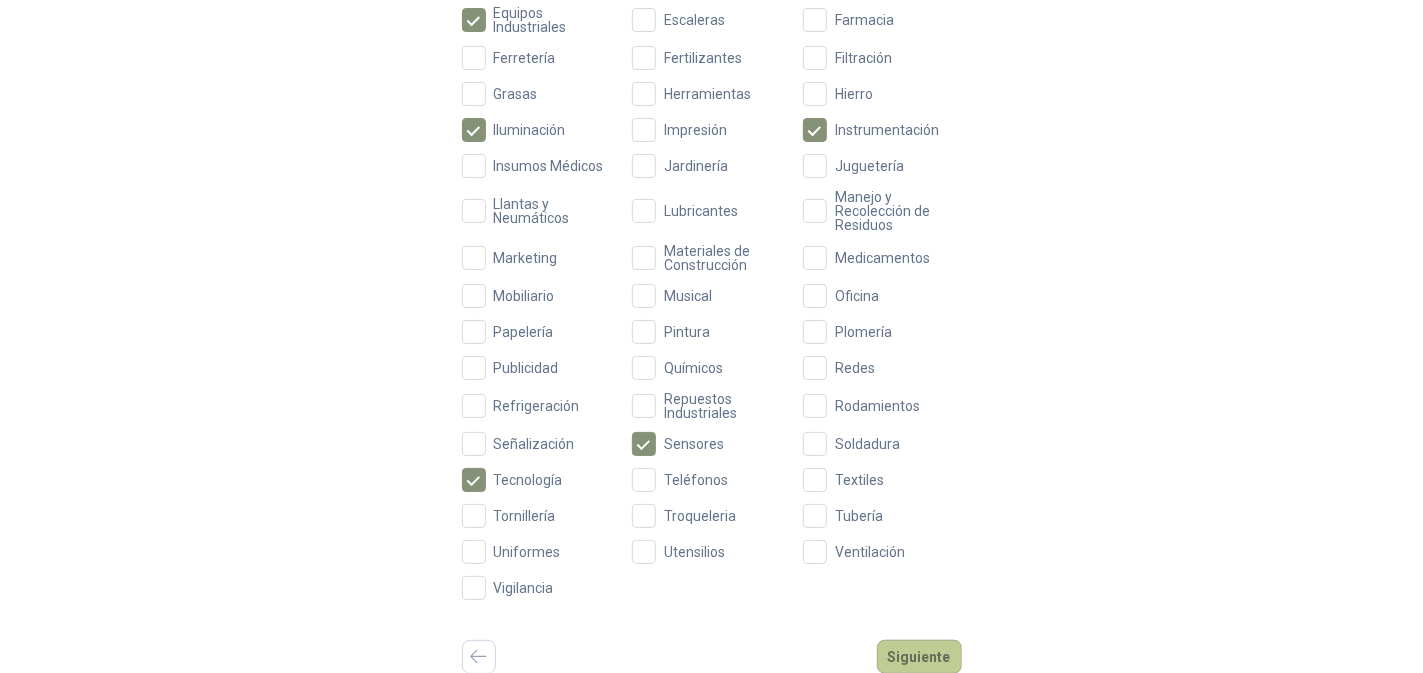 click on "Siguiente" at bounding box center (919, 657) 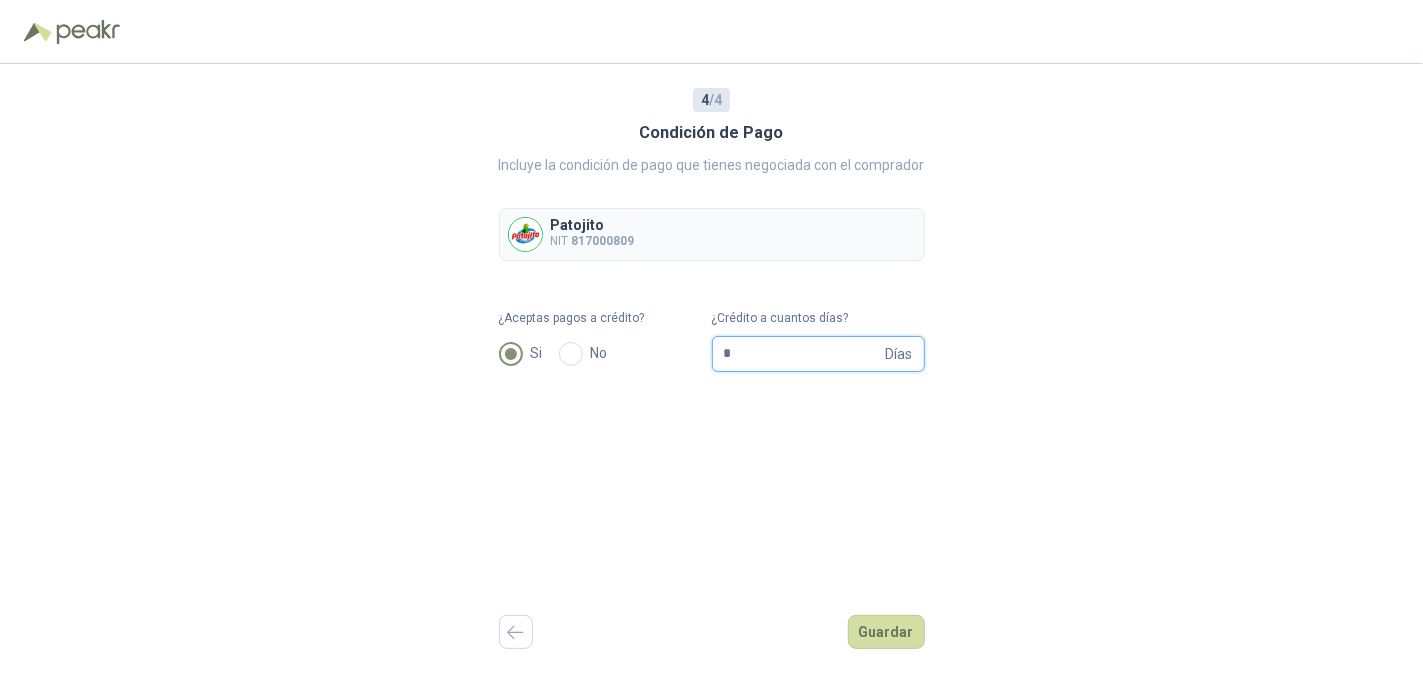 click on "*" at bounding box center [803, 354] 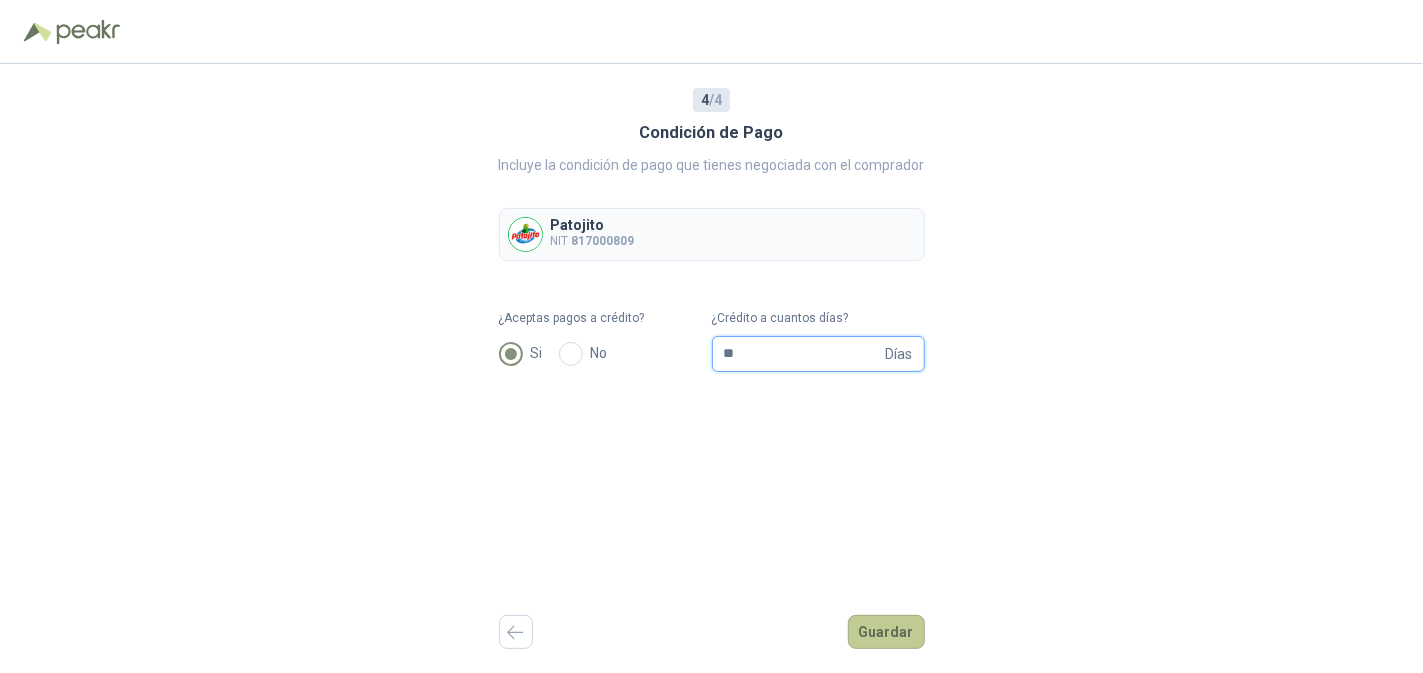 type on "**" 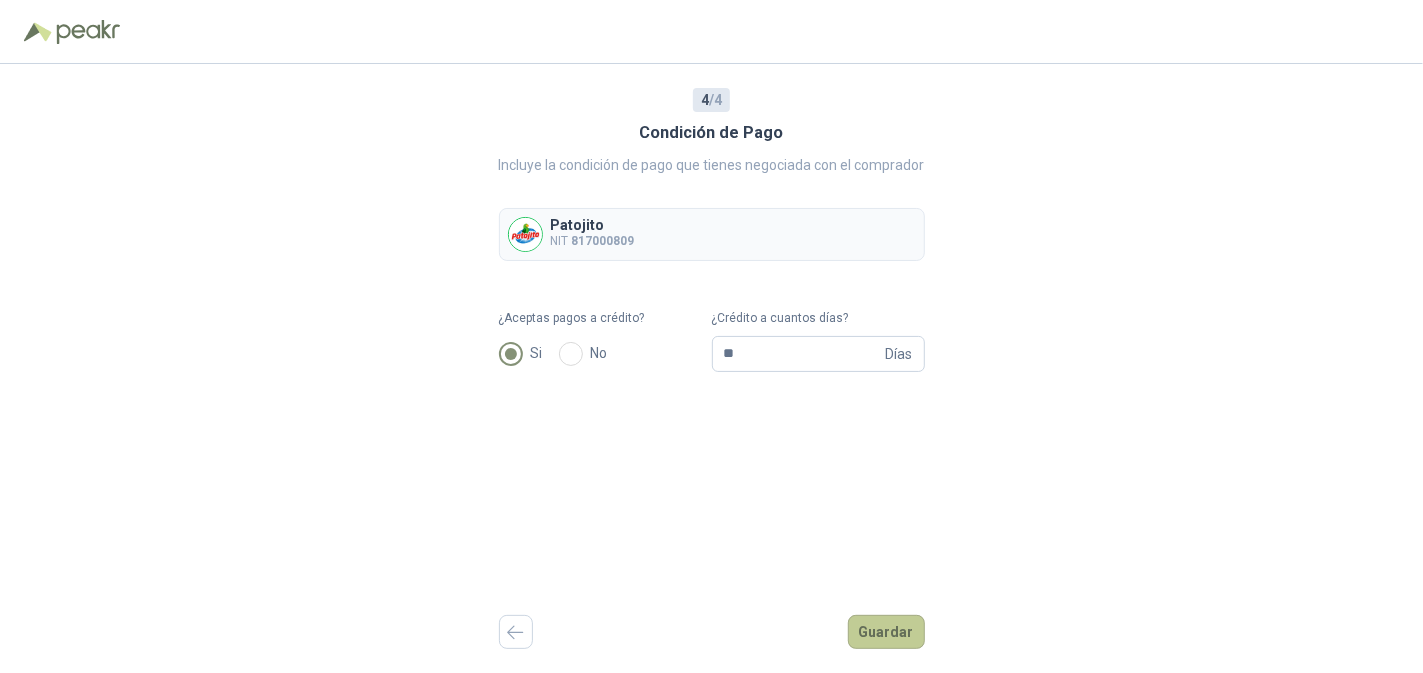 click on "Guardar" at bounding box center [886, 632] 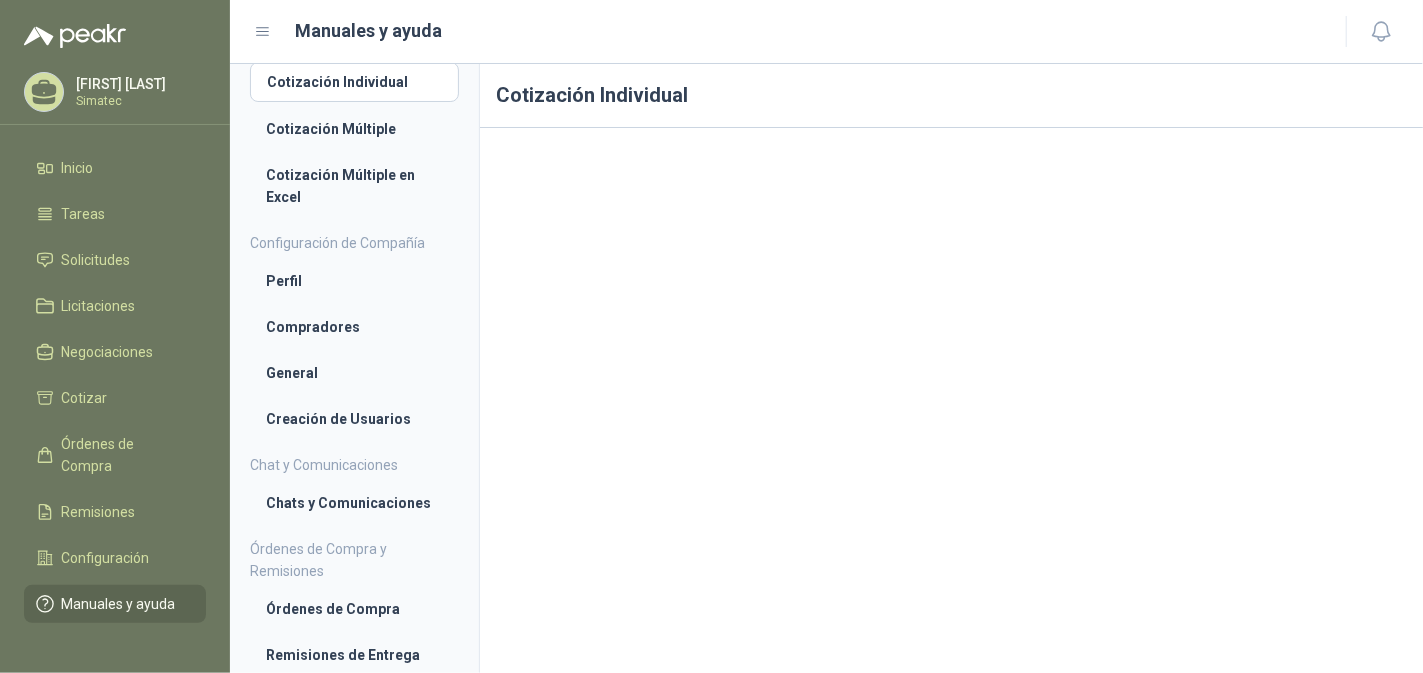 scroll, scrollTop: 131, scrollLeft: 0, axis: vertical 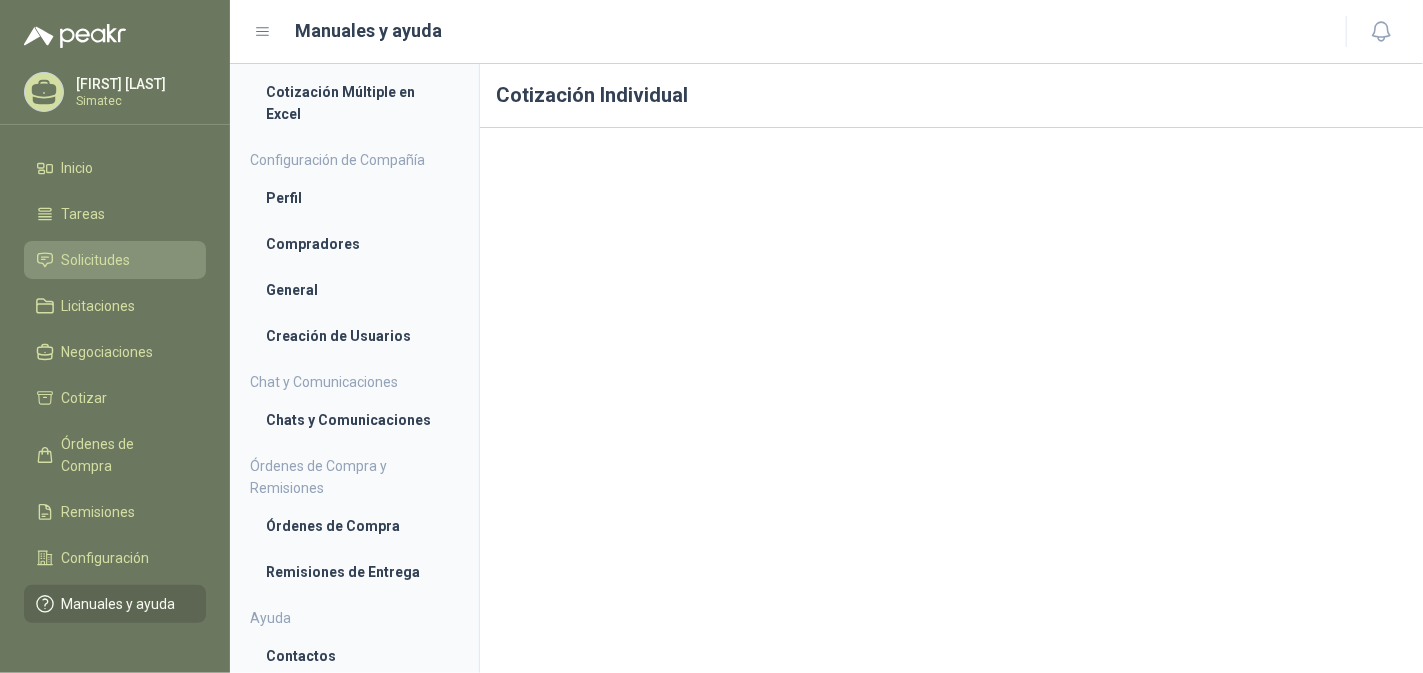 click on "Solicitudes" at bounding box center [96, 260] 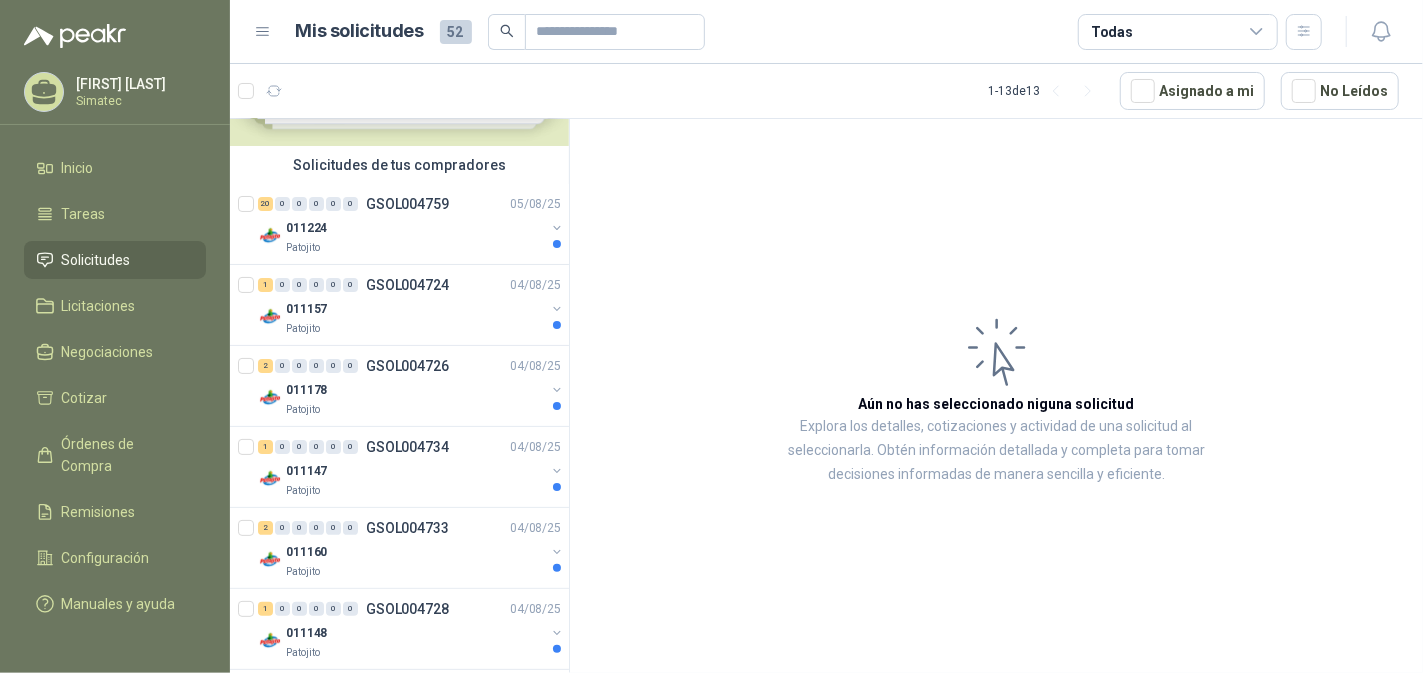 scroll, scrollTop: 0, scrollLeft: 0, axis: both 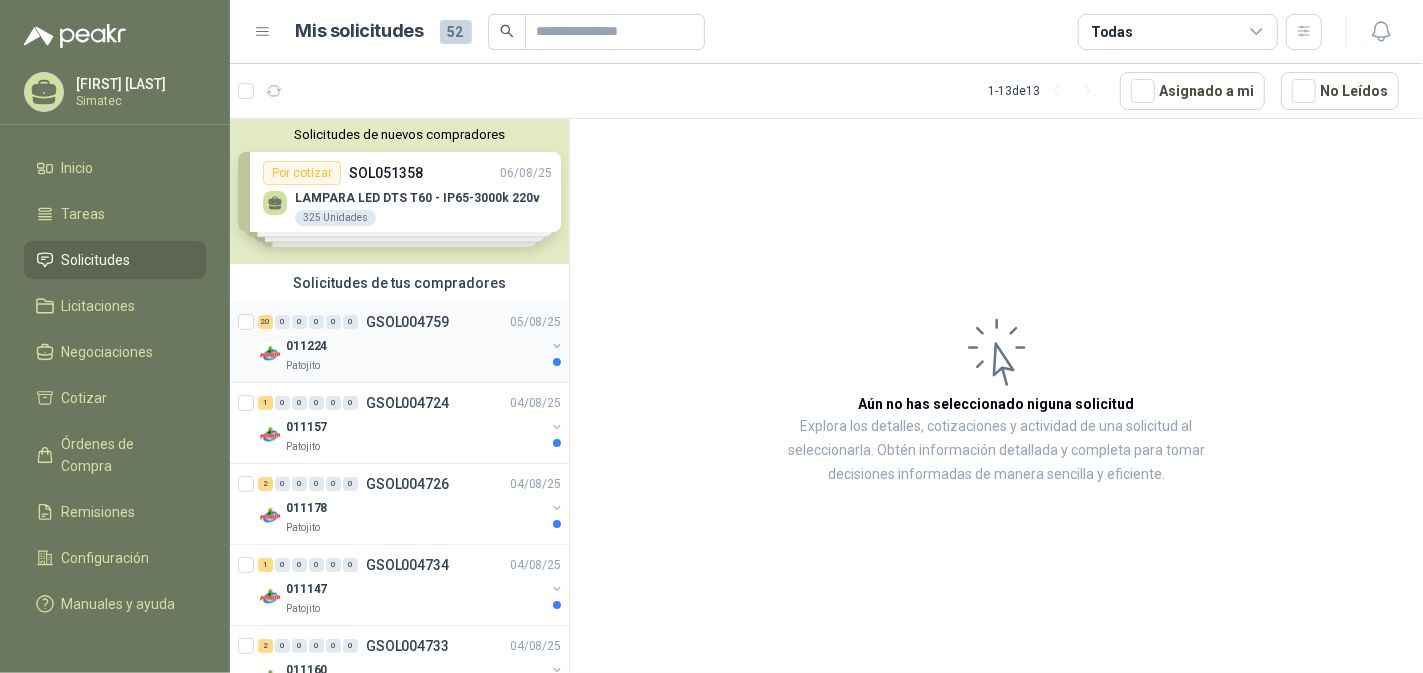 click on "Patojito" at bounding box center (415, 366) 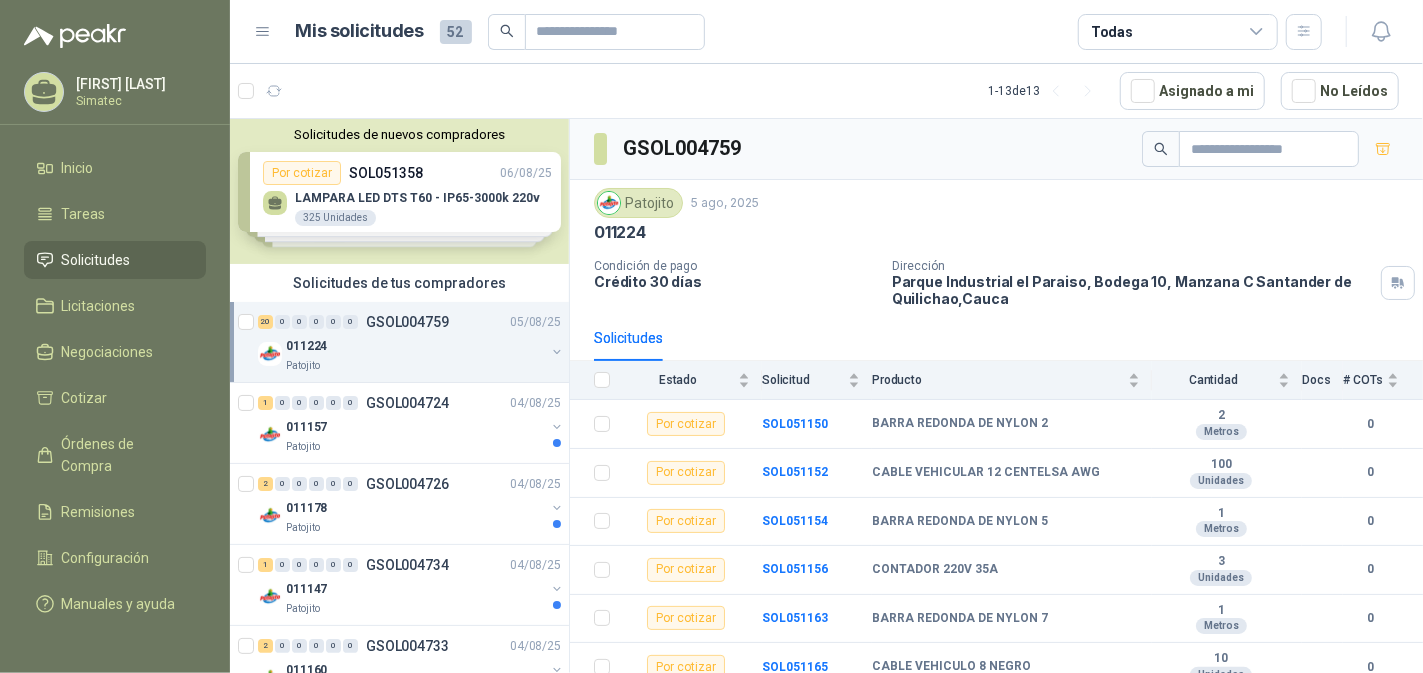 scroll, scrollTop: 491, scrollLeft: 0, axis: vertical 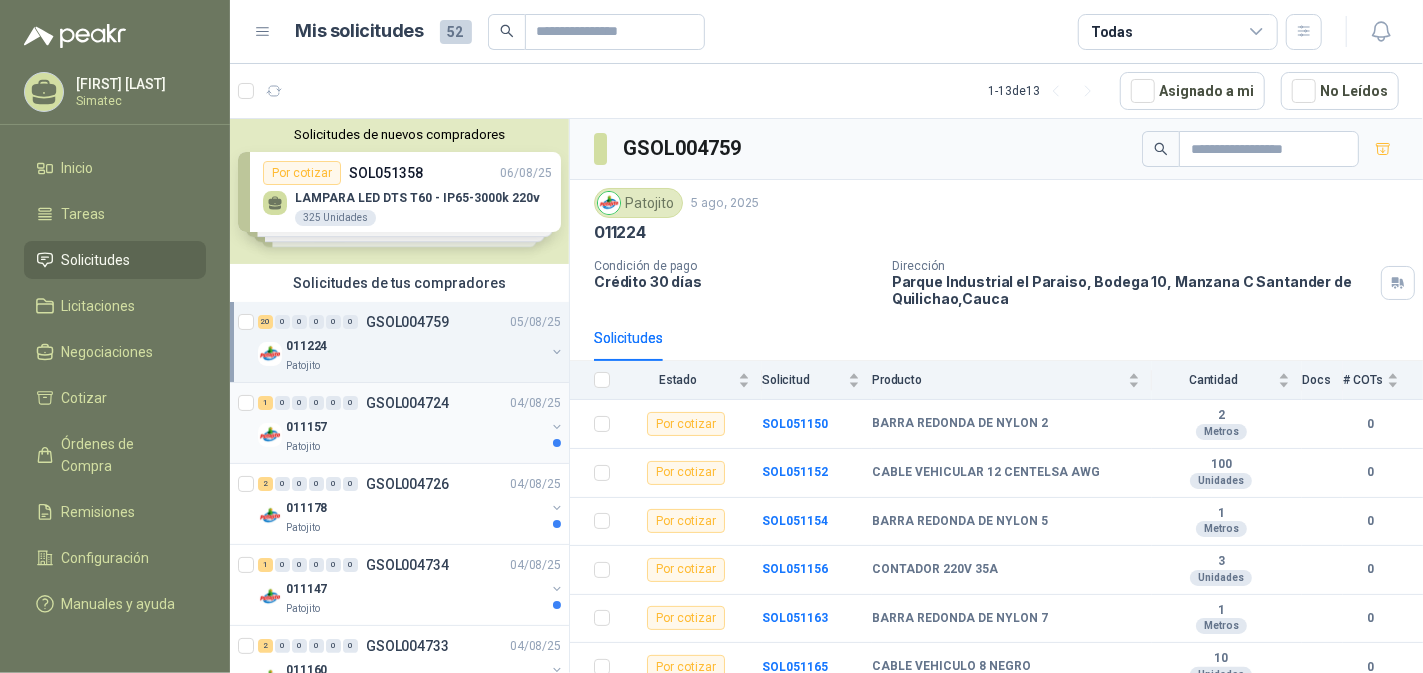 click on "GSOL004724" at bounding box center (407, 403) 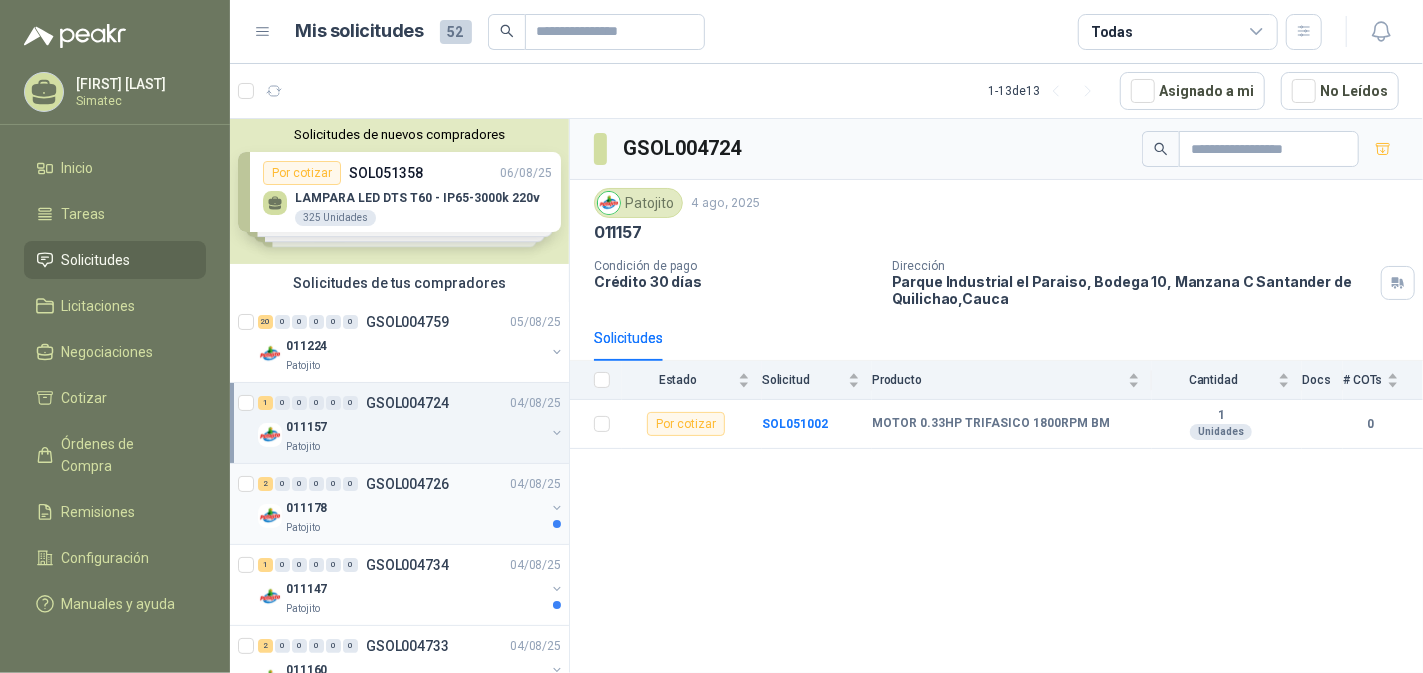 click on "GSOL004726" at bounding box center [407, 484] 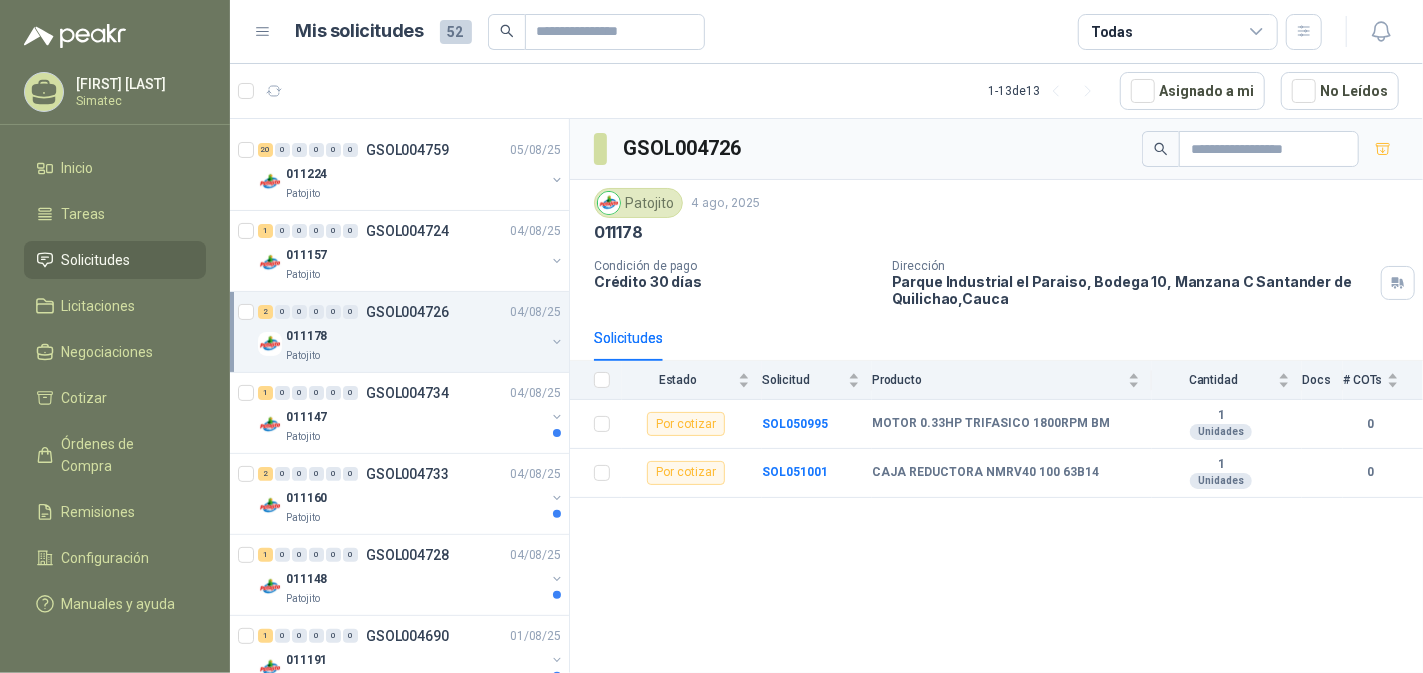 scroll, scrollTop: 176, scrollLeft: 0, axis: vertical 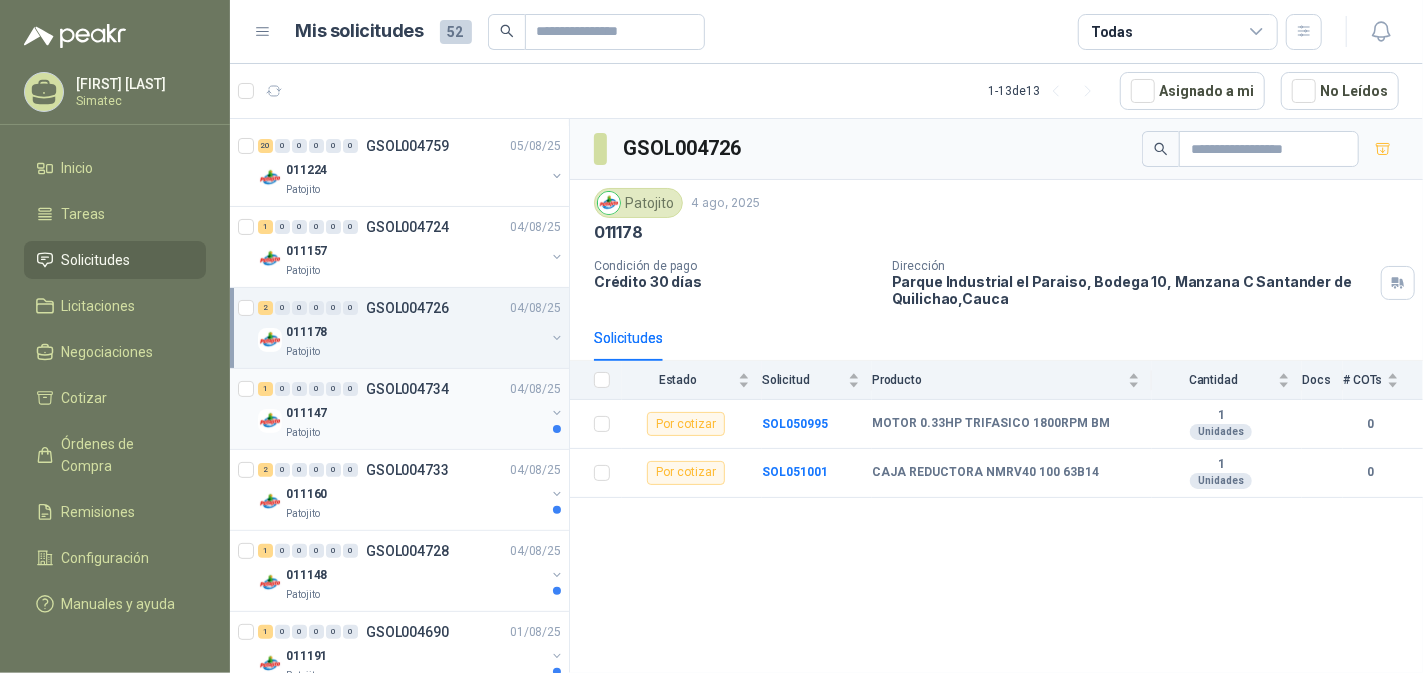 click on "011147" at bounding box center (415, 413) 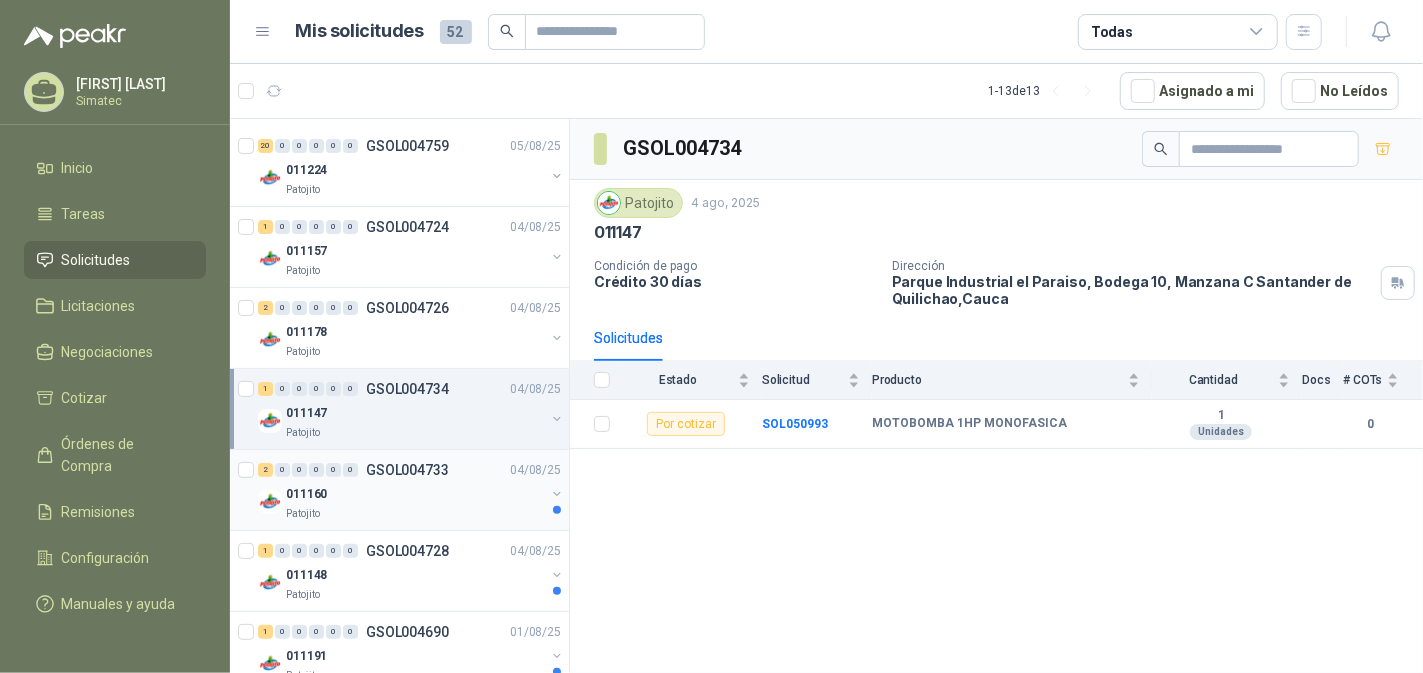click on "011160" at bounding box center [415, 494] 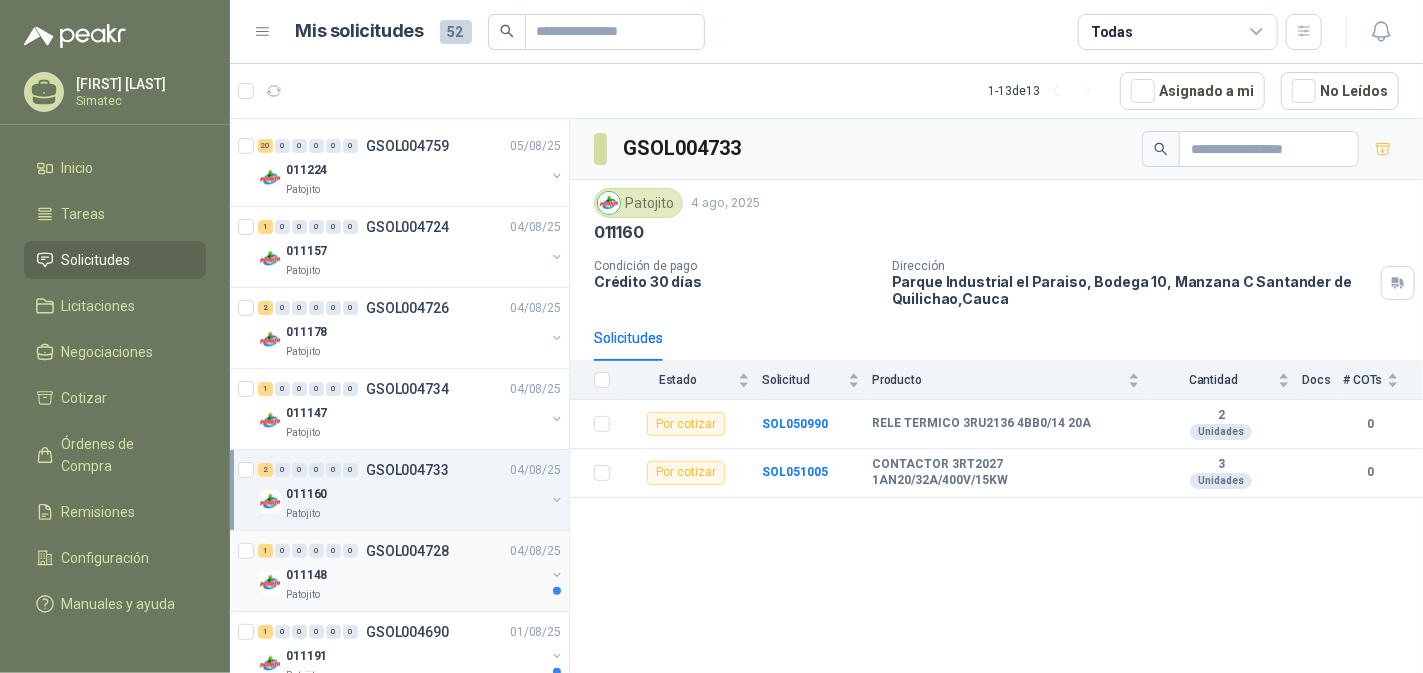 click on "011148" at bounding box center (415, 575) 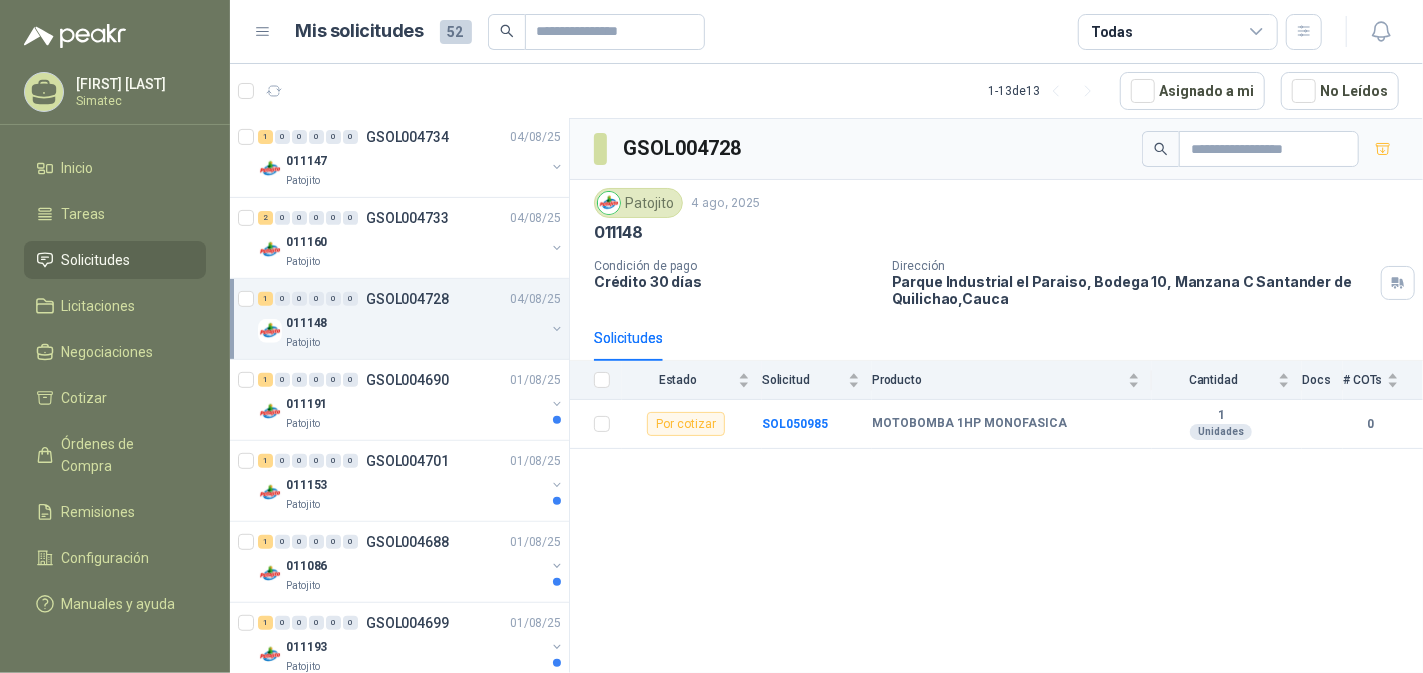scroll, scrollTop: 437, scrollLeft: 0, axis: vertical 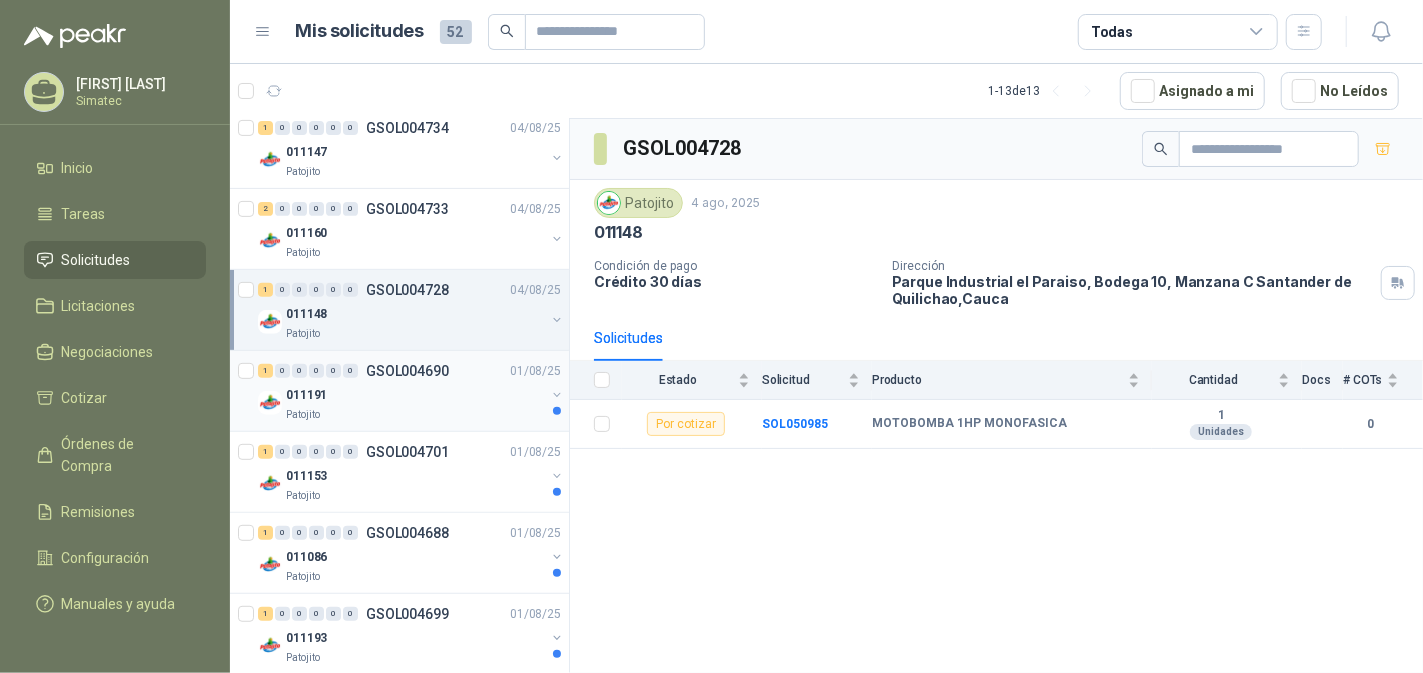 click on "011191" at bounding box center (415, 395) 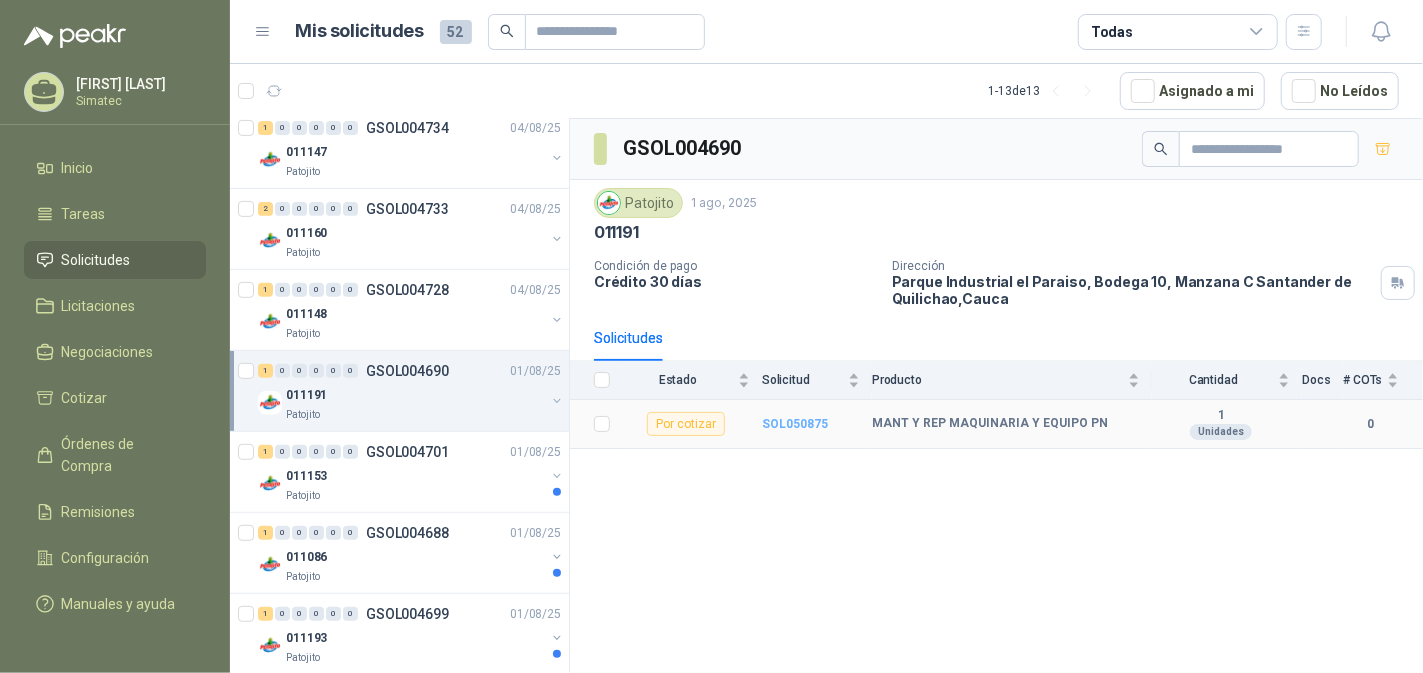 click on "SOL050875" at bounding box center (795, 424) 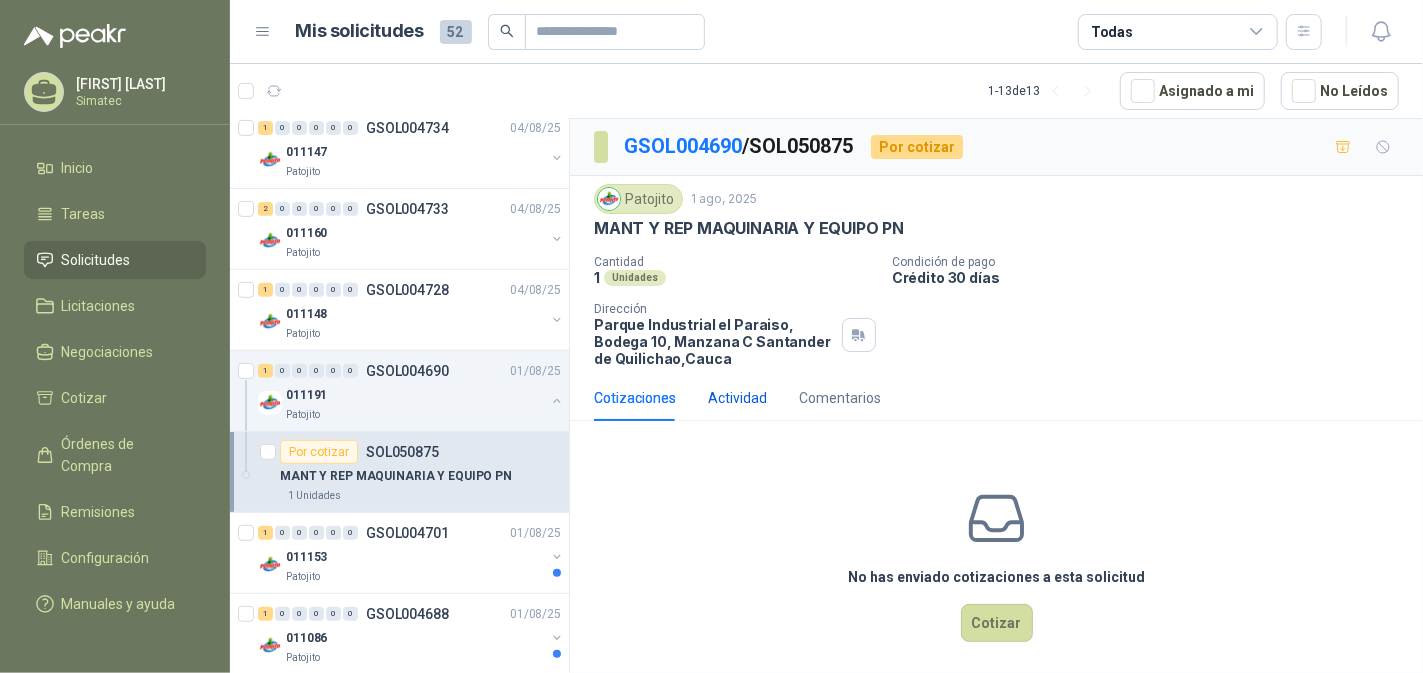 click on "Actividad" at bounding box center (737, 398) 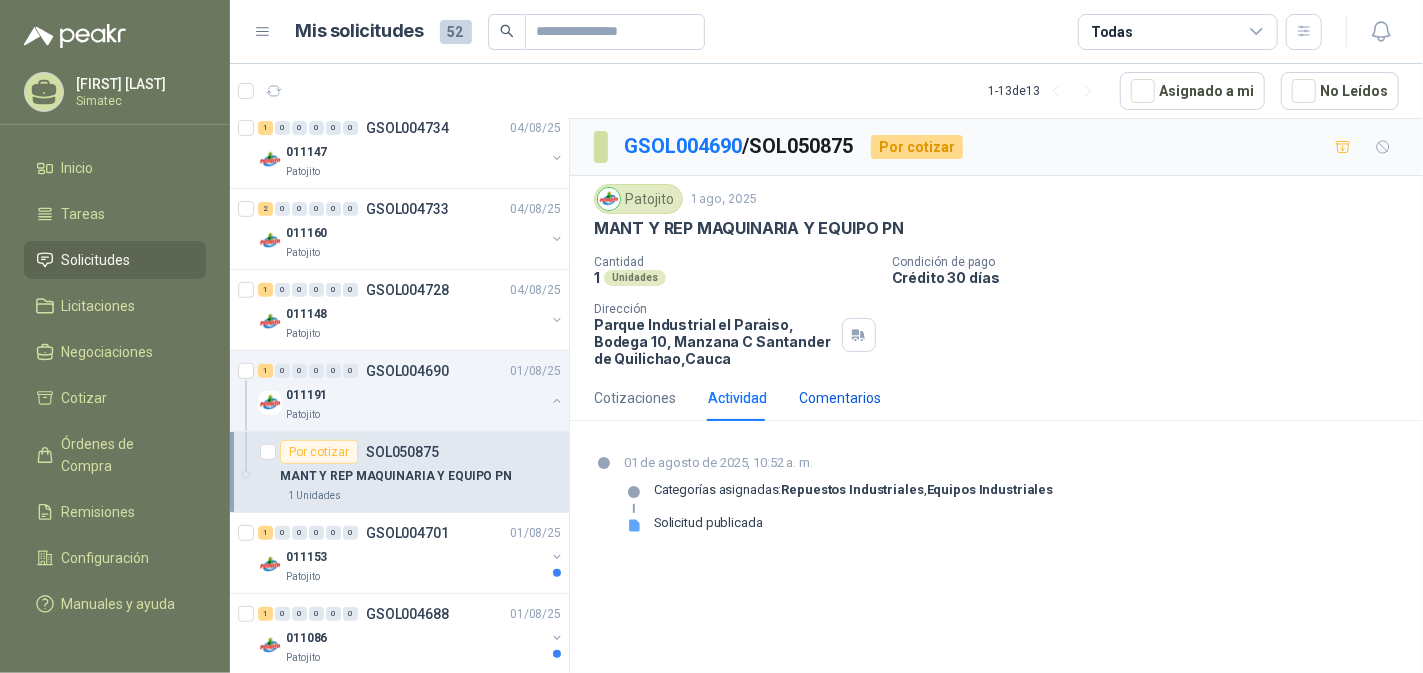 click on "Comentarios" at bounding box center [840, 398] 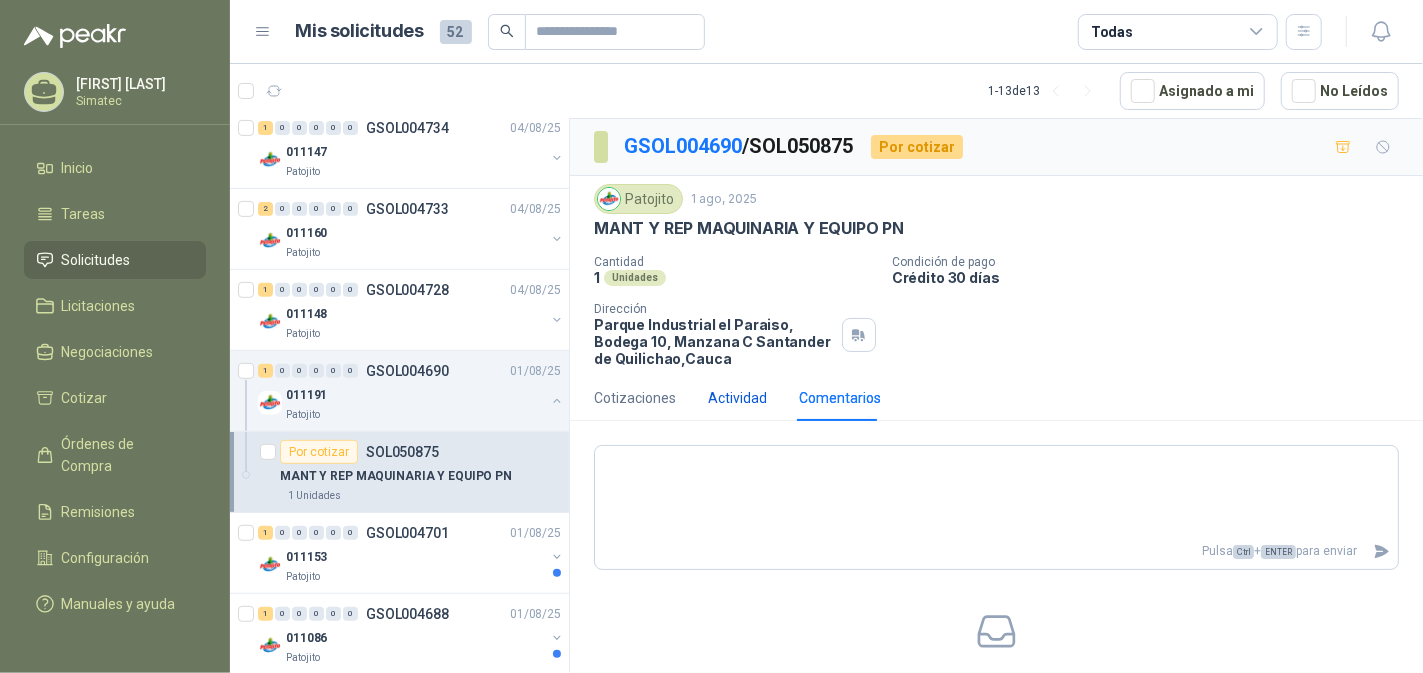 click on "Actividad" at bounding box center [737, 398] 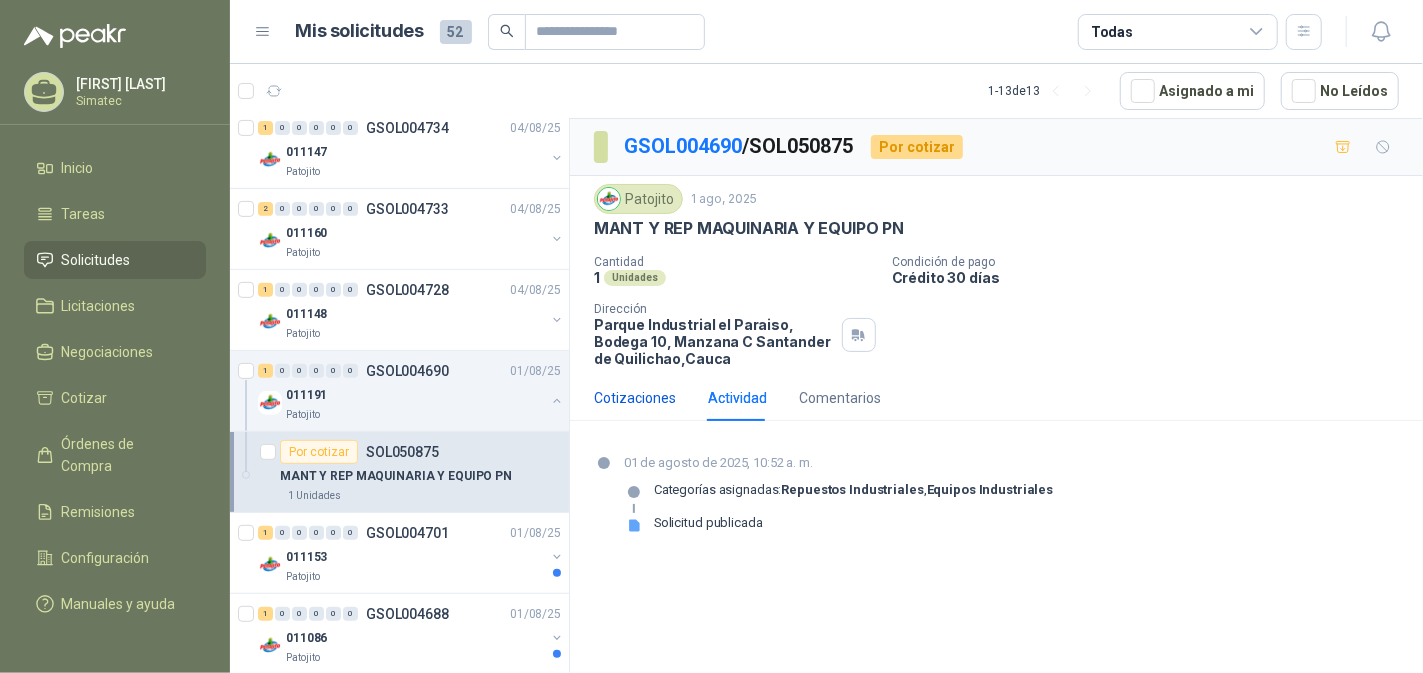 click on "Cotizaciones" at bounding box center (635, 398) 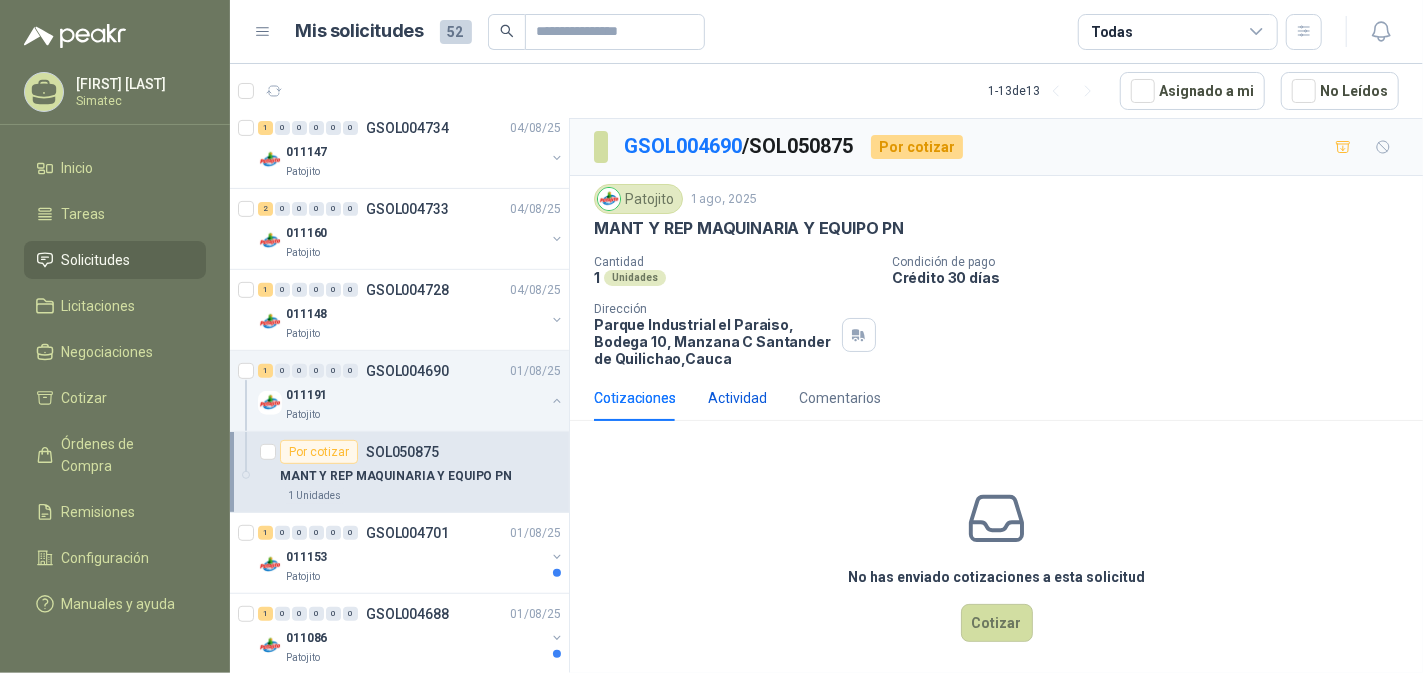 click on "Actividad" at bounding box center [737, 398] 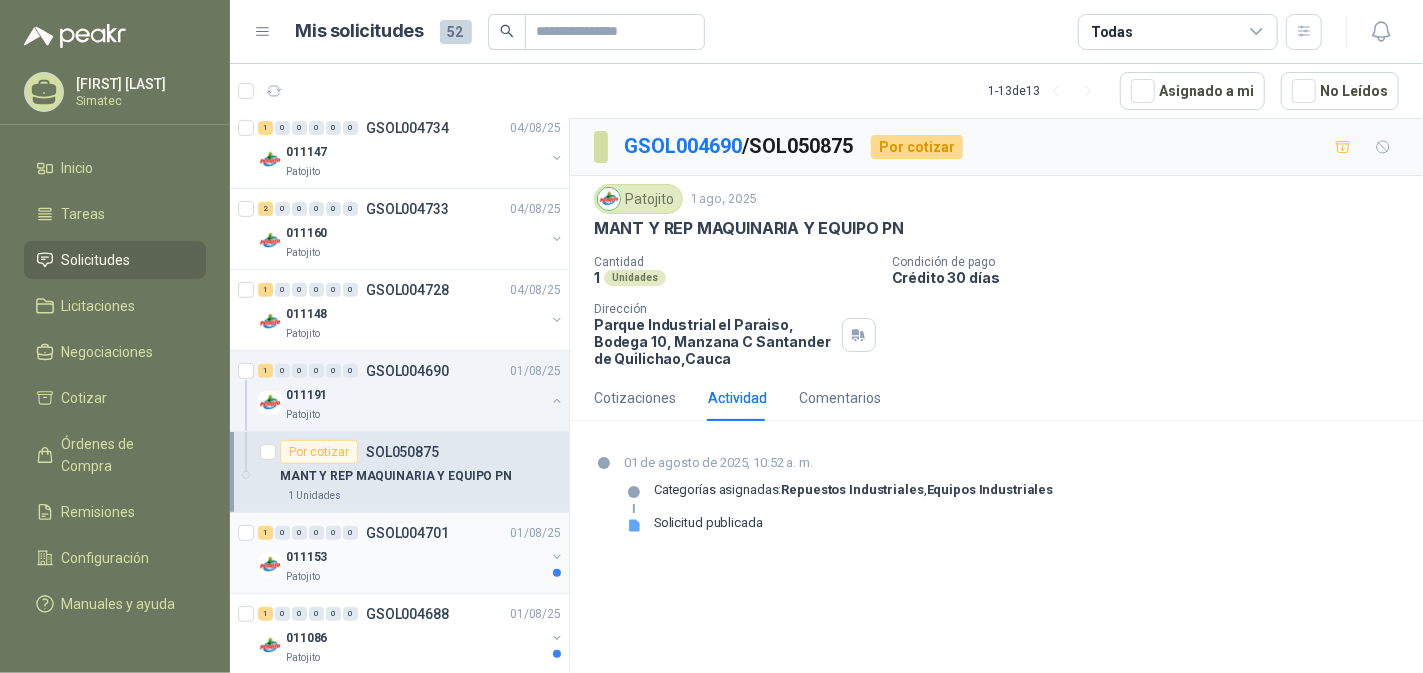 click on "1   0   0   0   0   0   GSOL004701 01/08/25" at bounding box center (411, 533) 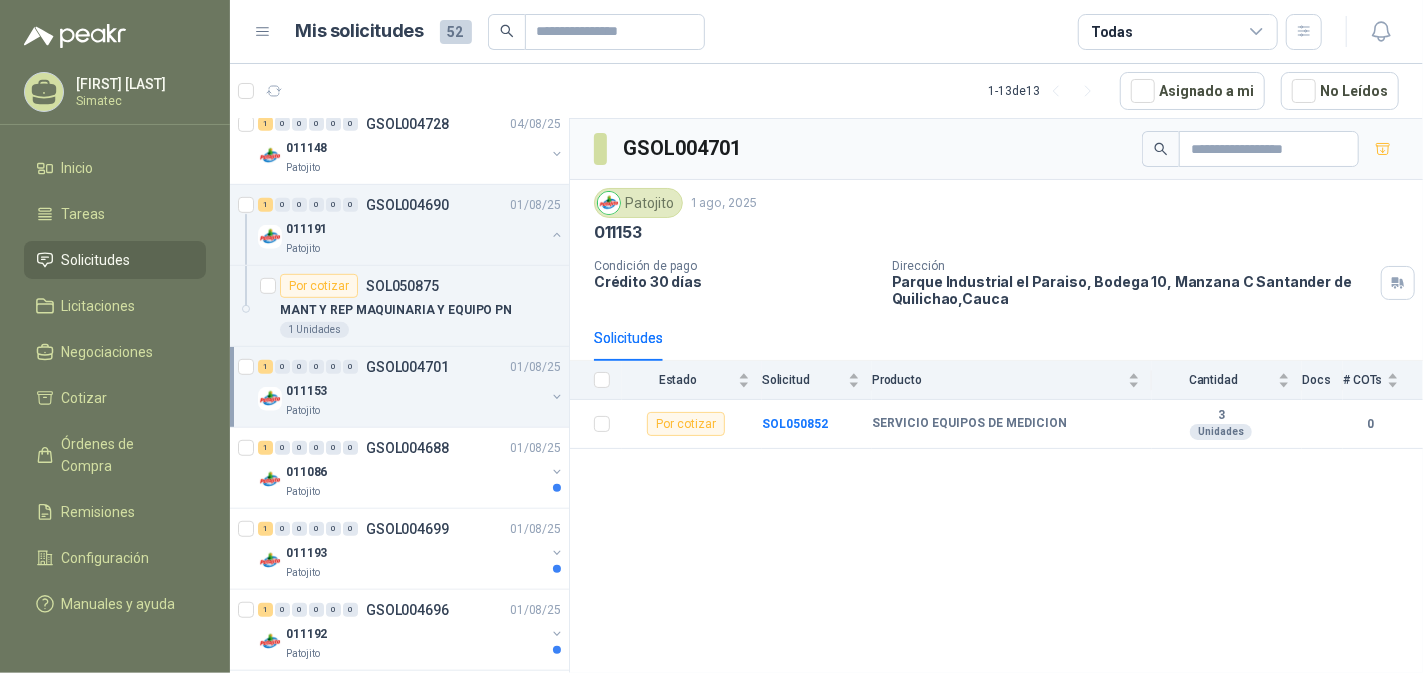 scroll, scrollTop: 637, scrollLeft: 0, axis: vertical 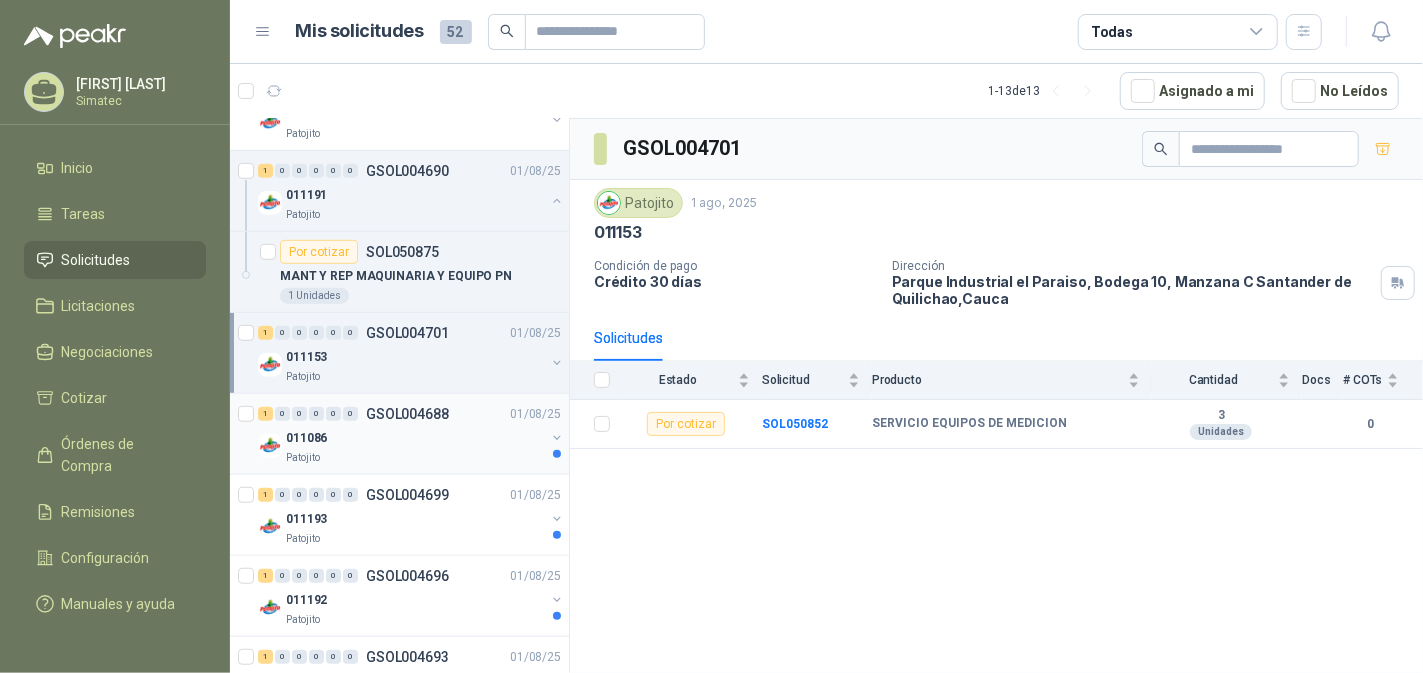 click on "011086" at bounding box center (415, 438) 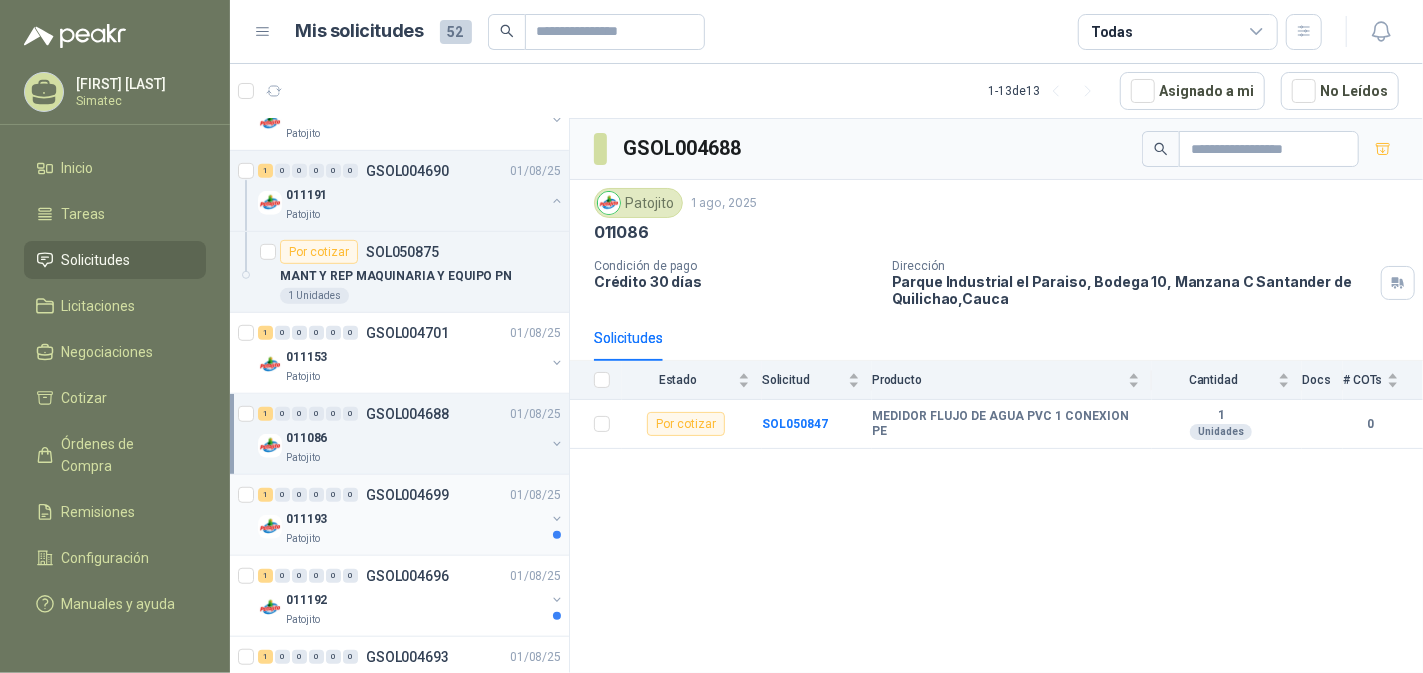 click on "011193" at bounding box center (415, 519) 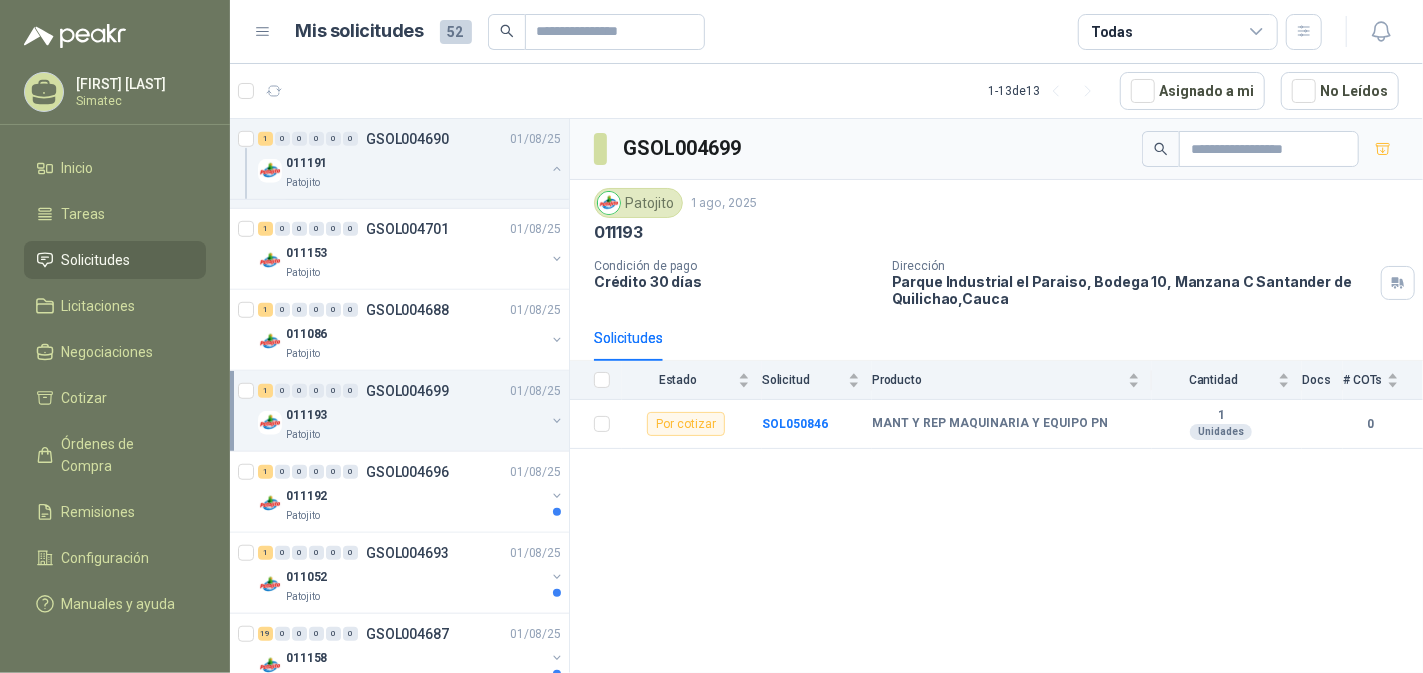 scroll, scrollTop: 777, scrollLeft: 0, axis: vertical 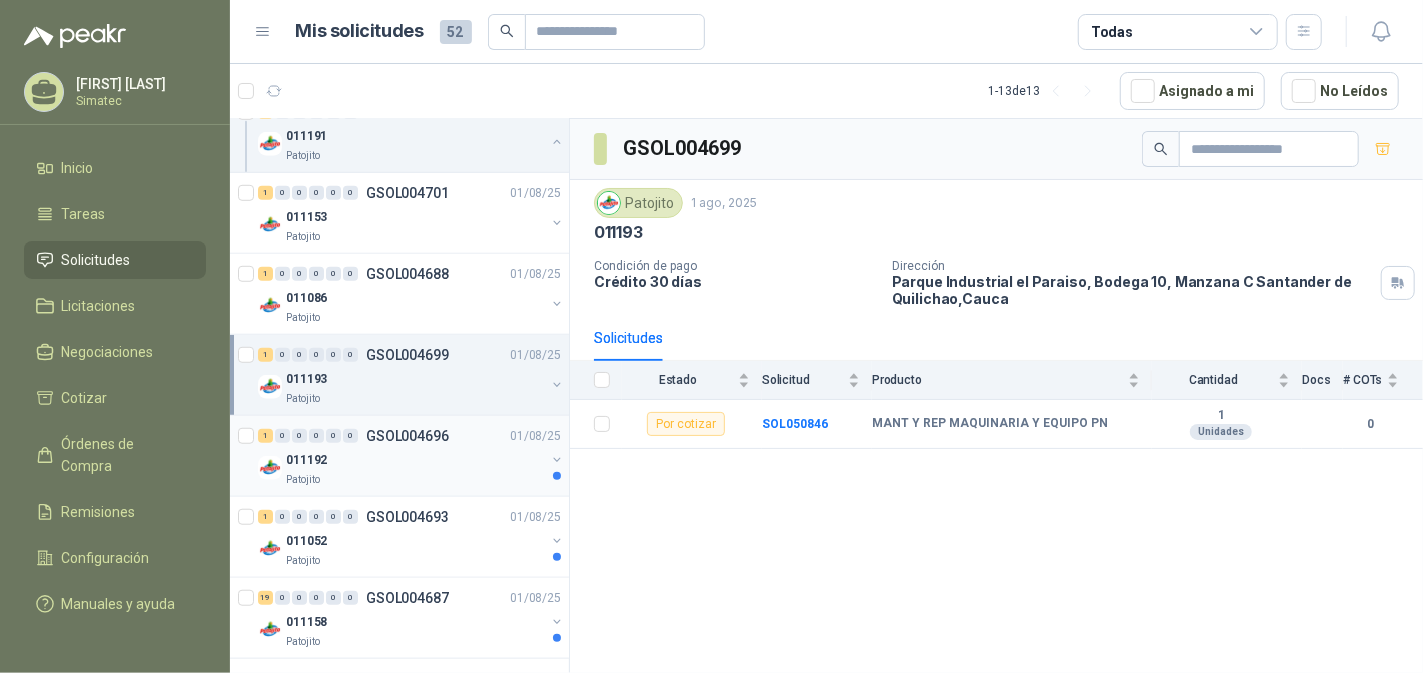 click on "011192" at bounding box center [415, 460] 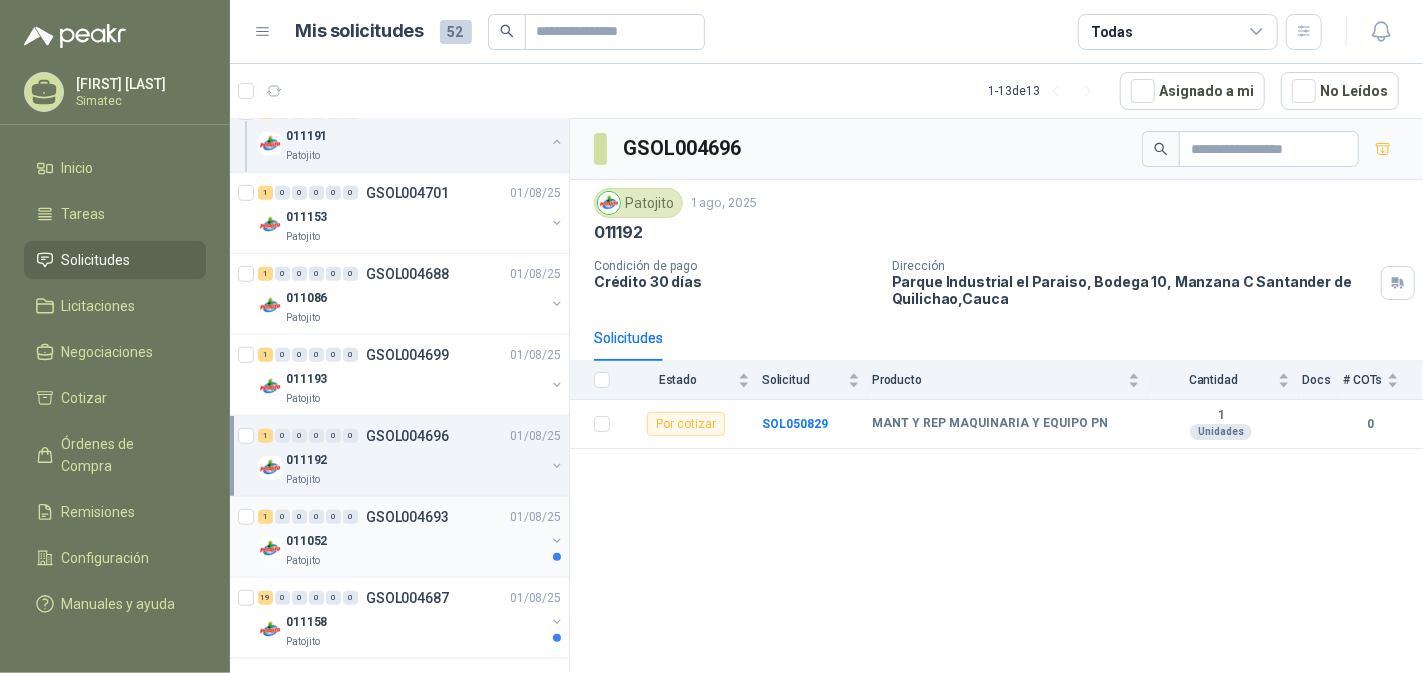 click on "011052" at bounding box center (415, 541) 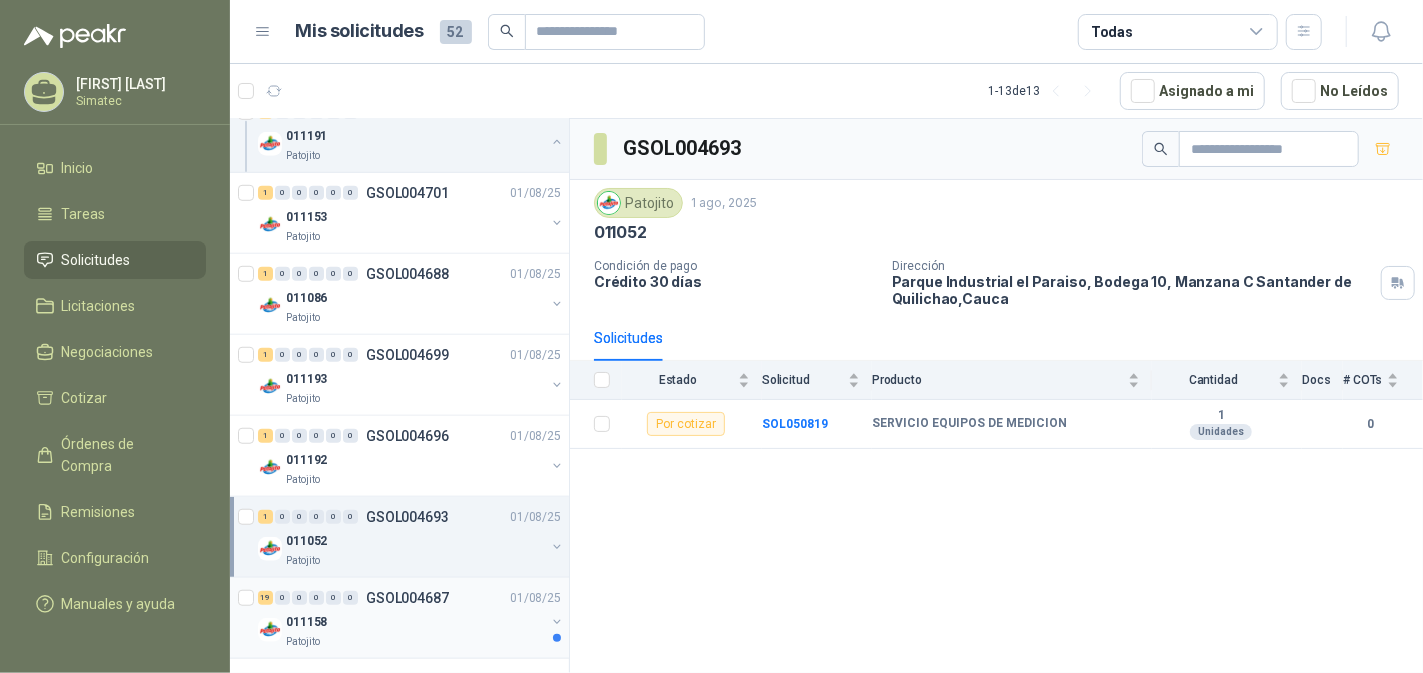 click on "011158" at bounding box center [415, 622] 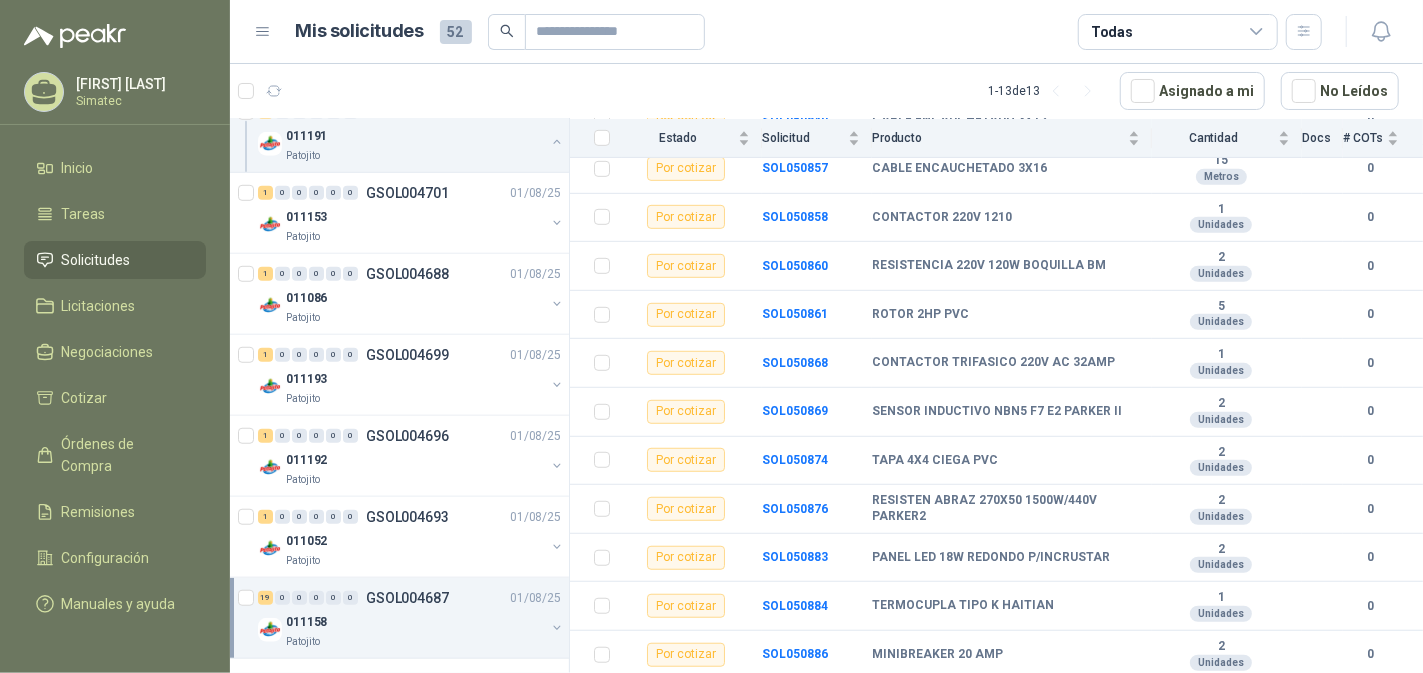 scroll, scrollTop: 648, scrollLeft: 0, axis: vertical 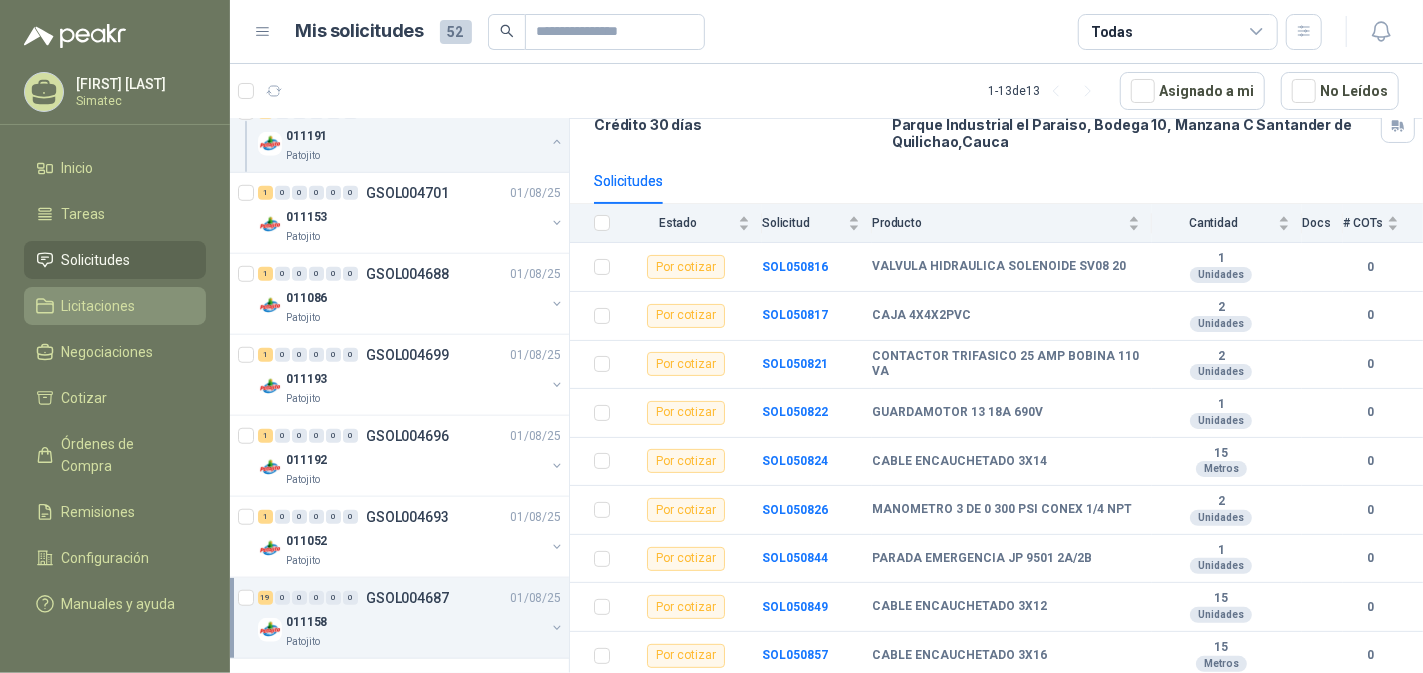 click on "Licitaciones" at bounding box center [99, 306] 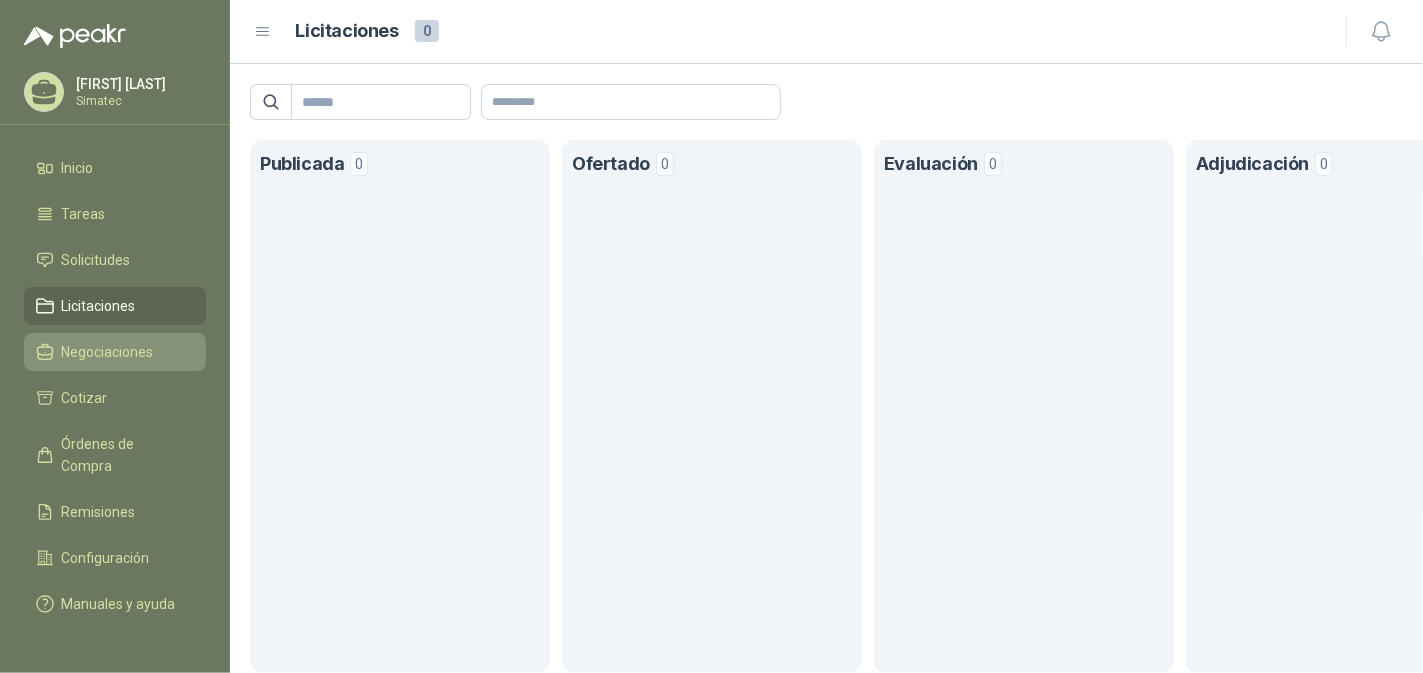 click on "Negociaciones" at bounding box center [108, 352] 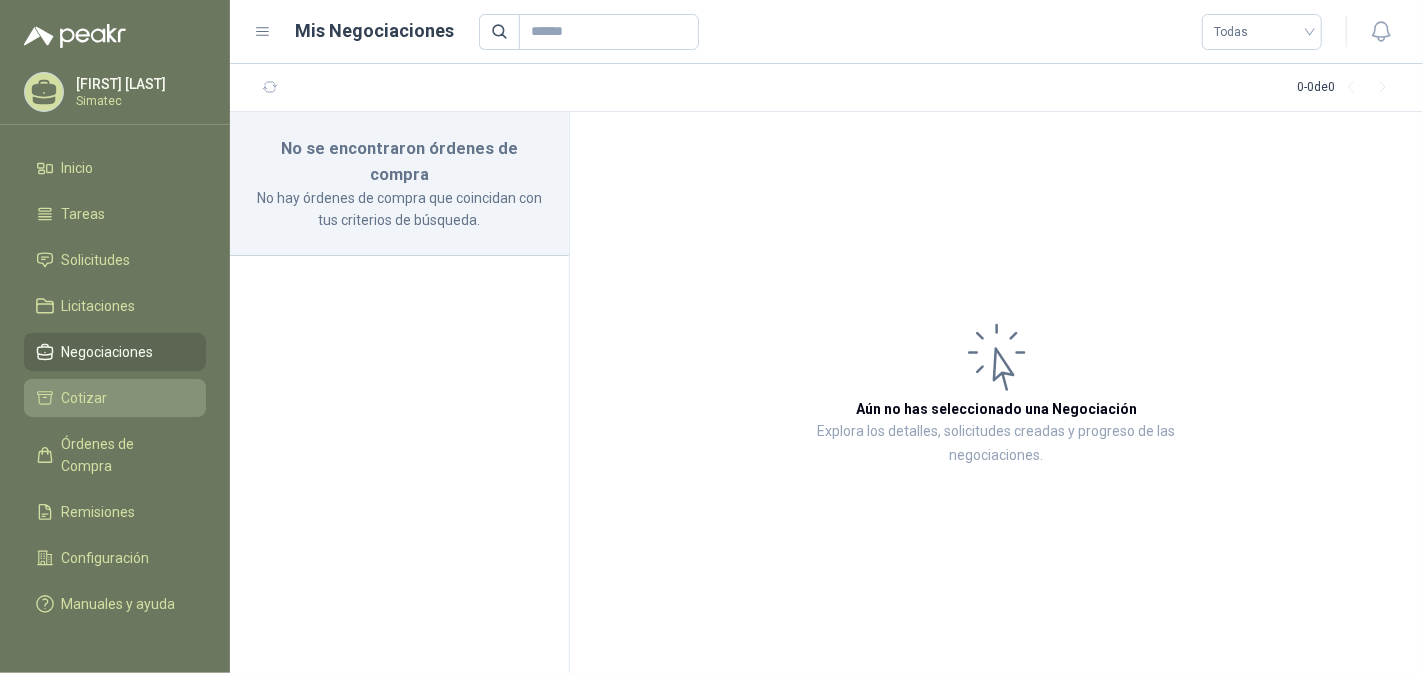 click on "Cotizar" at bounding box center [115, 398] 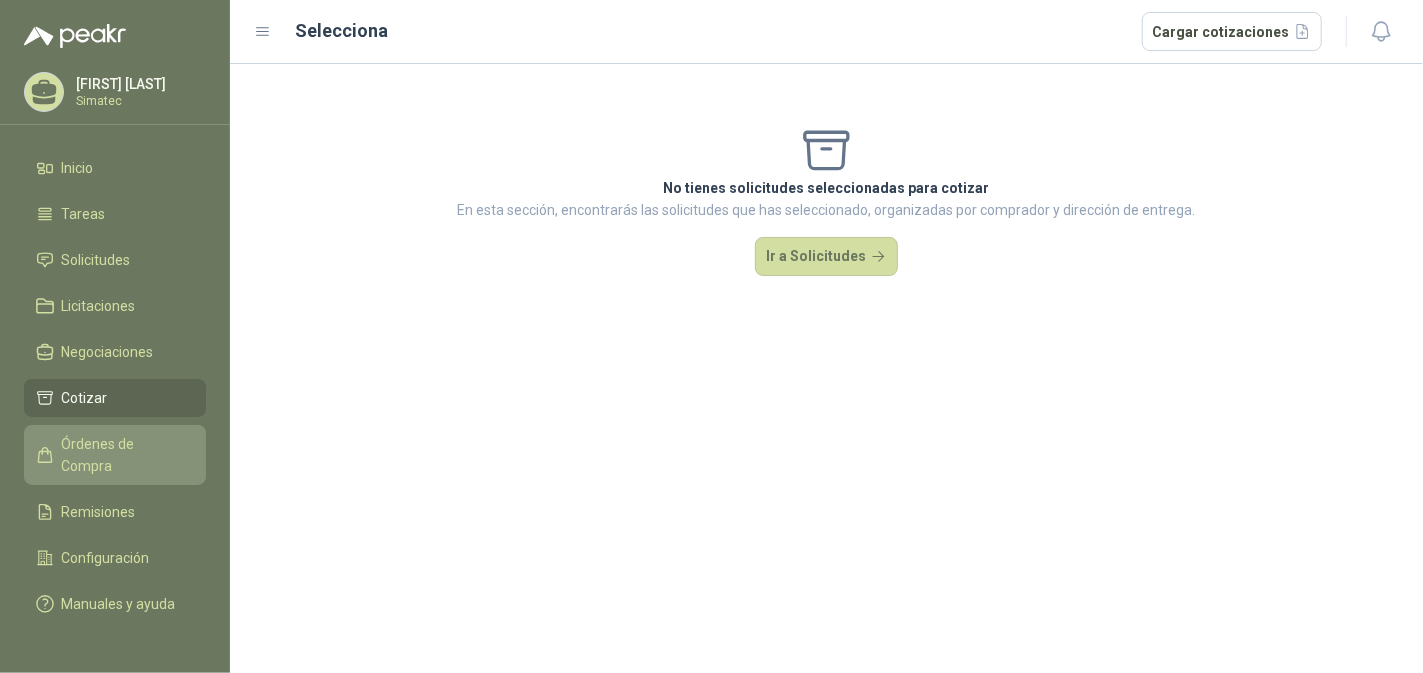 click on "Órdenes de Compra" at bounding box center (124, 455) 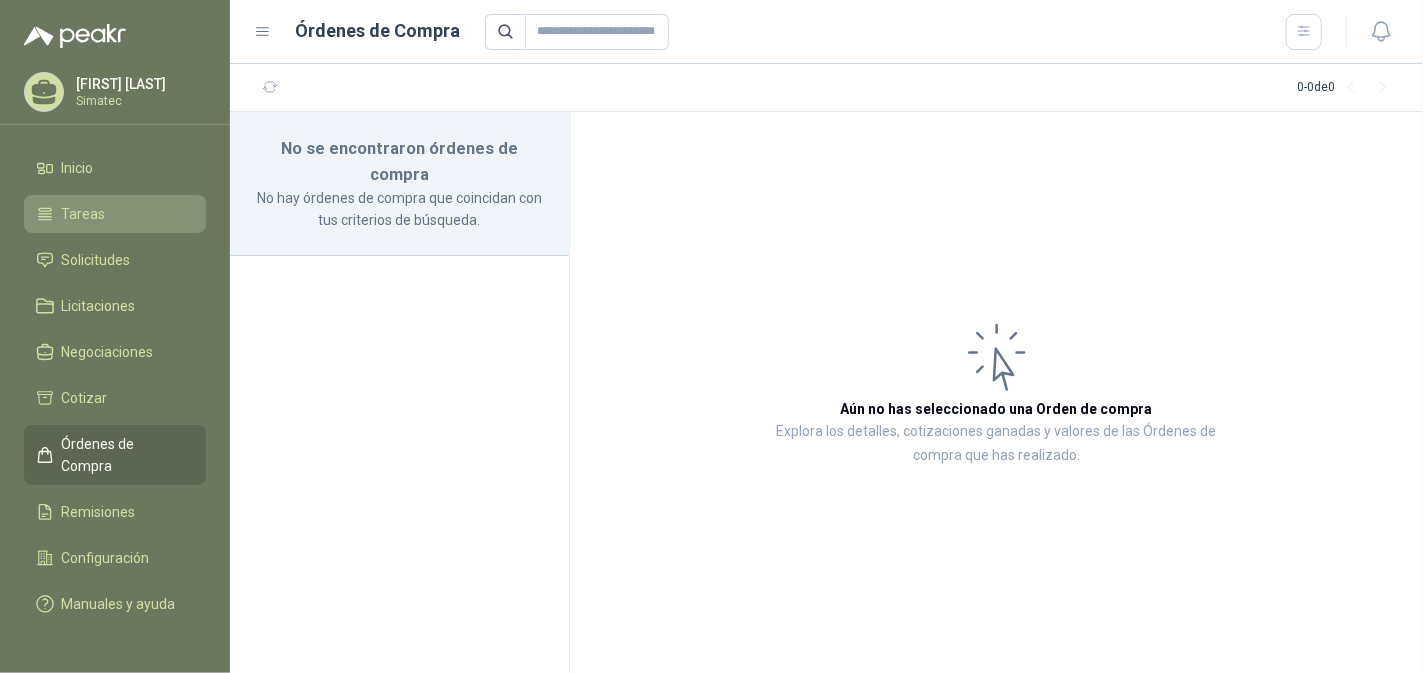click on "Tareas" at bounding box center [84, 214] 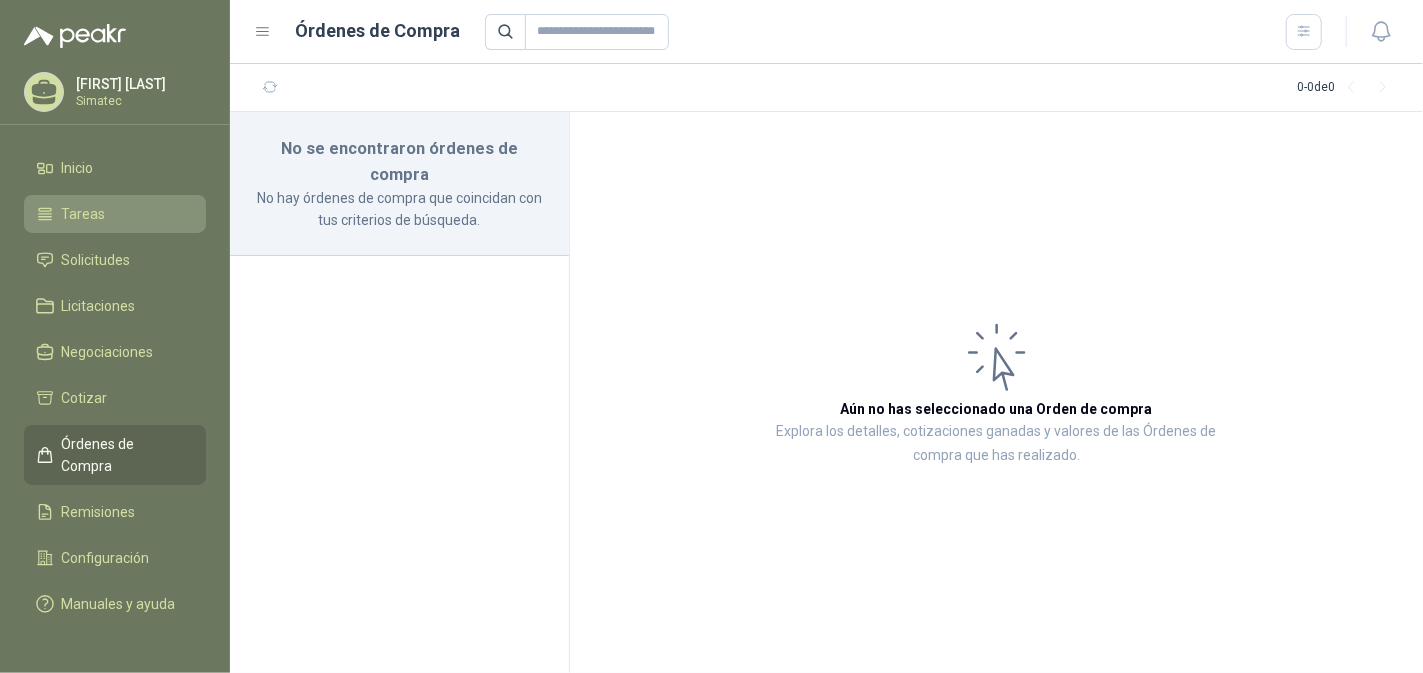 type 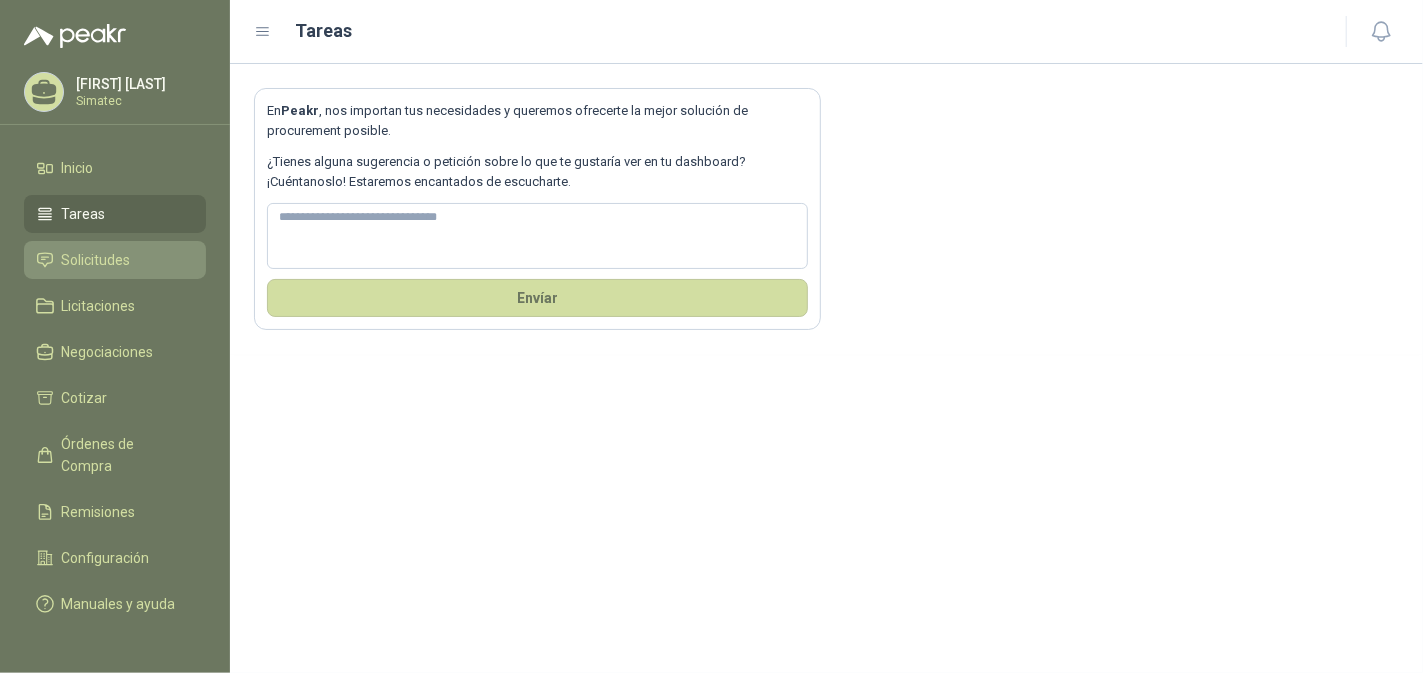 click on "Solicitudes" at bounding box center [96, 260] 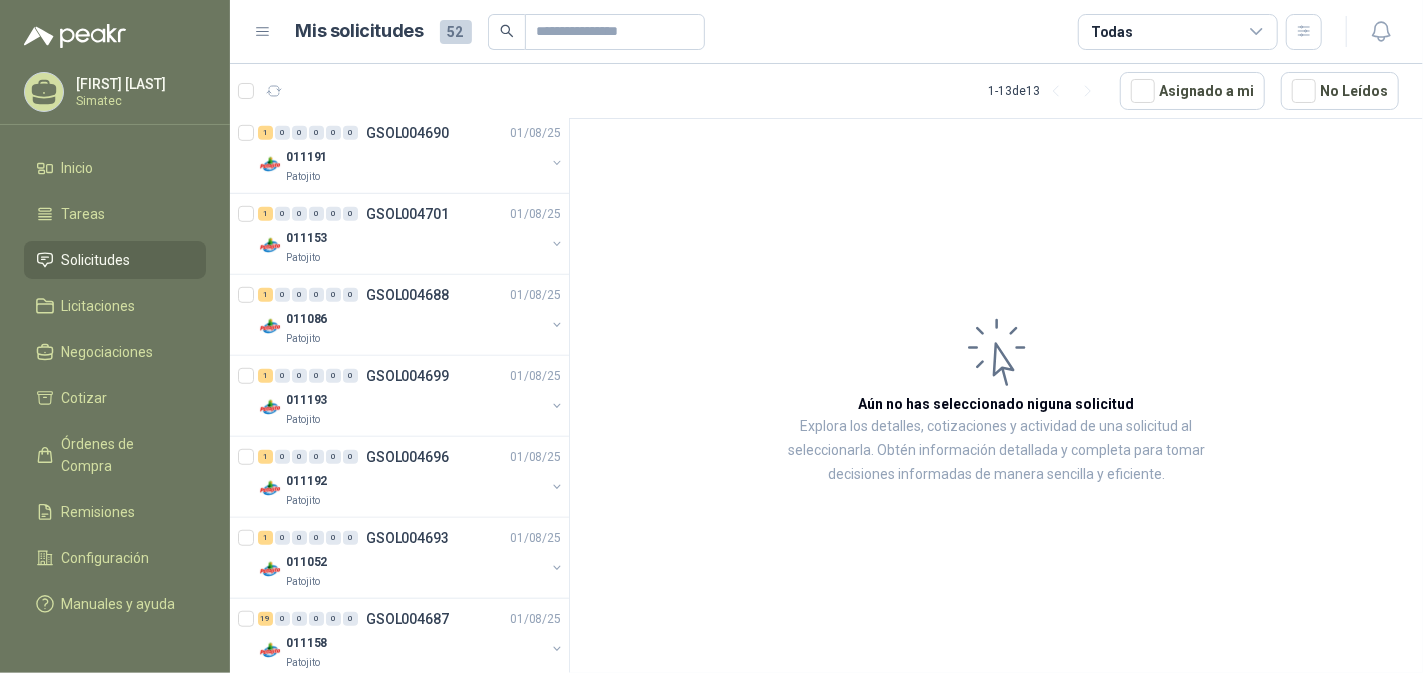 scroll, scrollTop: 696, scrollLeft: 0, axis: vertical 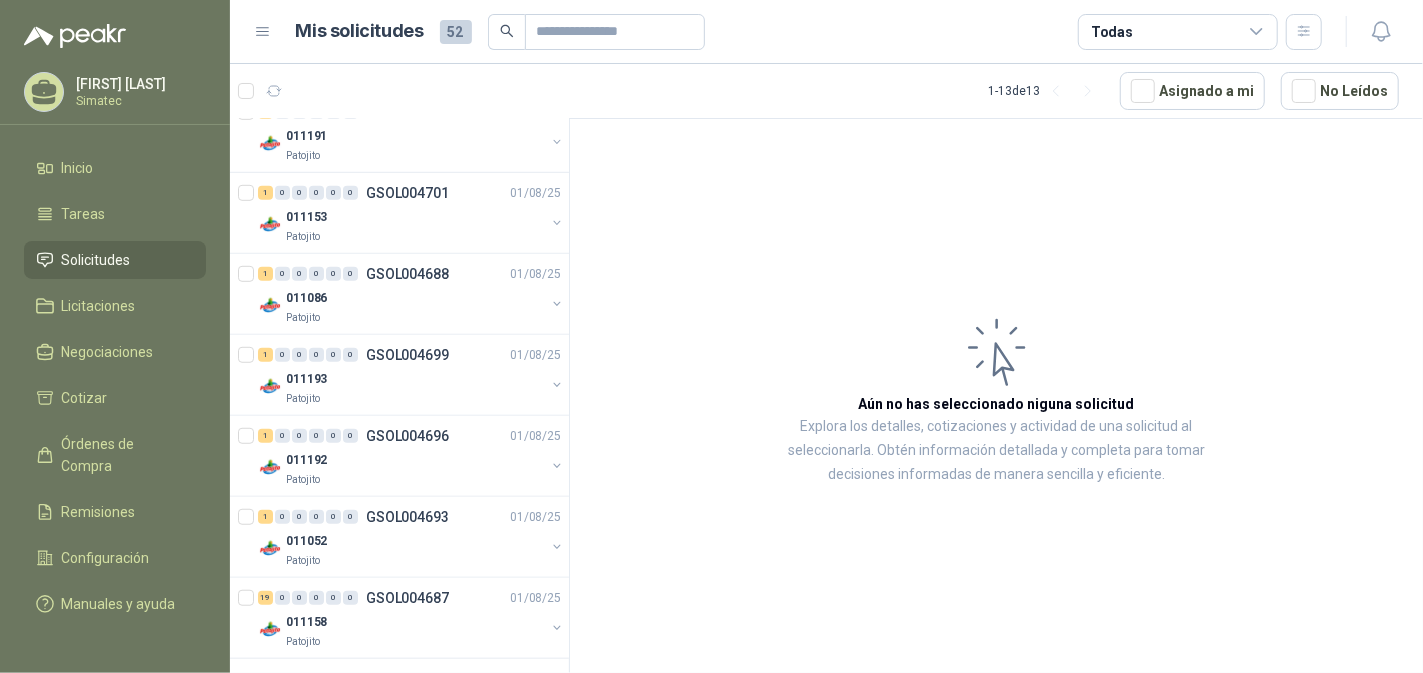 click 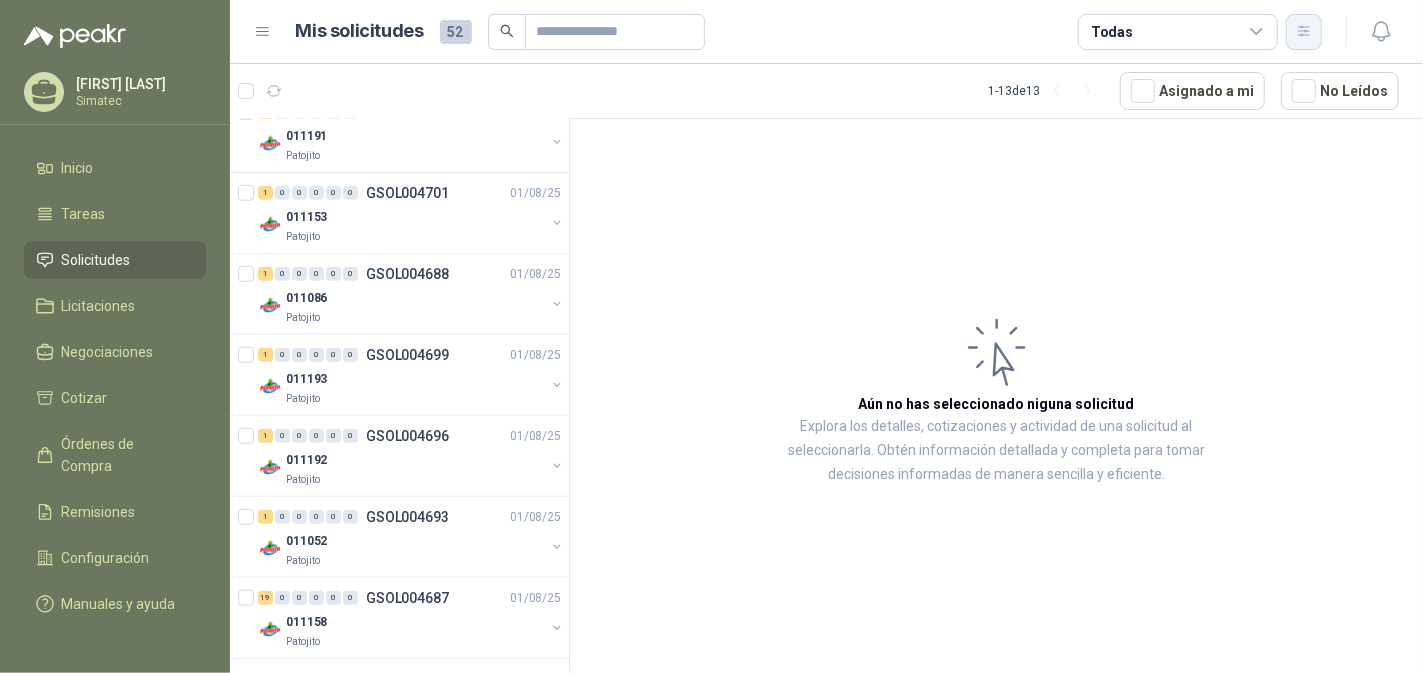 click 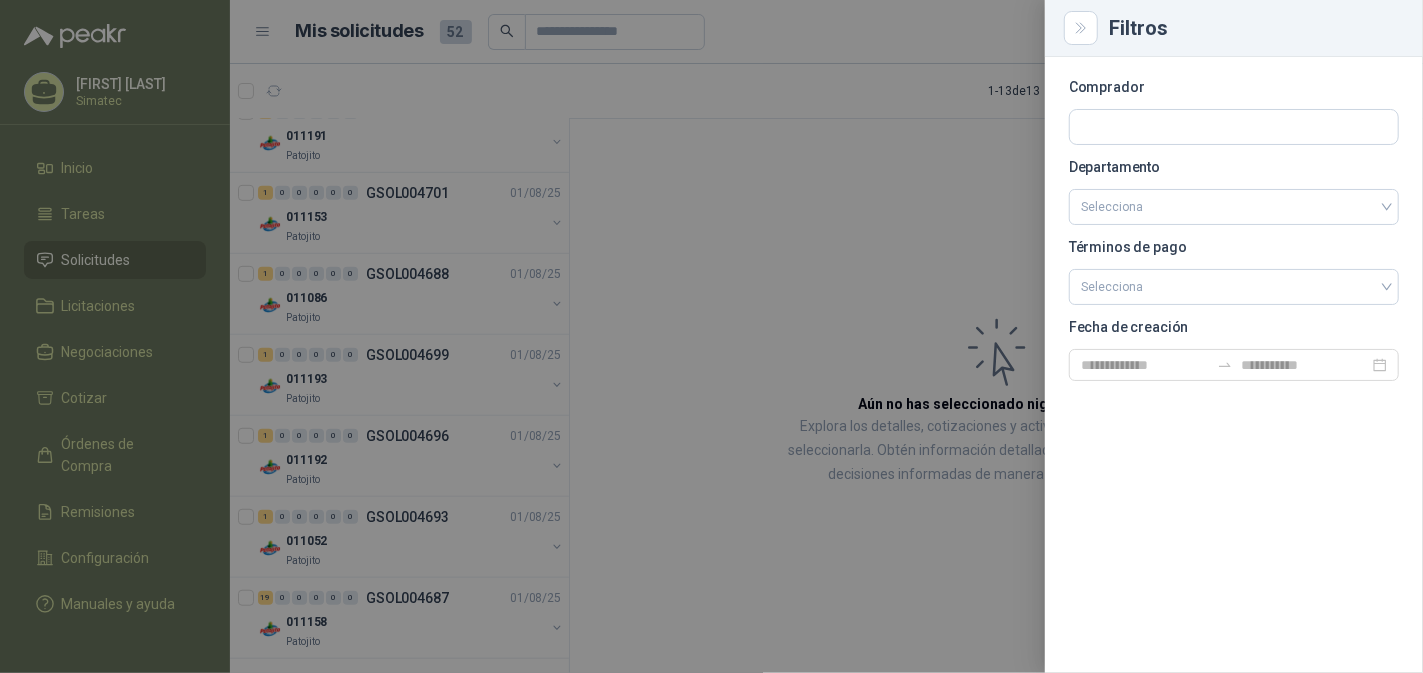 click at bounding box center [711, 336] 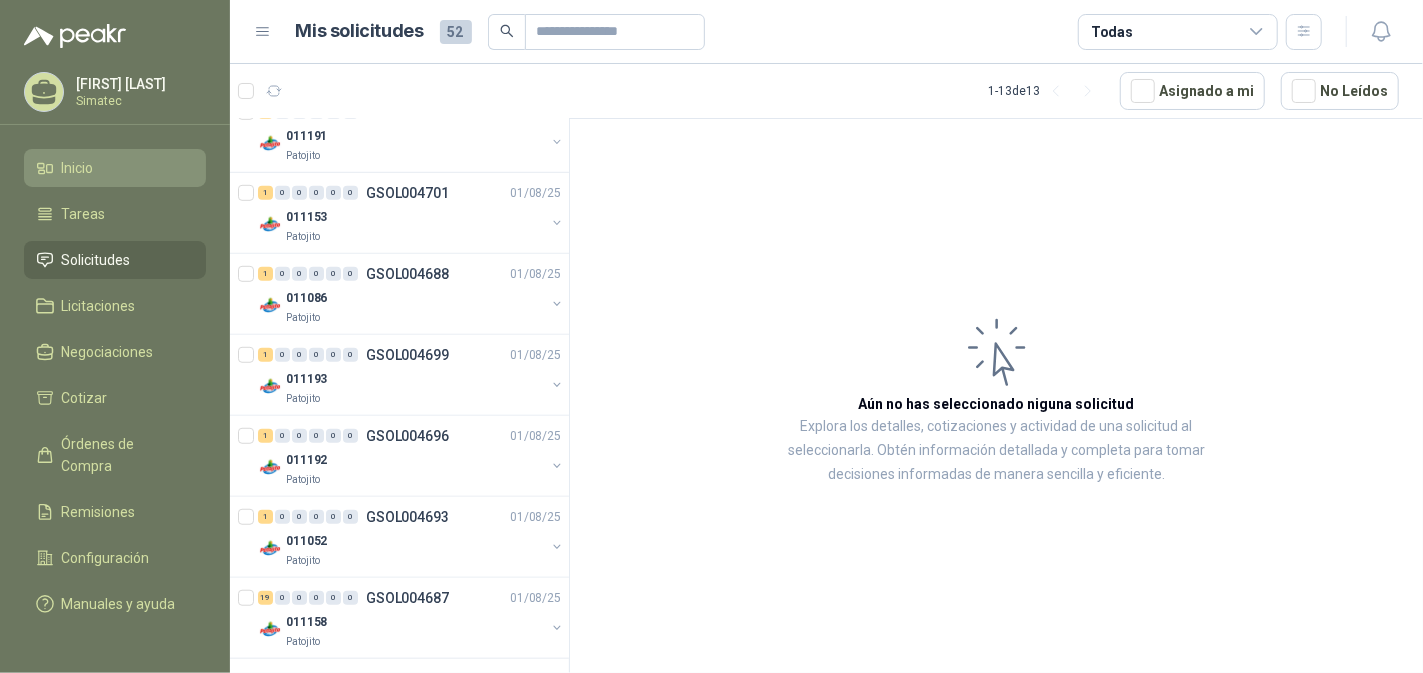 click on "Inicio" at bounding box center [78, 168] 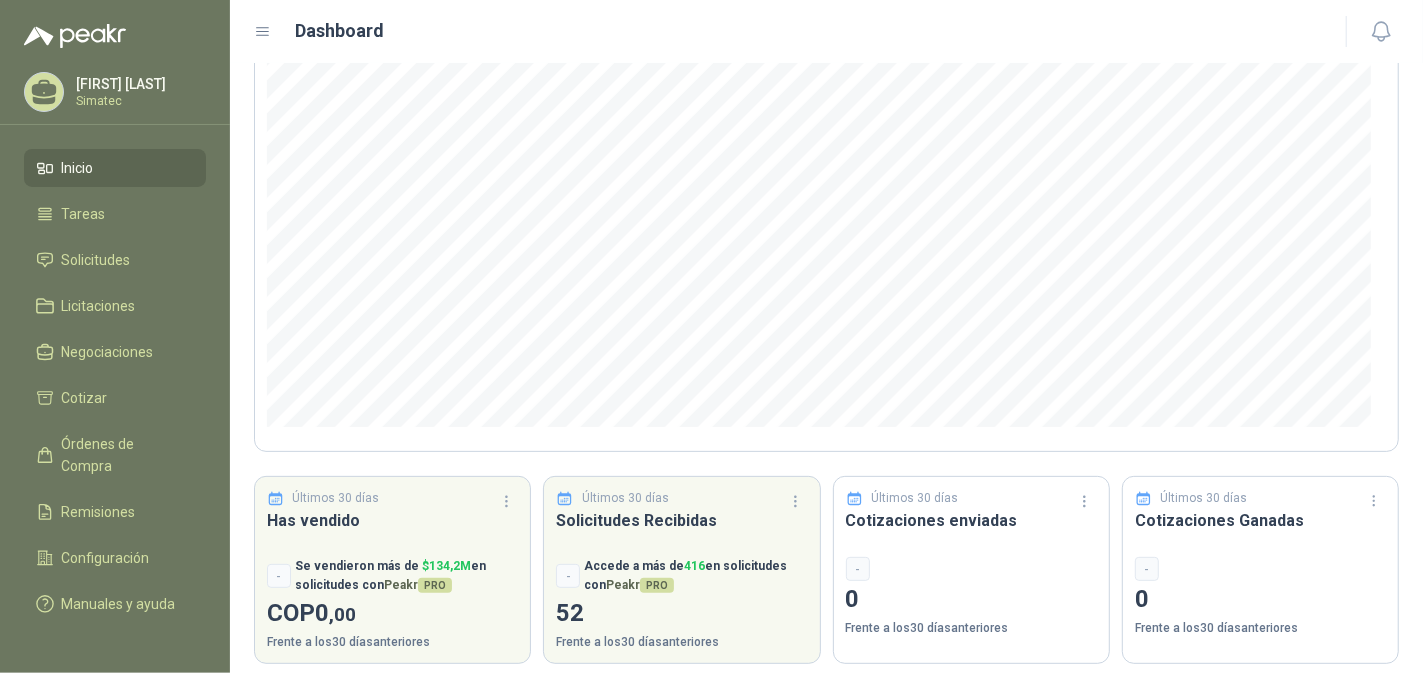 scroll, scrollTop: 226, scrollLeft: 0, axis: vertical 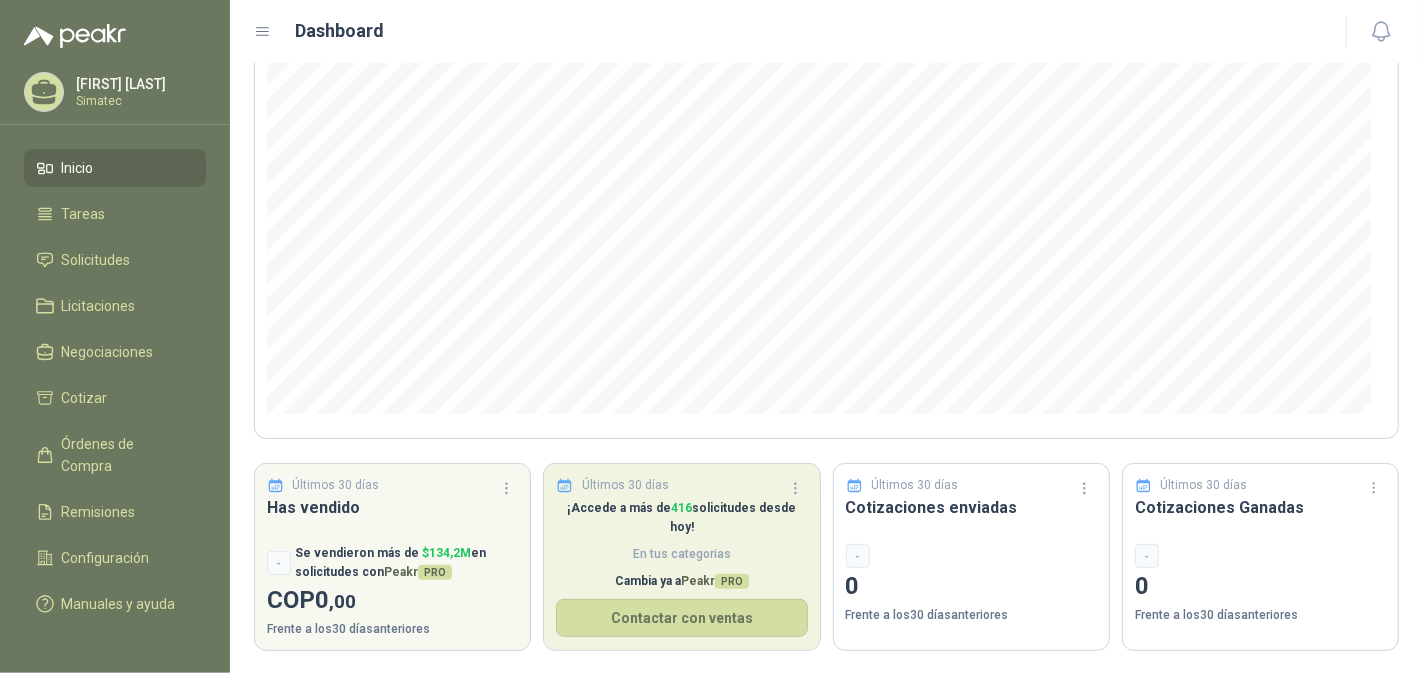 click on "¡Accede a más de  416  solicitudes desde hoy! En tus categorias Cambia ya a  Peakr  PRO Contactar con ventas" at bounding box center [681, 574] 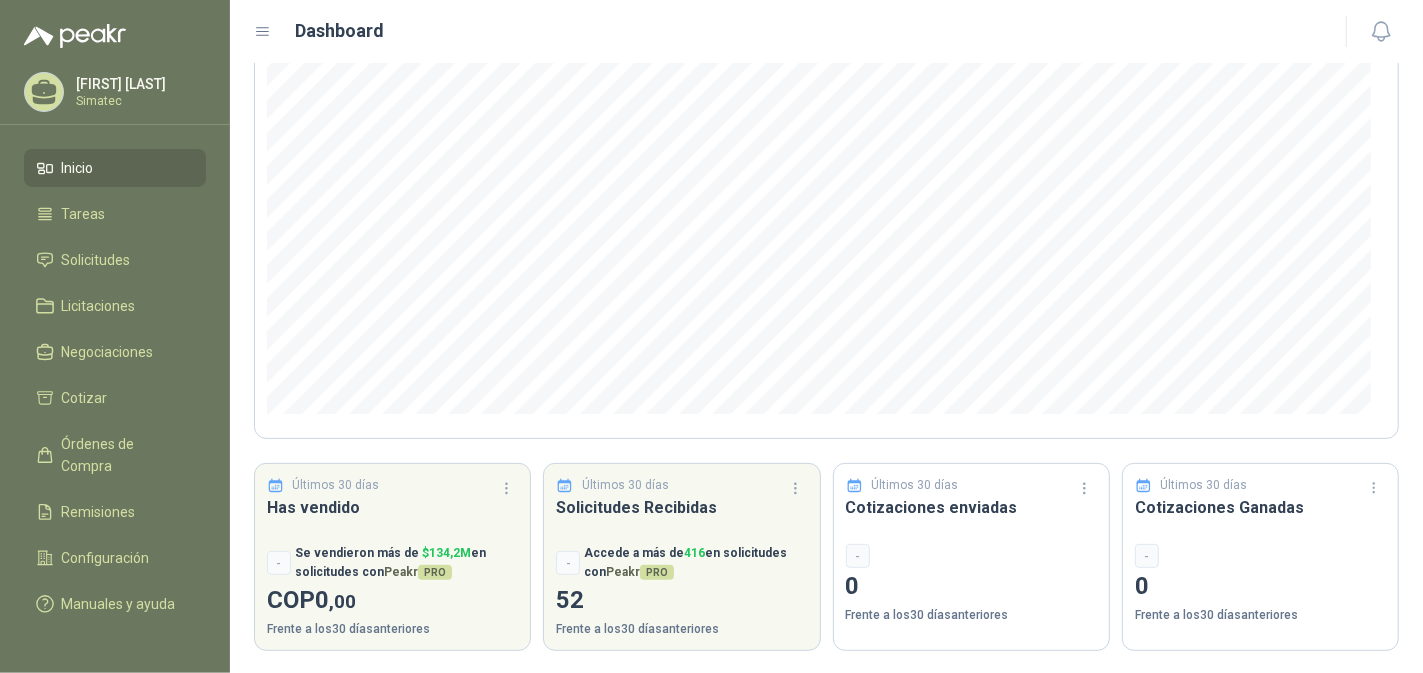 click on "Inicio" at bounding box center (115, 168) 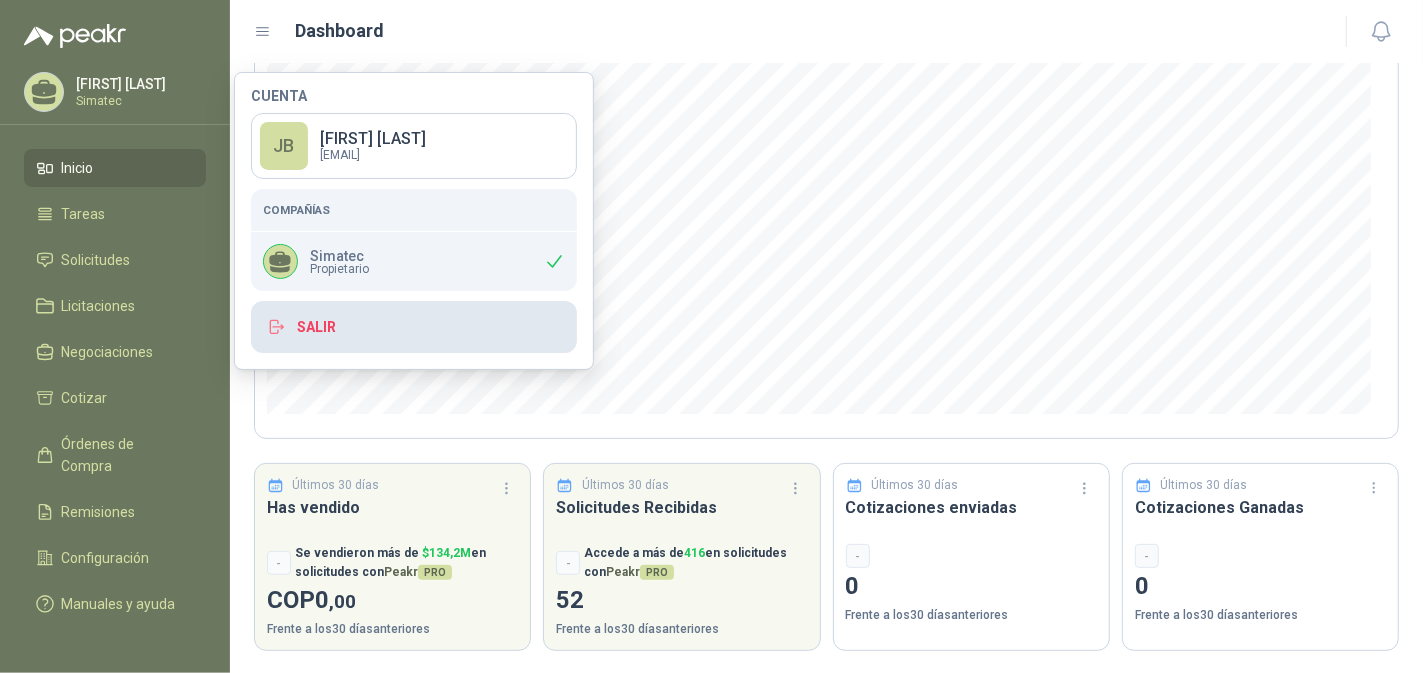 click on "Salir" at bounding box center (414, 327) 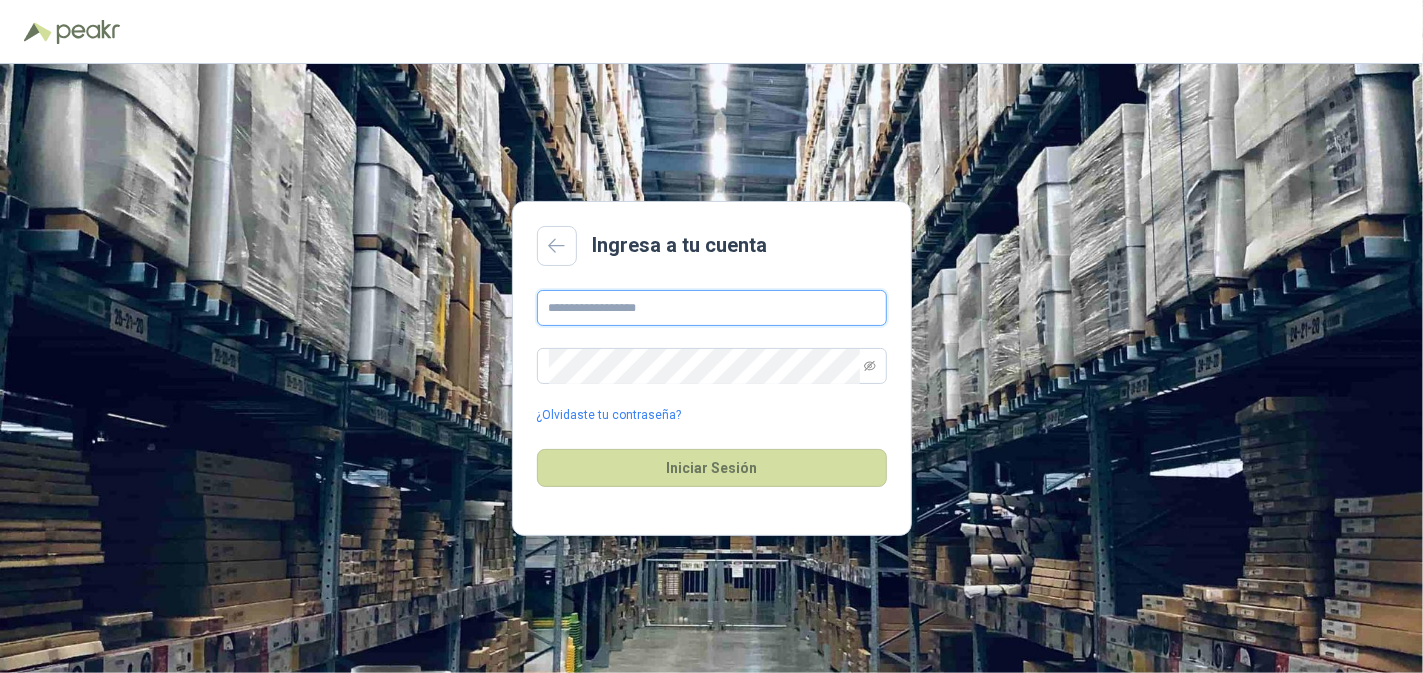type on "**********" 